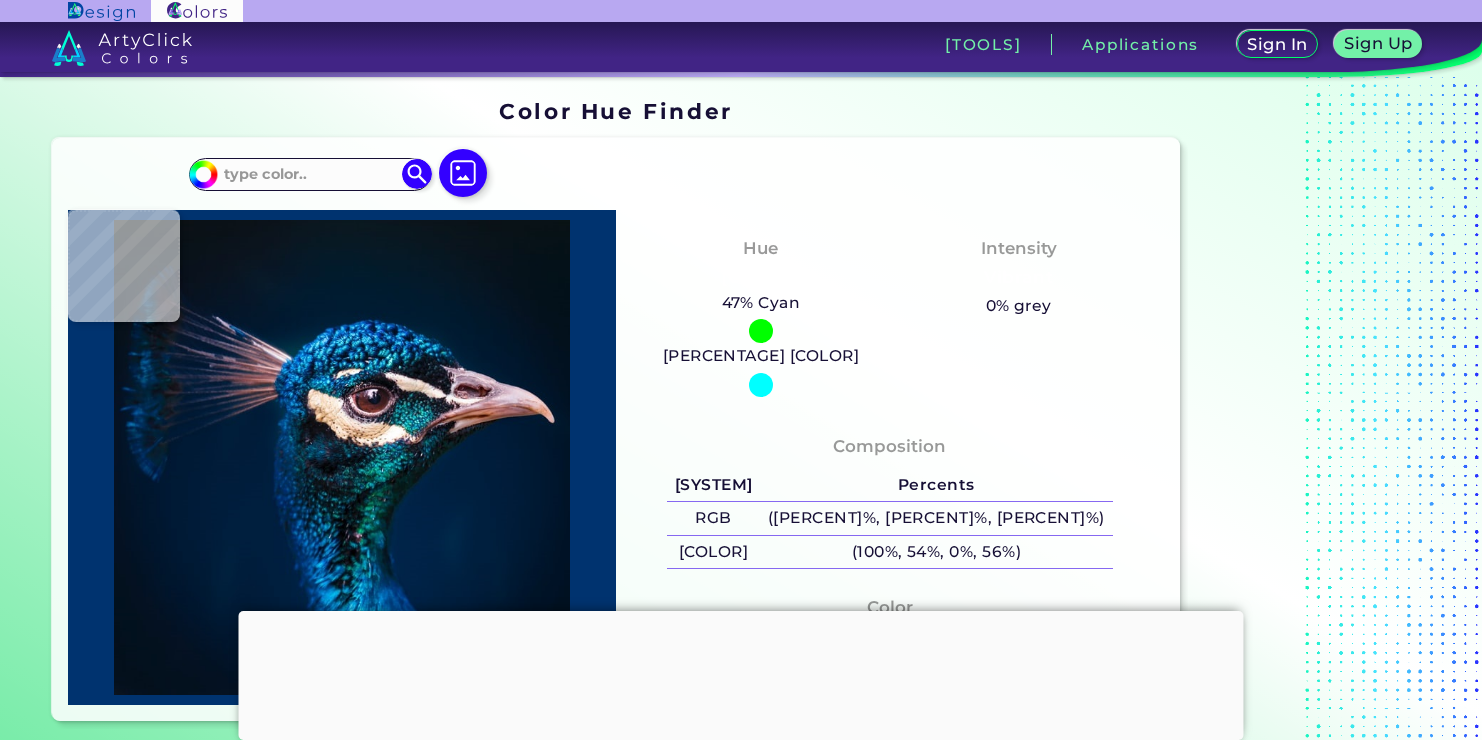 scroll, scrollTop: 0, scrollLeft: 0, axis: both 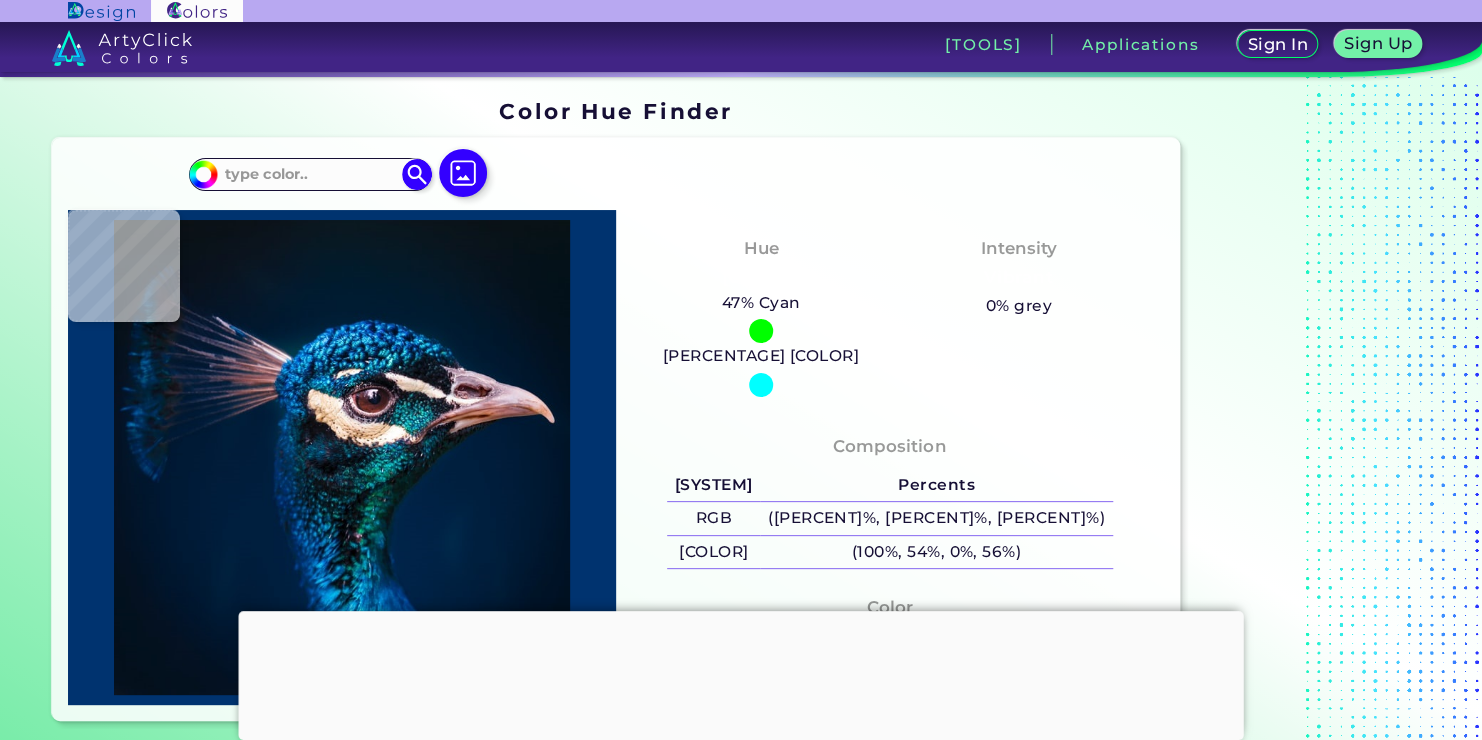 type on "#404045" 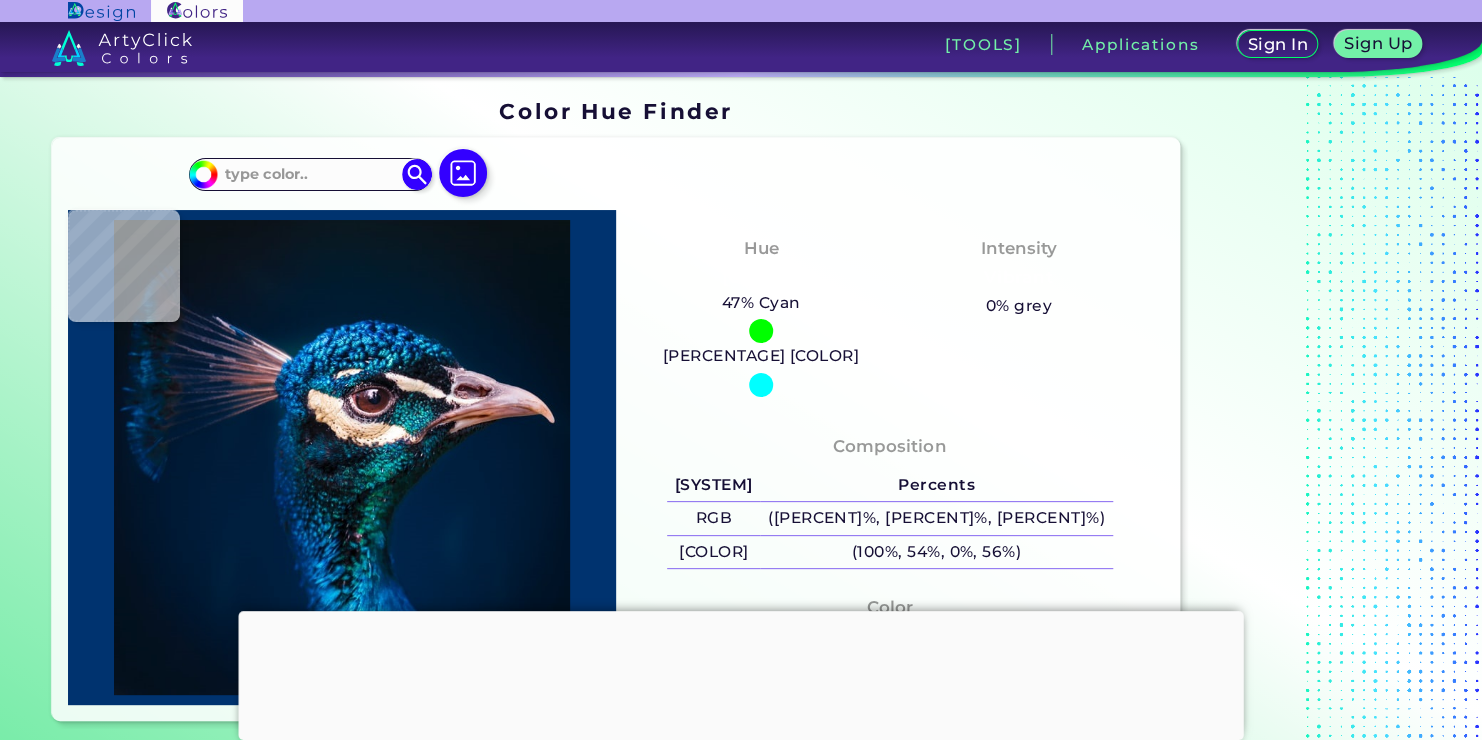 type on "#404045" 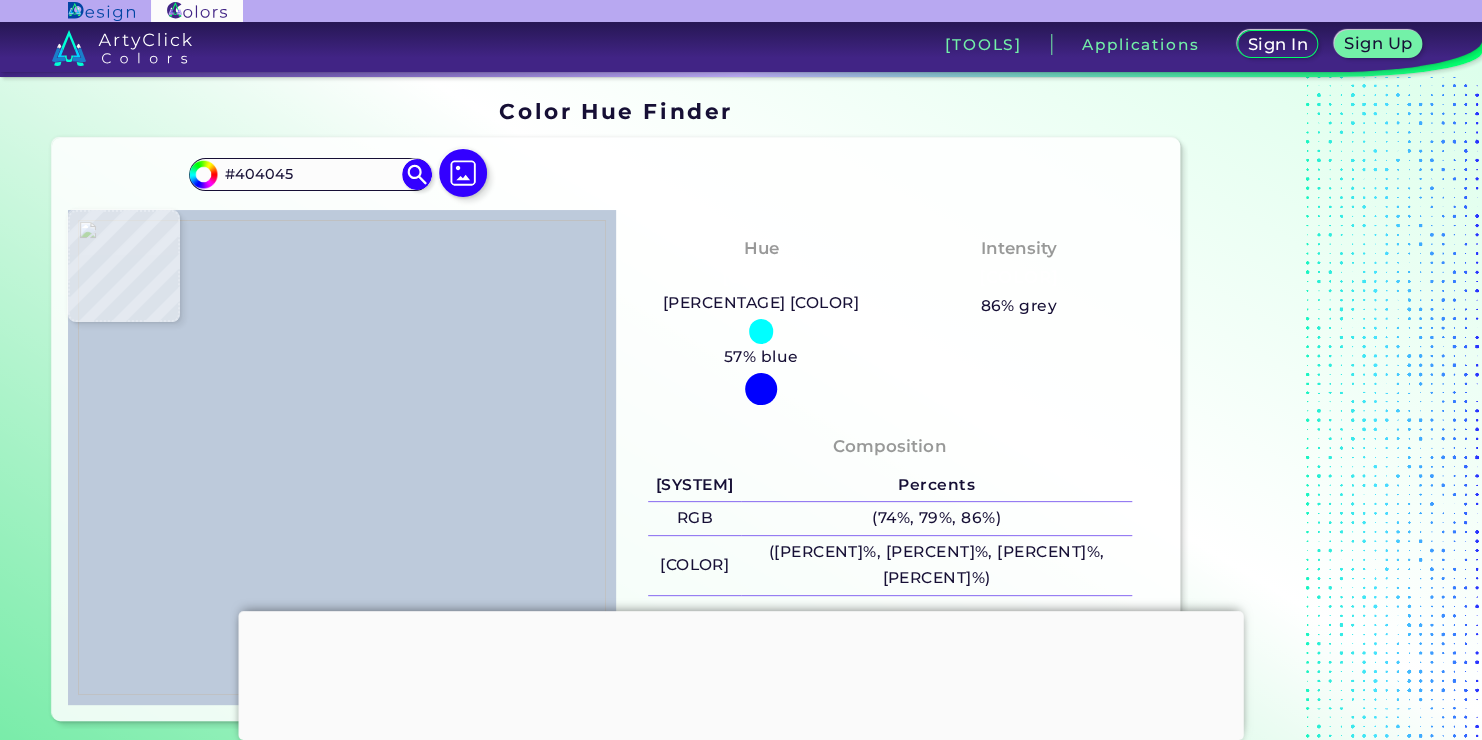 type on "[COLOR]" 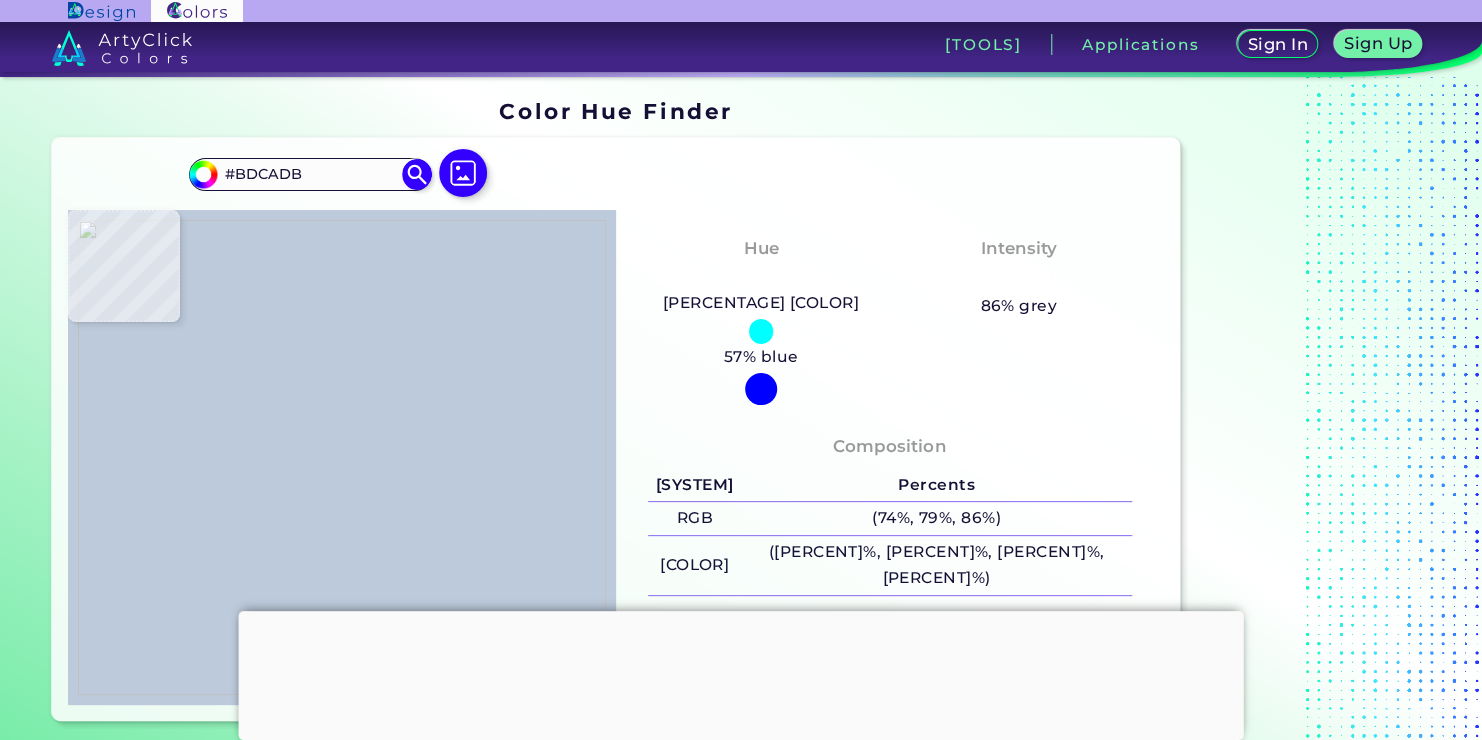 type on "#bcc9da" 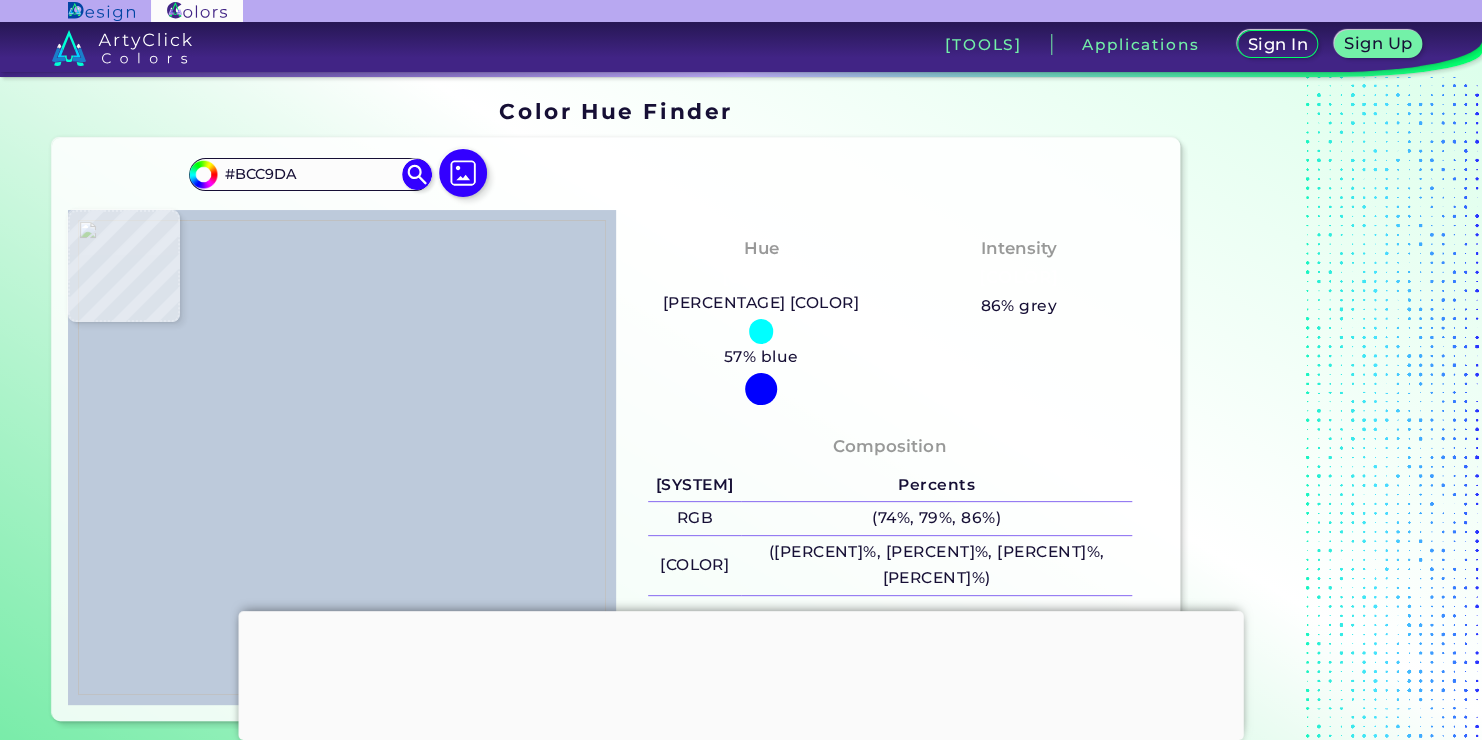 type on "#bcc9dc" 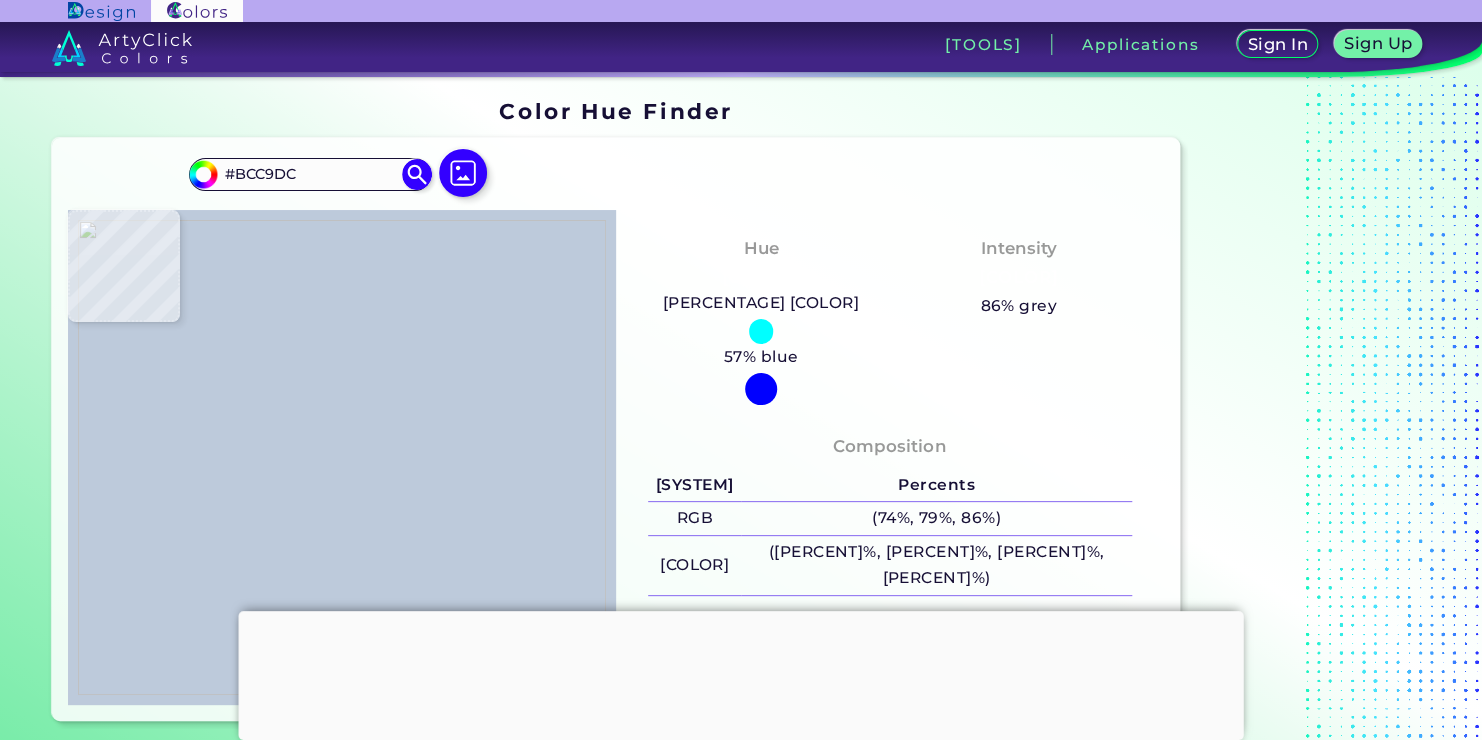 type on "#b9c8db" 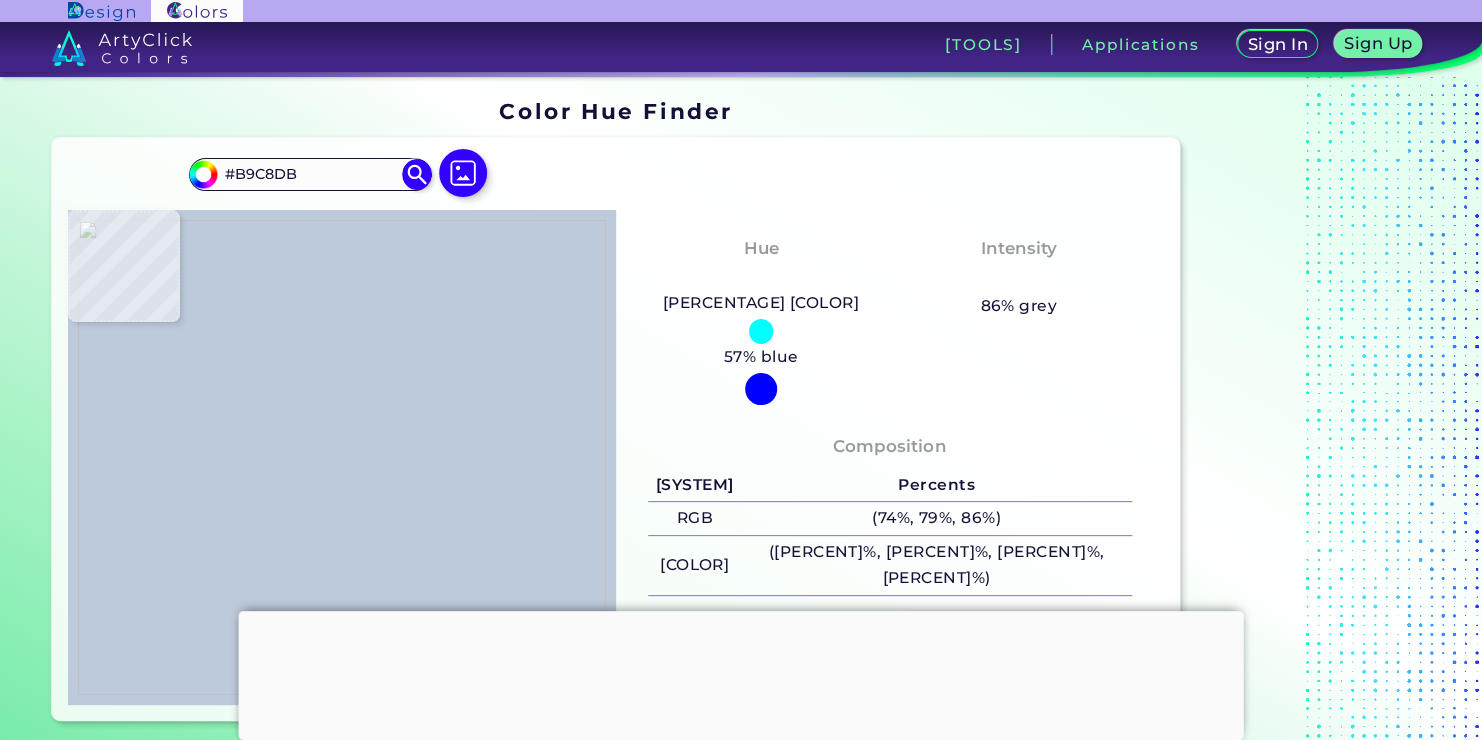 type on "#b8c7dc" 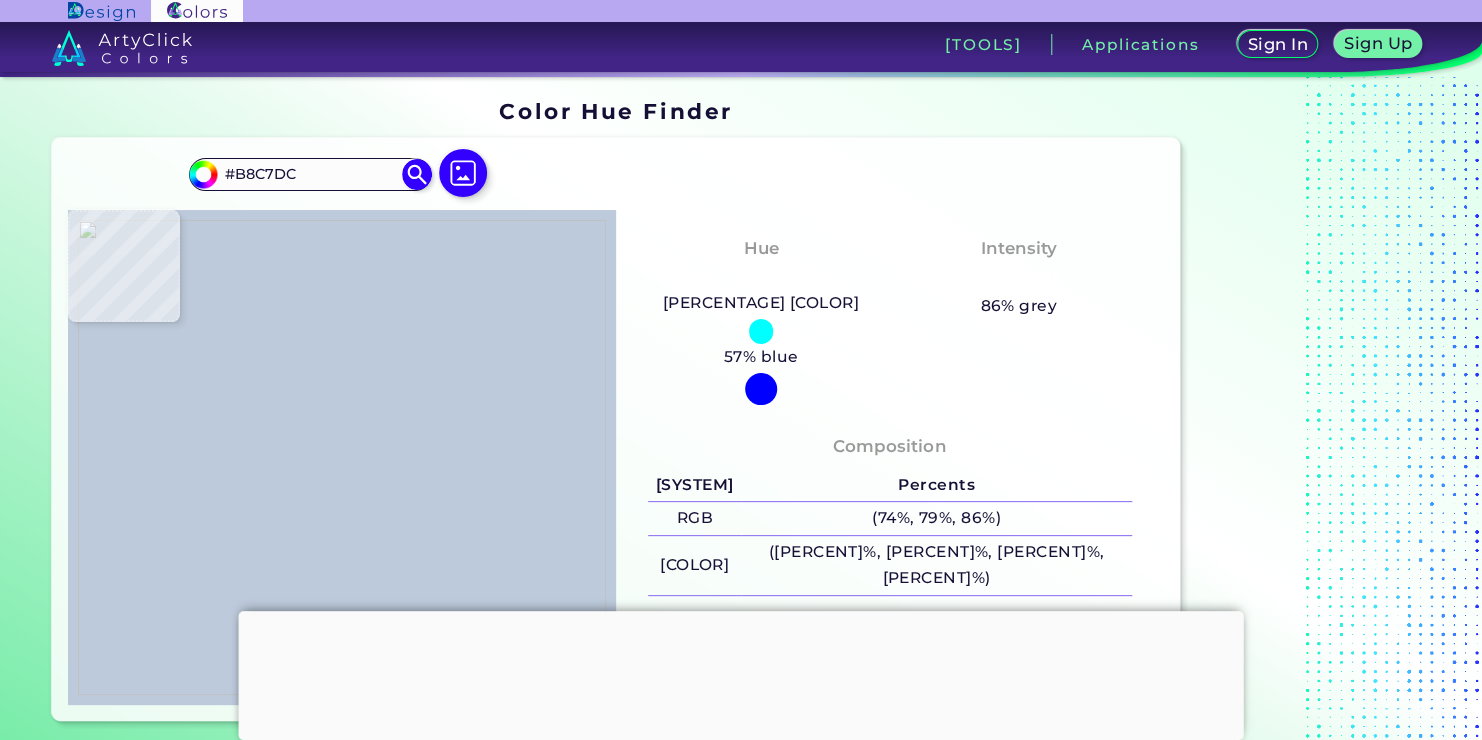 type on "#b7c6db" 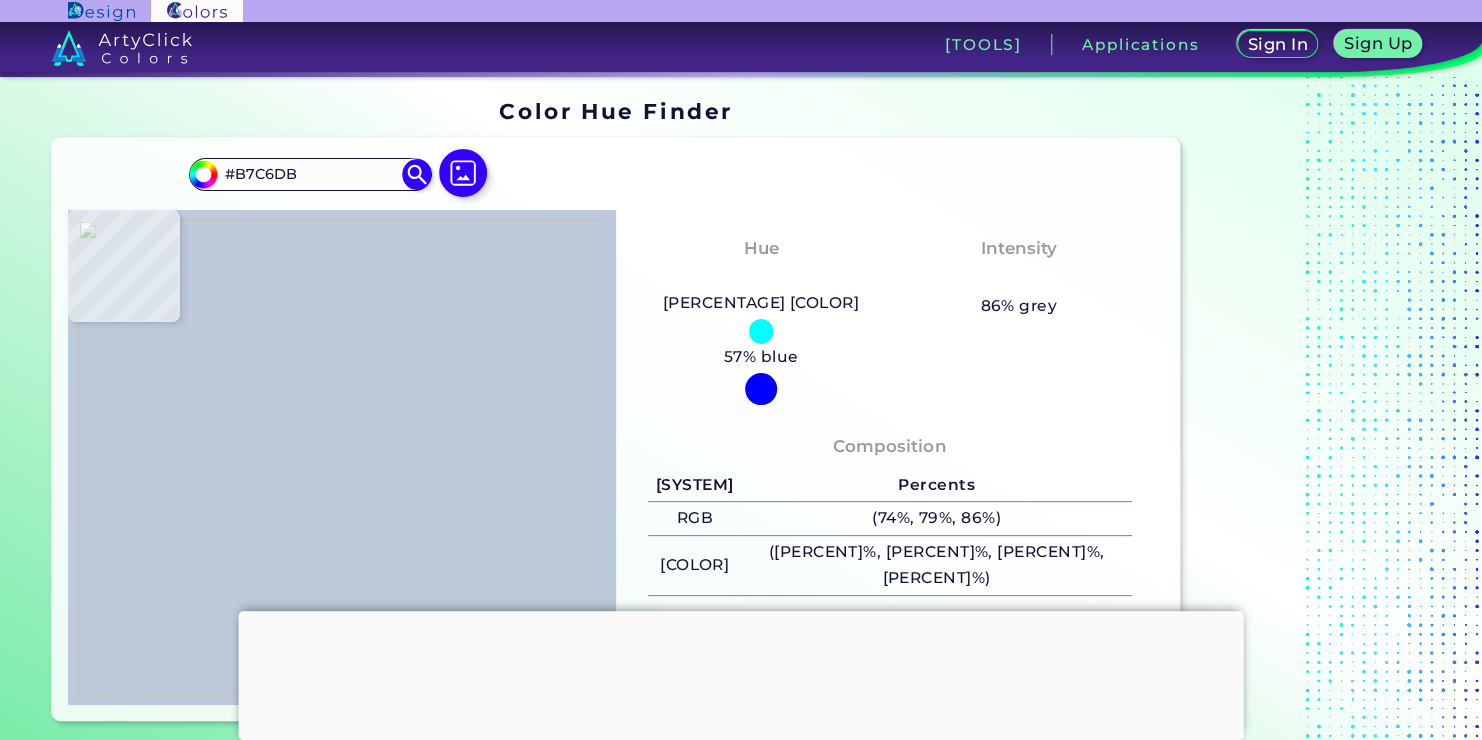 type on "#b6c5dc" 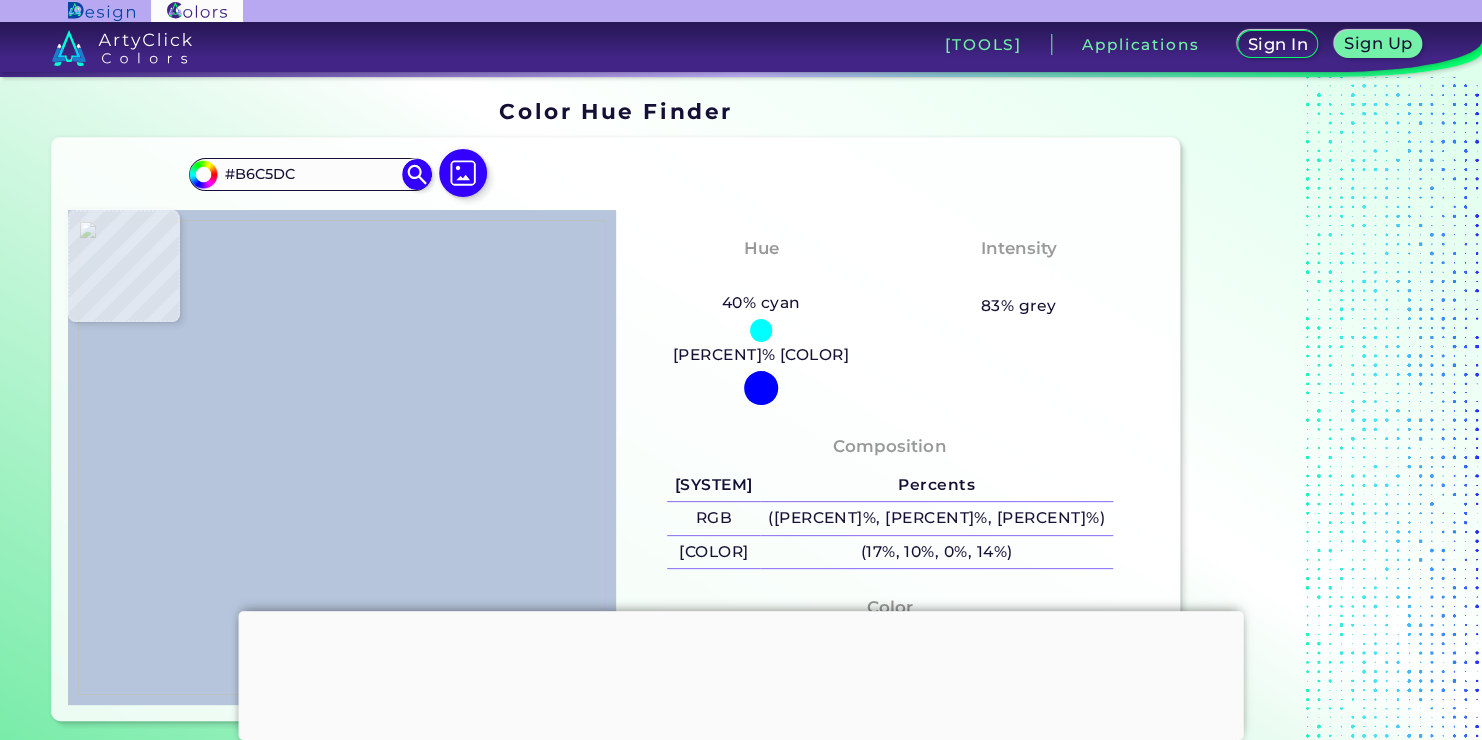 type on "[COLOR]" 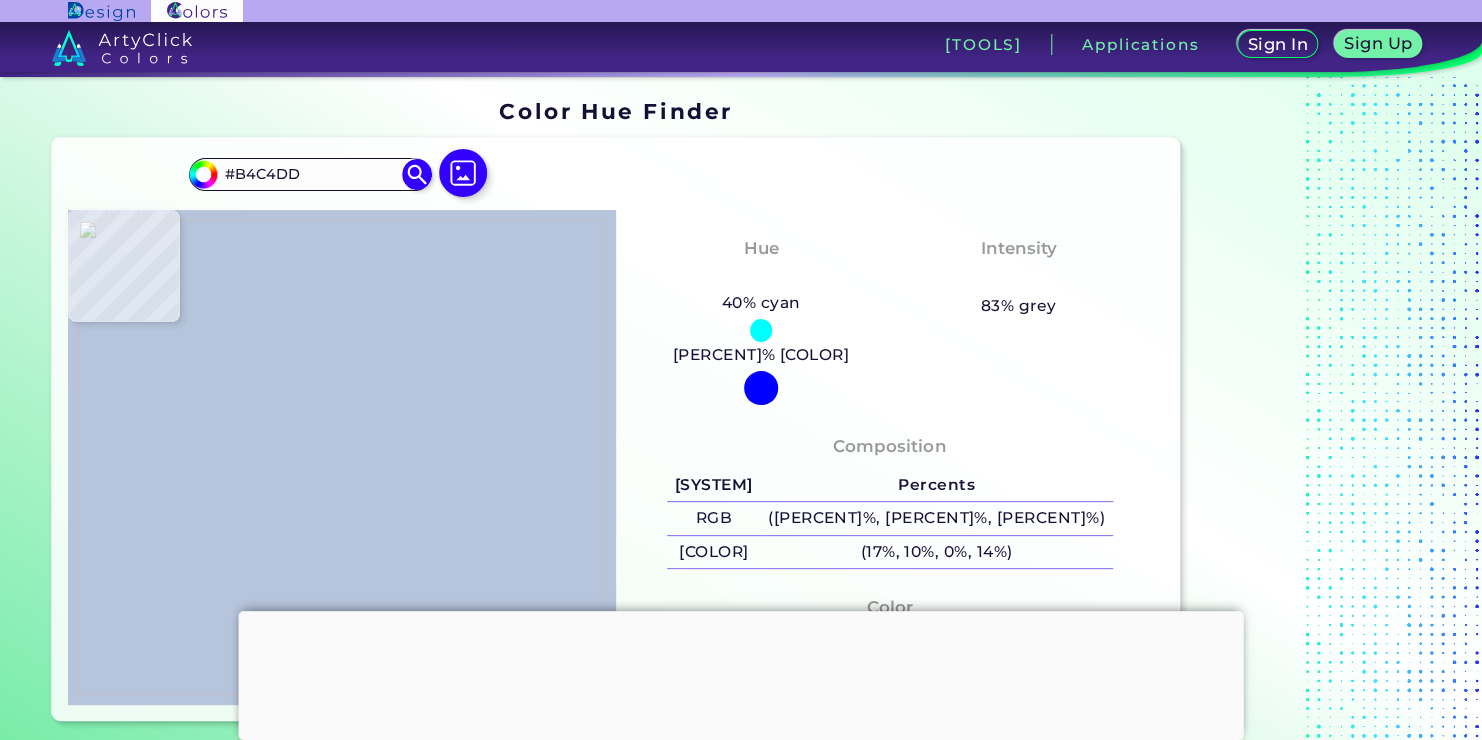 type on "[COLOR]" 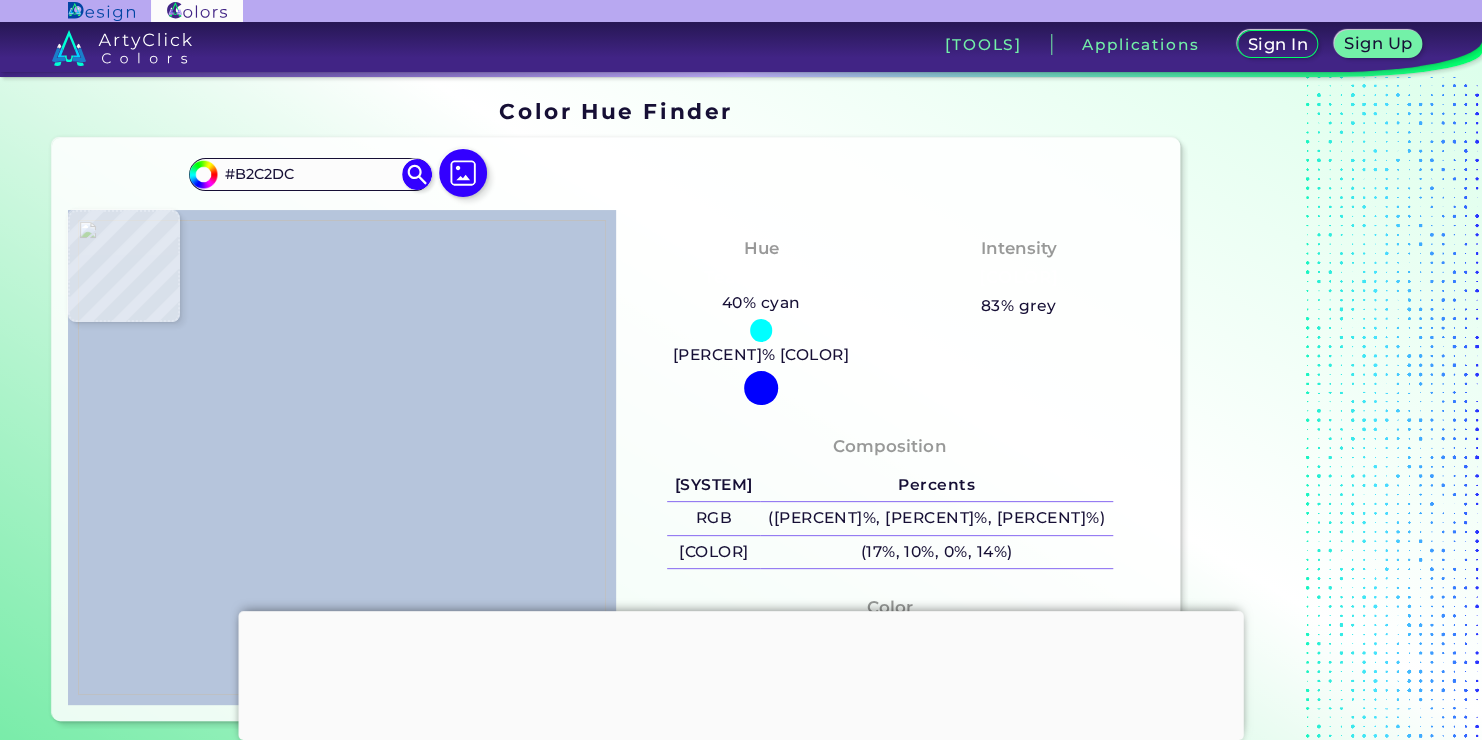 type on "#b0c0da" 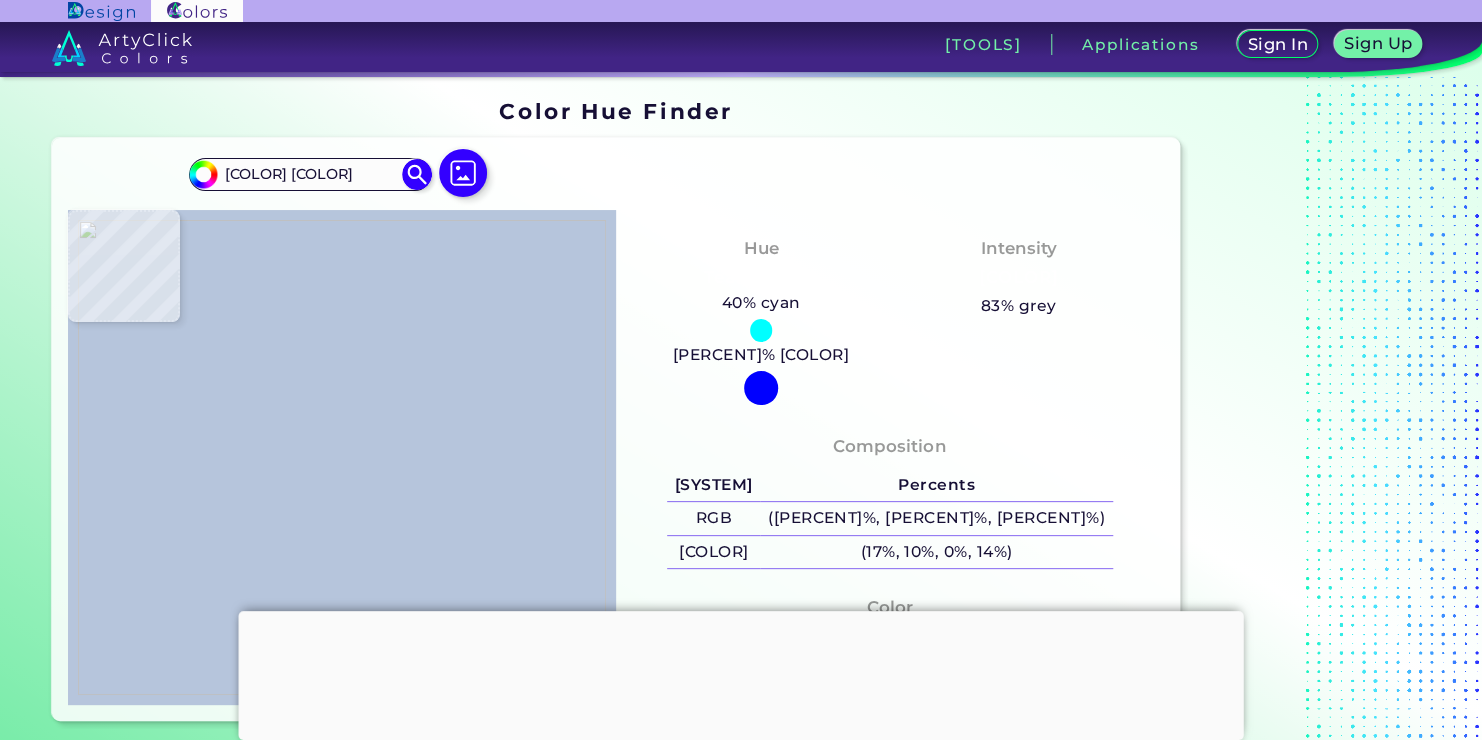 type on "#acbdd9" 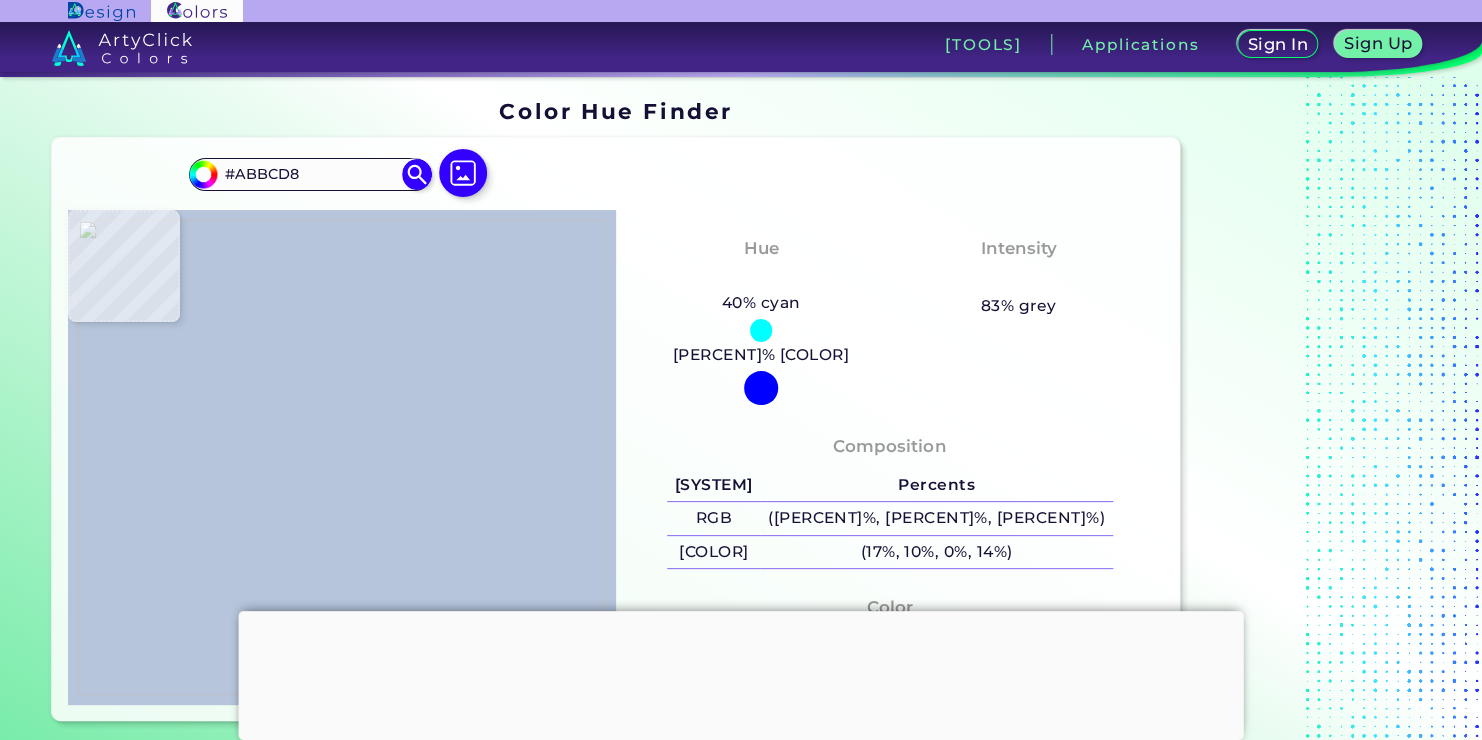 type on "#a8b9d5" 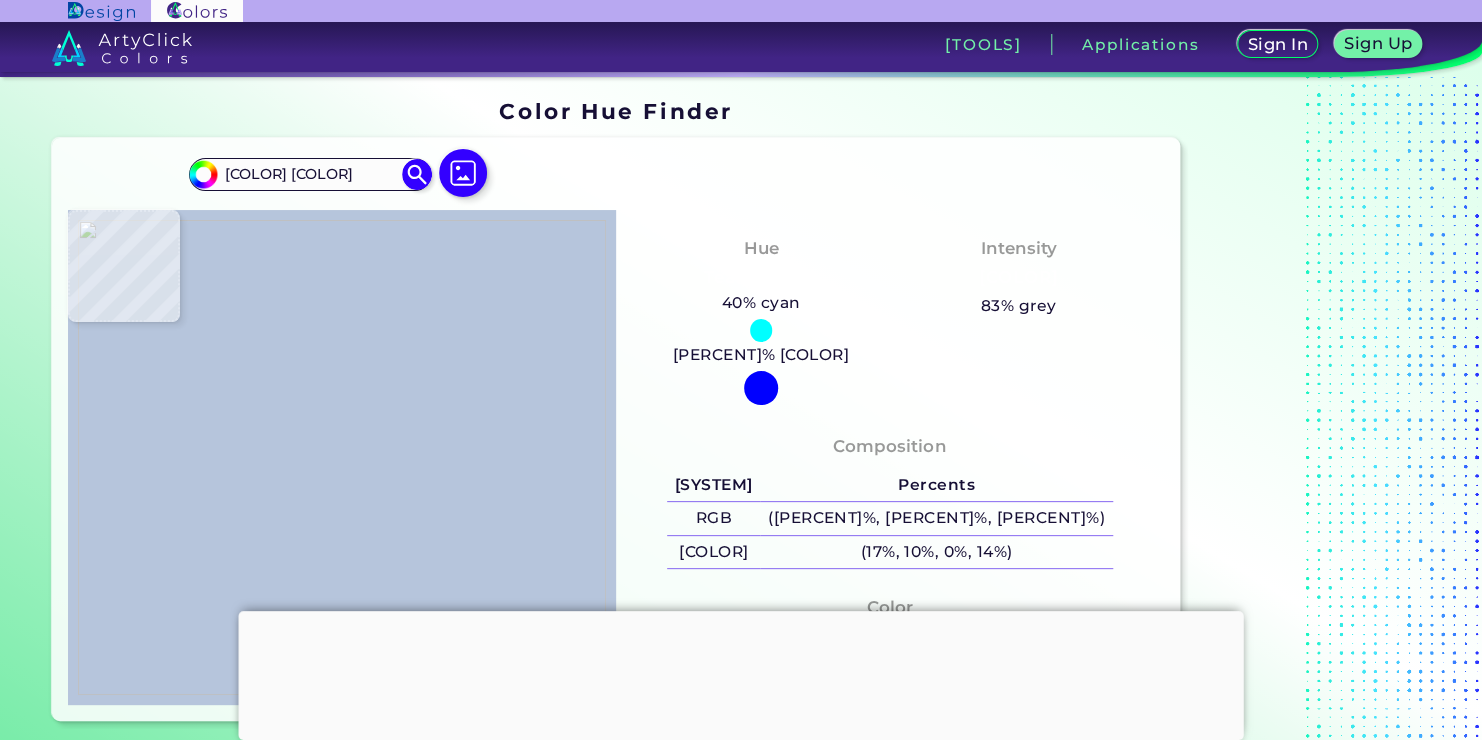 type on "#a9b9d3" 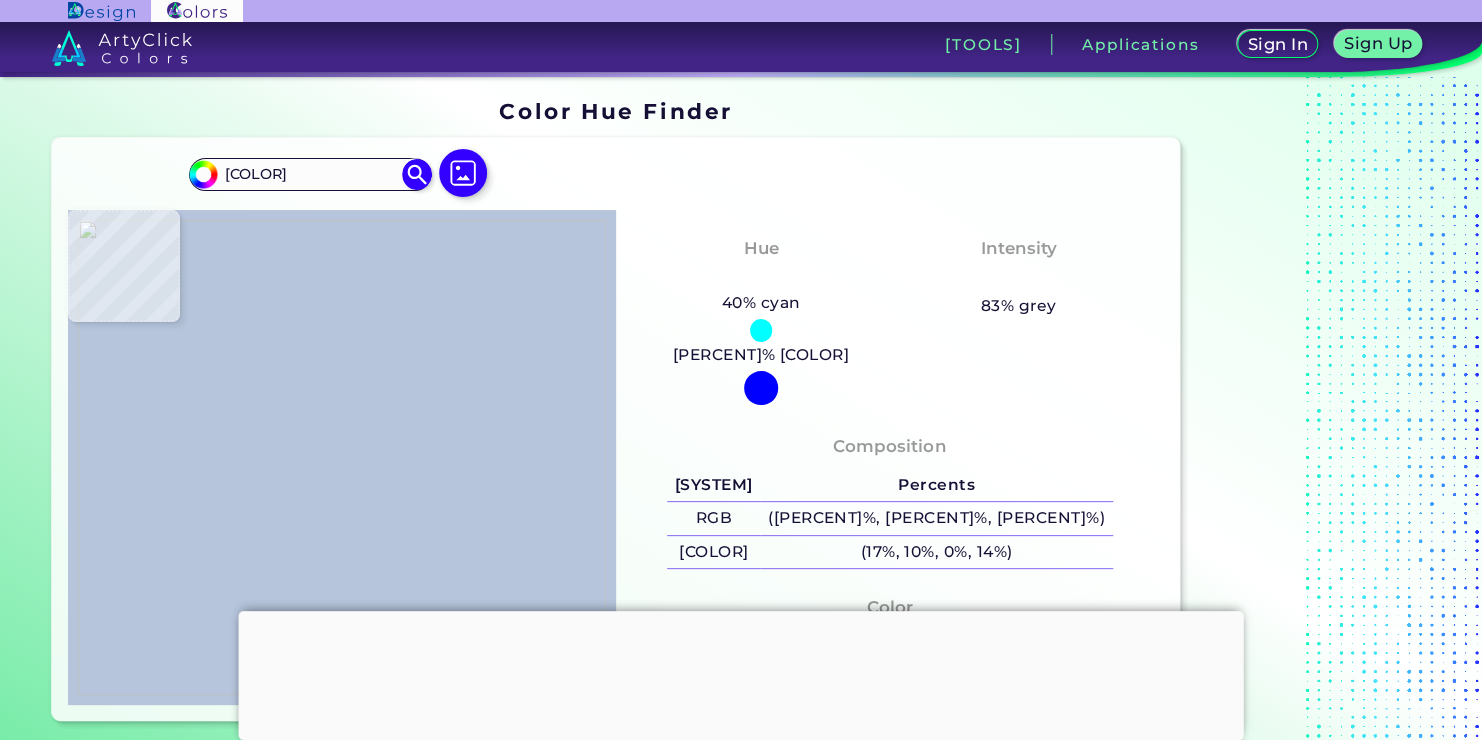type on "[COLOR]" 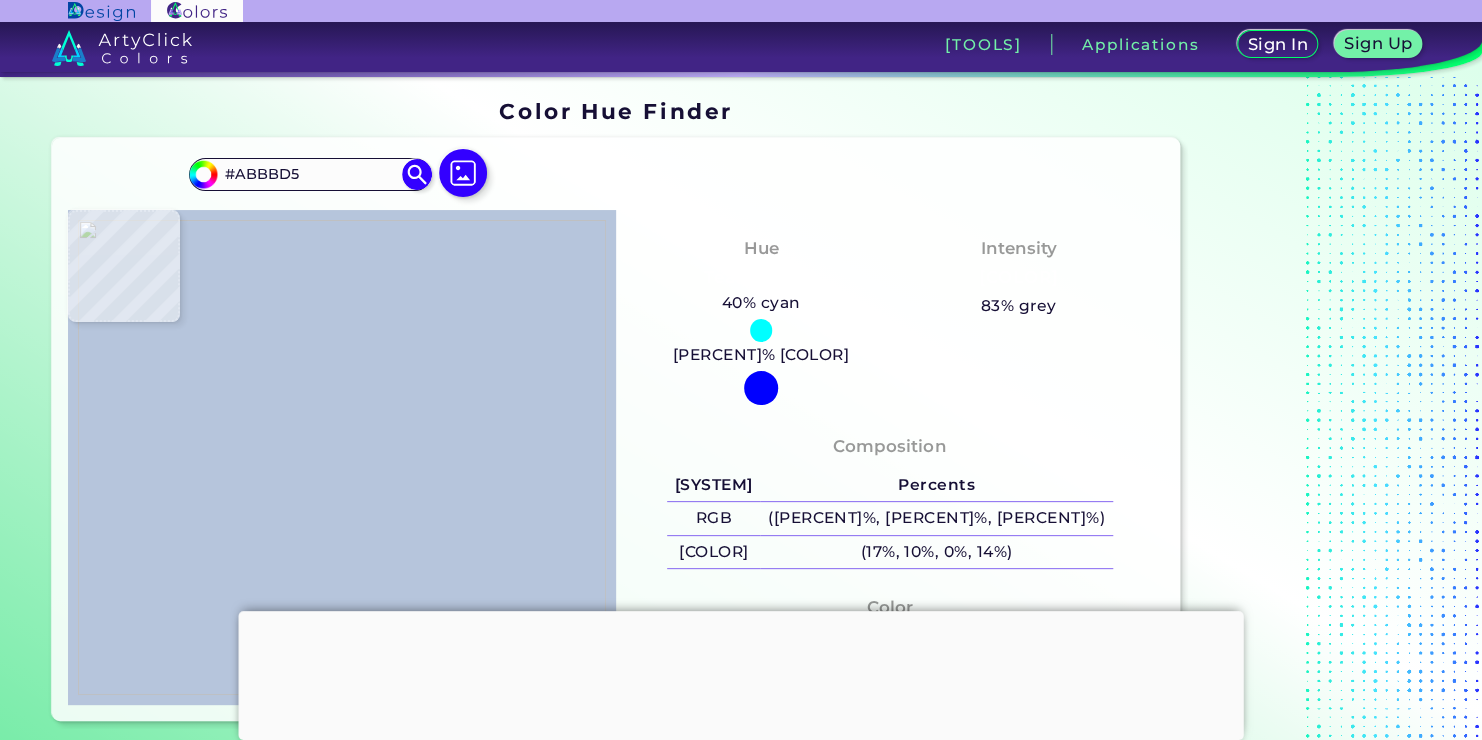 type on "[COLOR]" 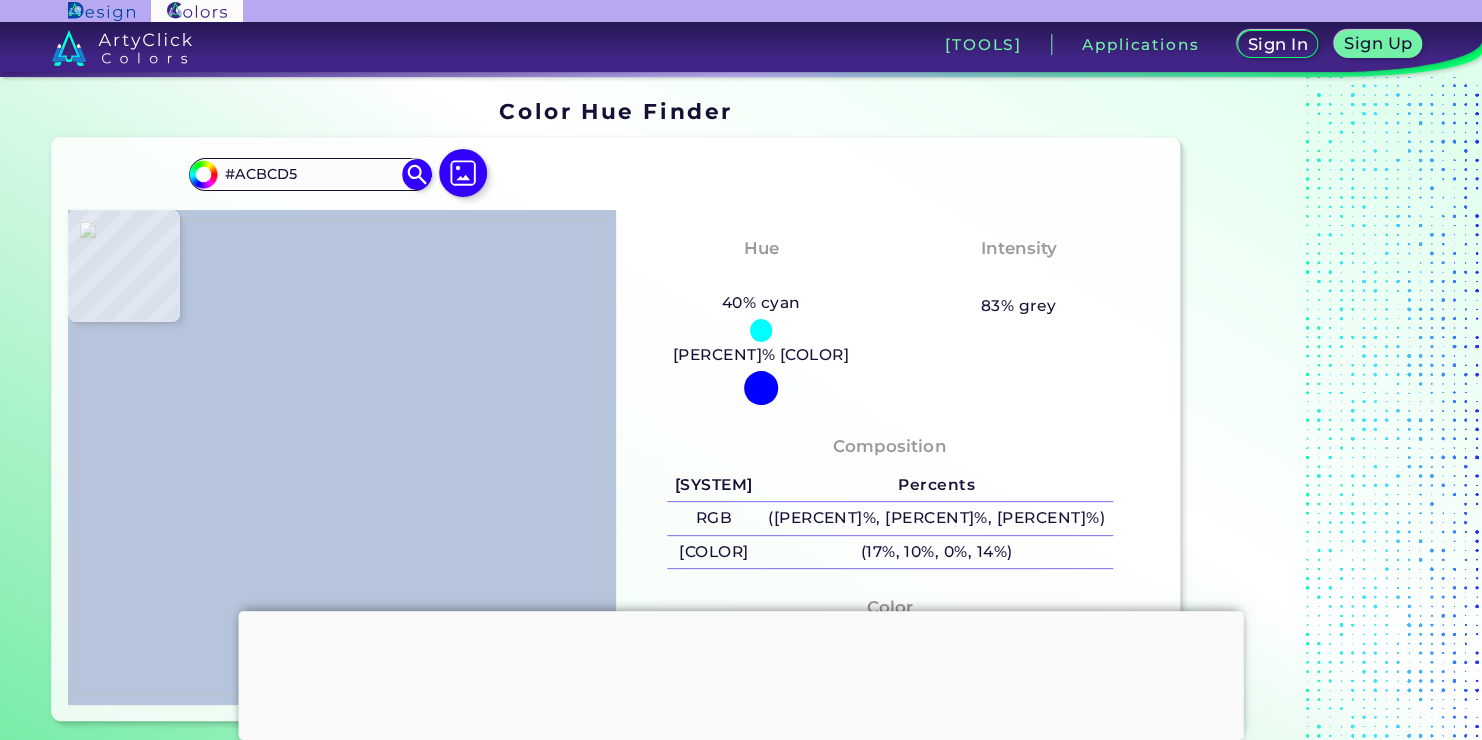 type on "#aebdd4" 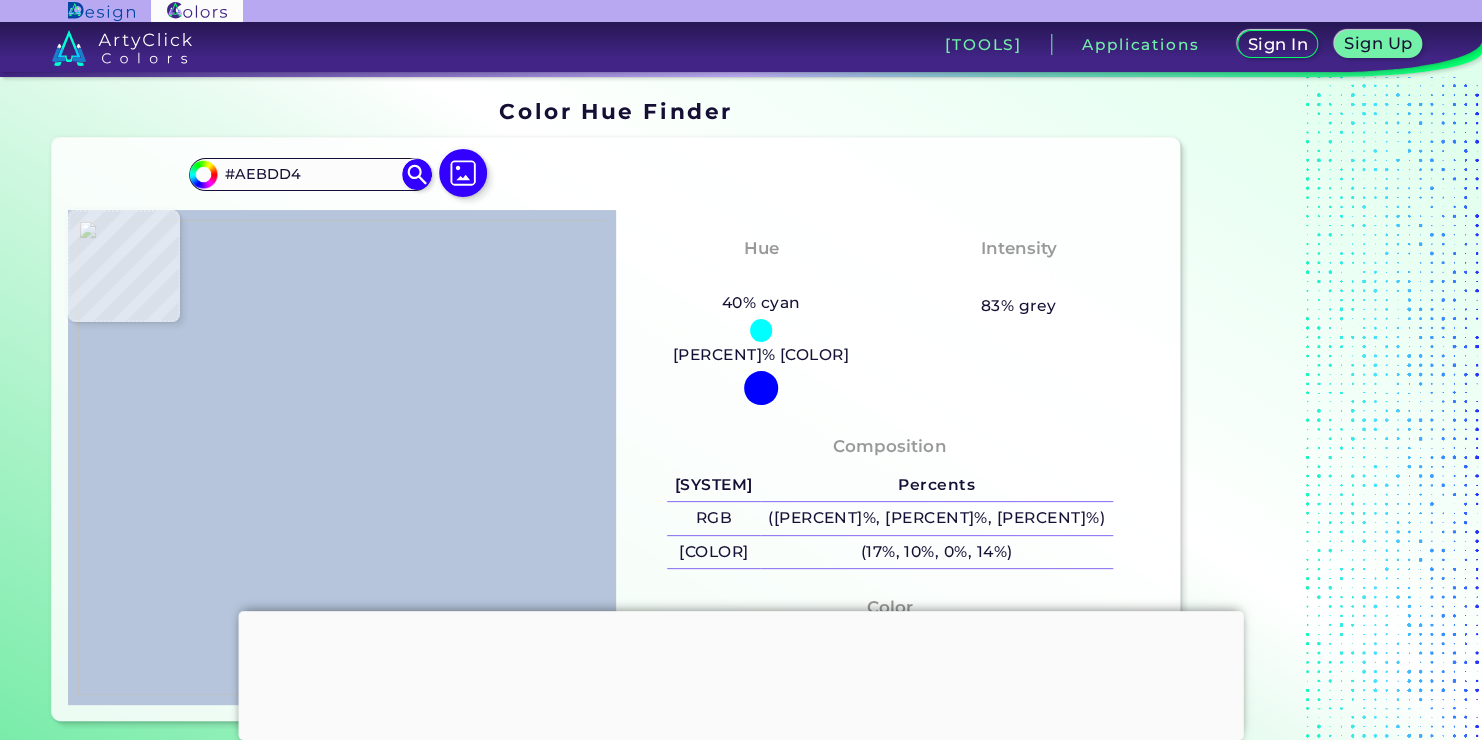 type on "#b0bfd4" 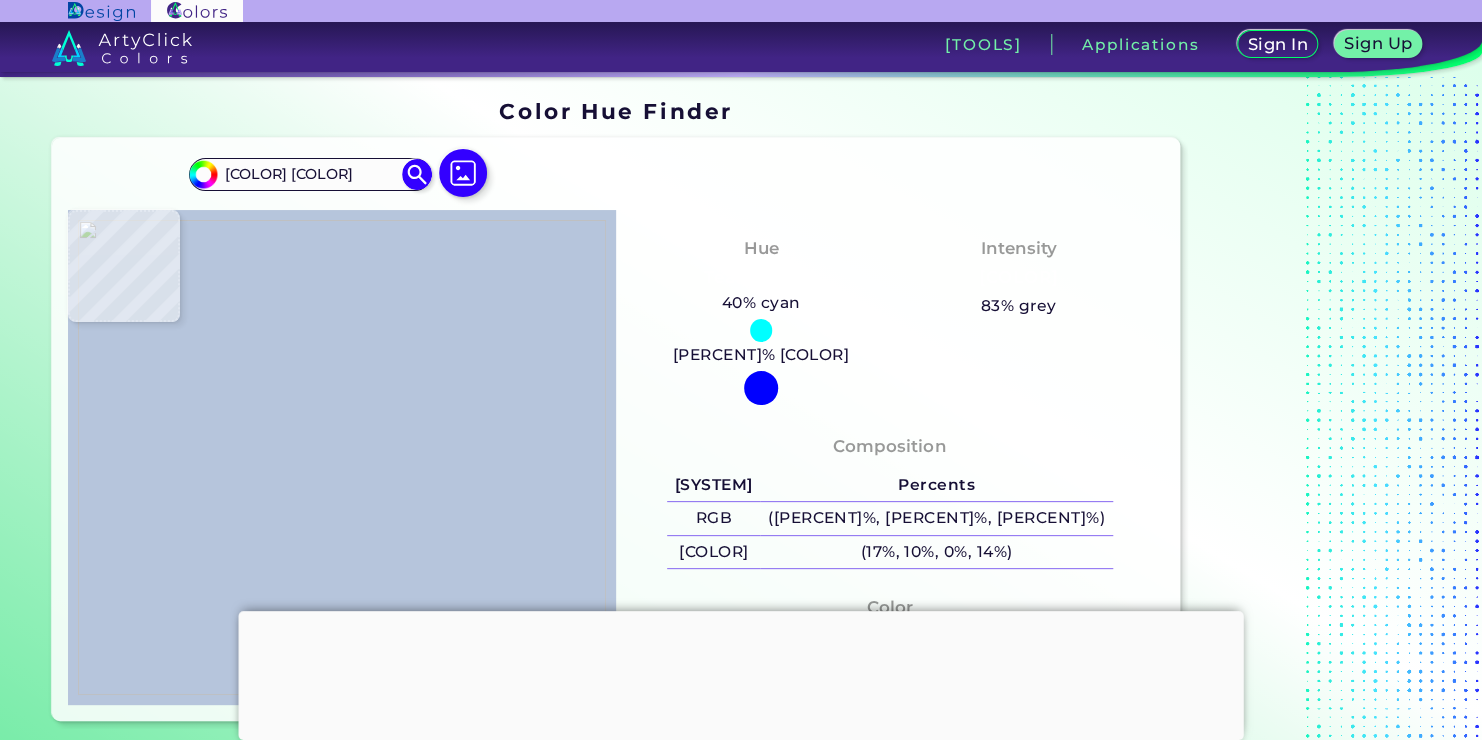 type on "#b3c0d3" 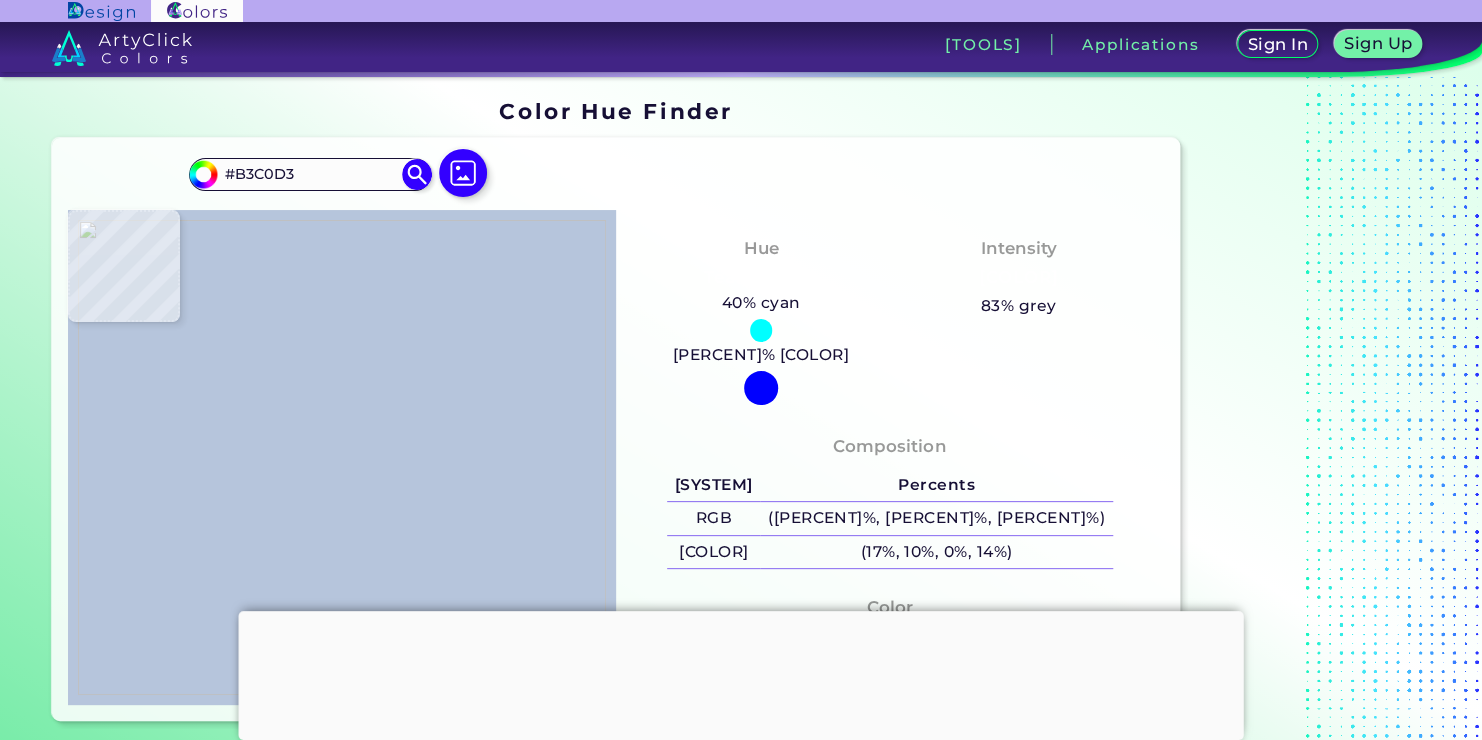 type on "#b5c0d2" 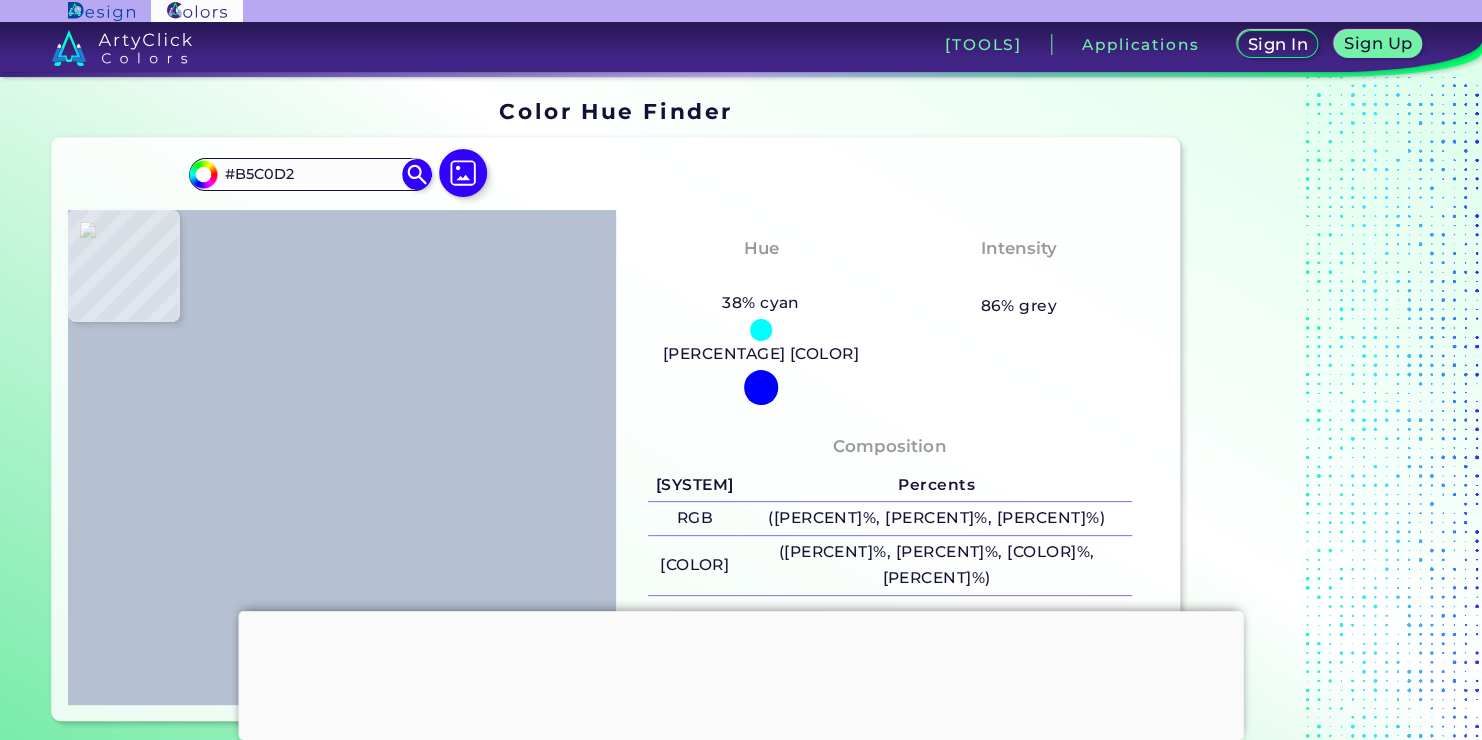 type on "#b6c2d2" 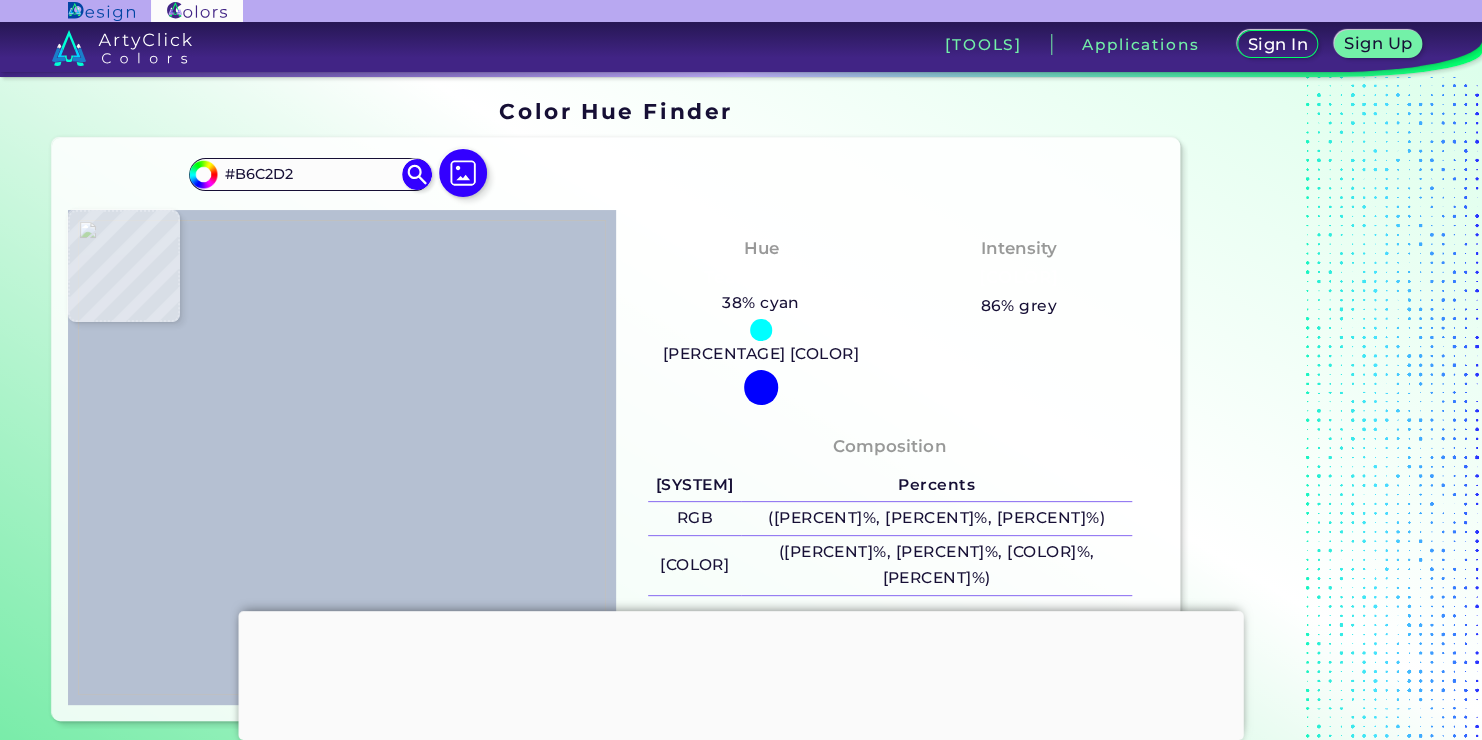 type on "#b7c1d0" 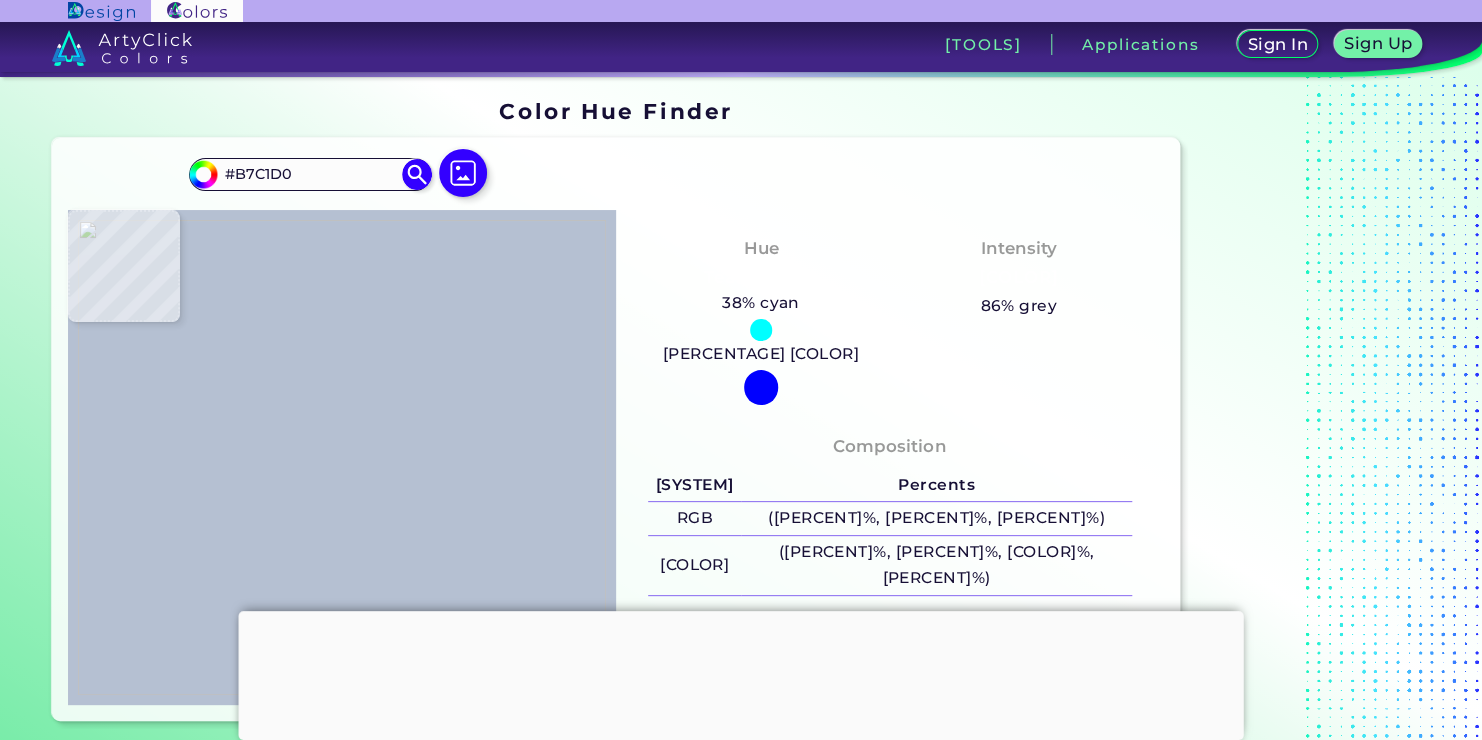 type on "[COLOR] [COLOR]" 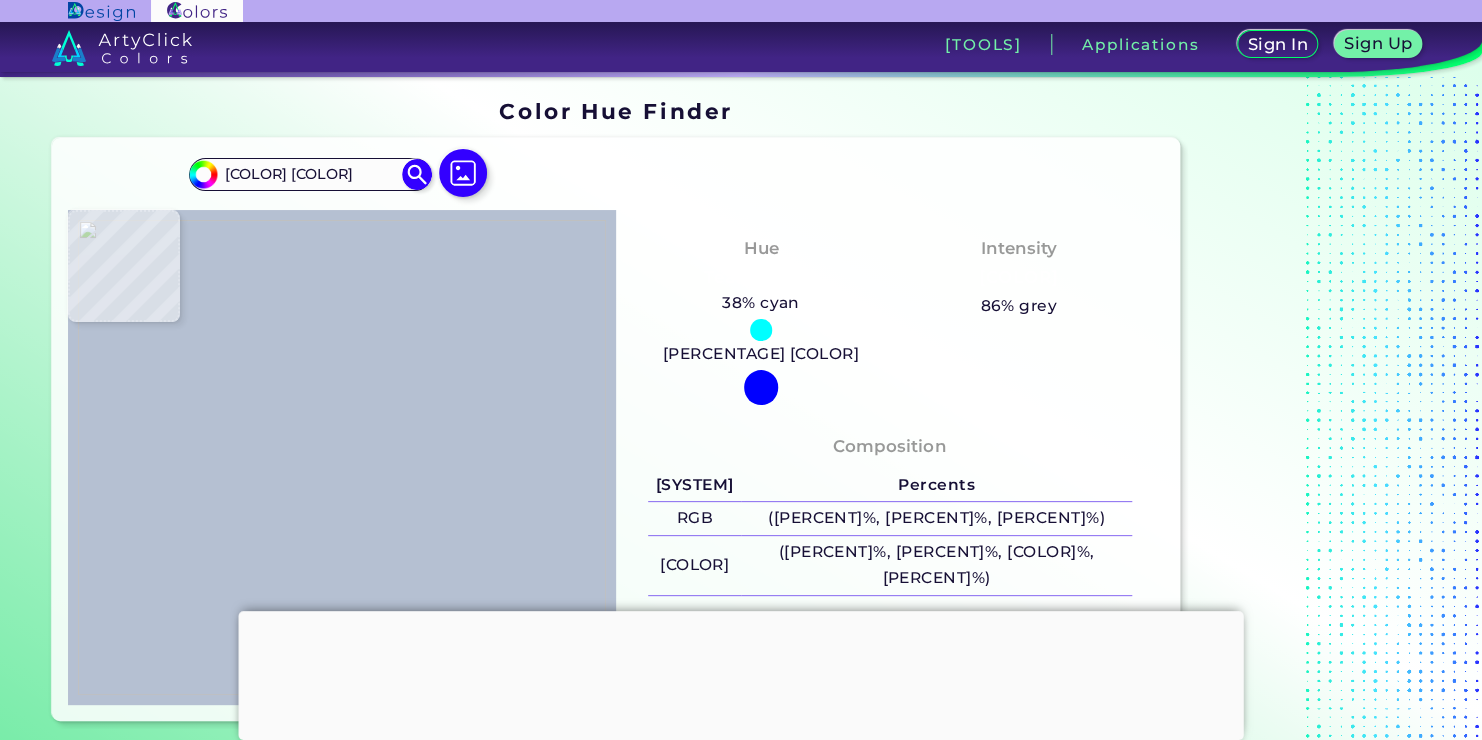 type on "#b7c1cd" 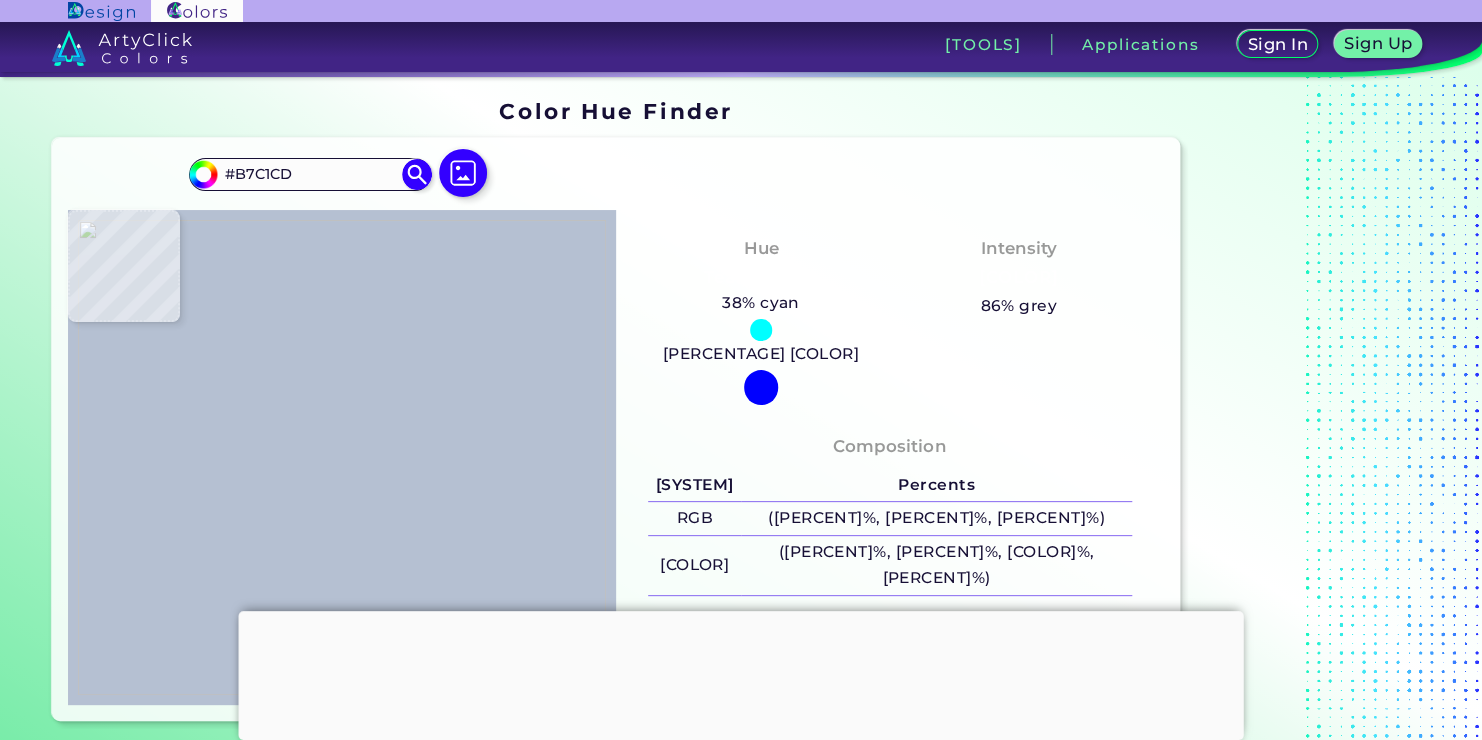 type on "[COLOR]" 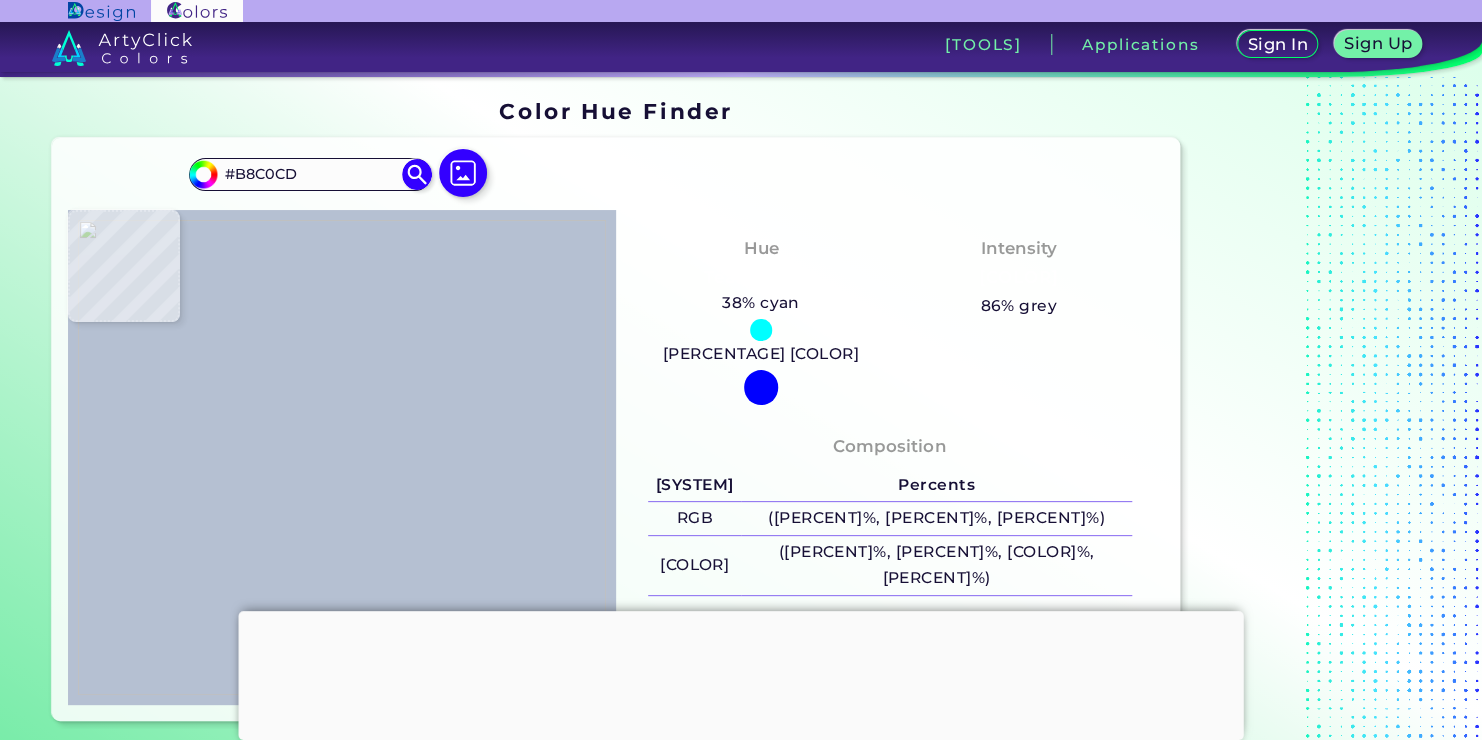 type on "#bbc3cb" 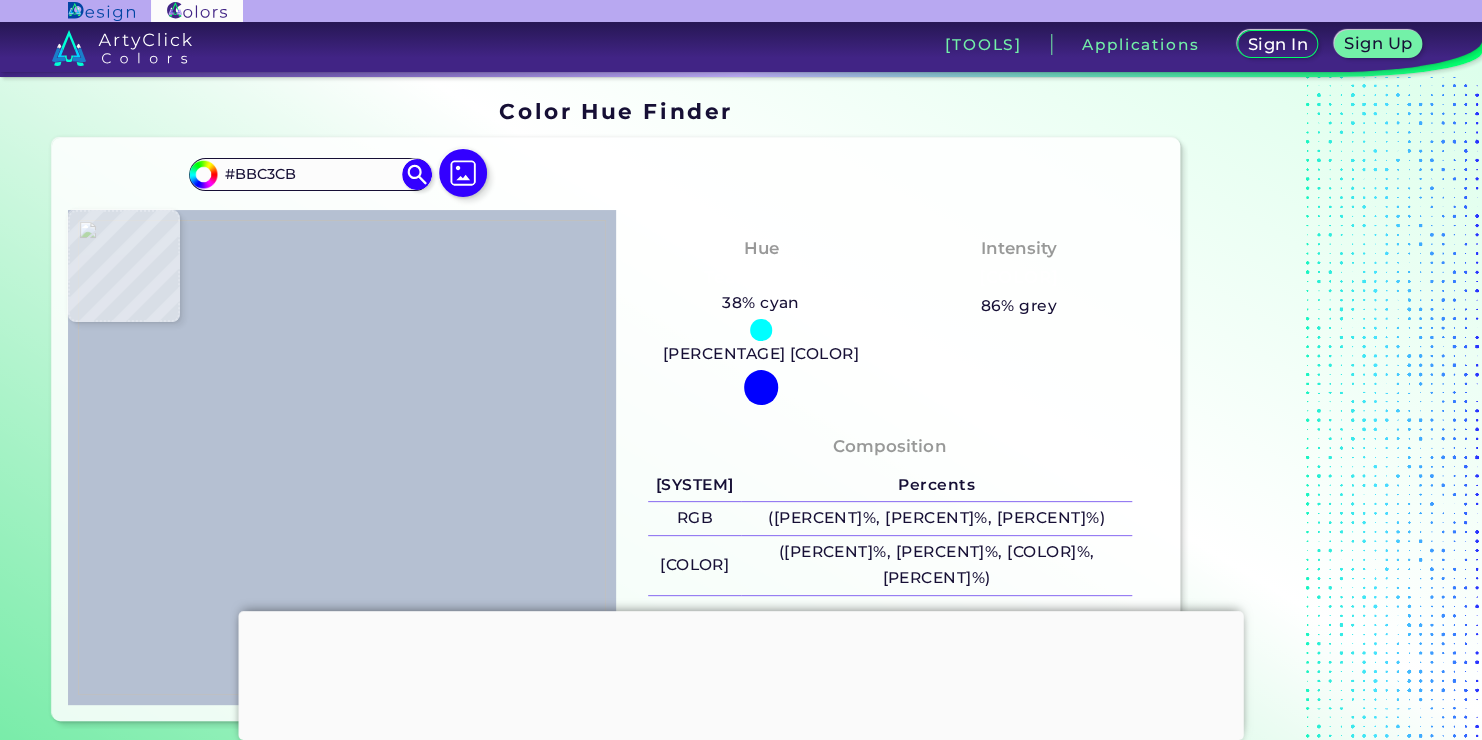 type on "#6c685f" 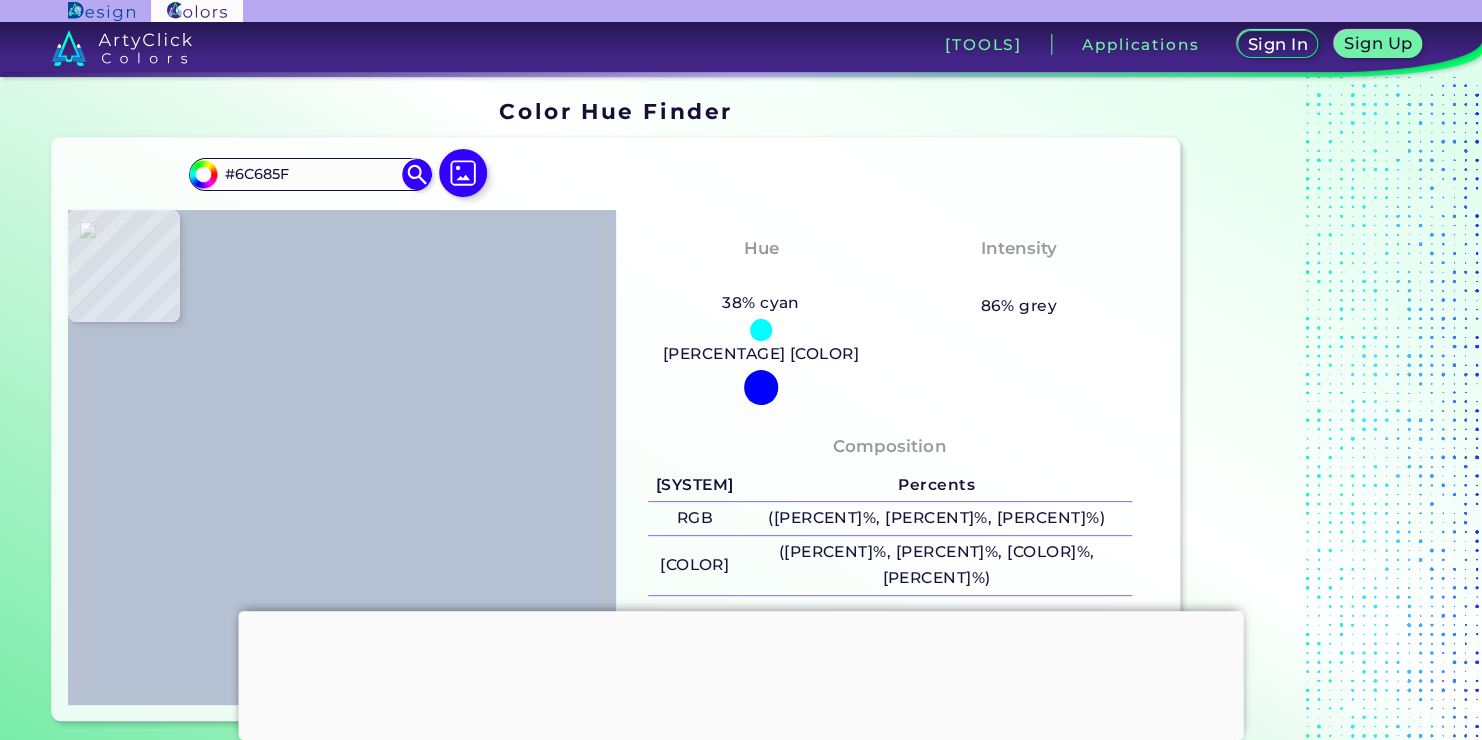 type on "#918e89" 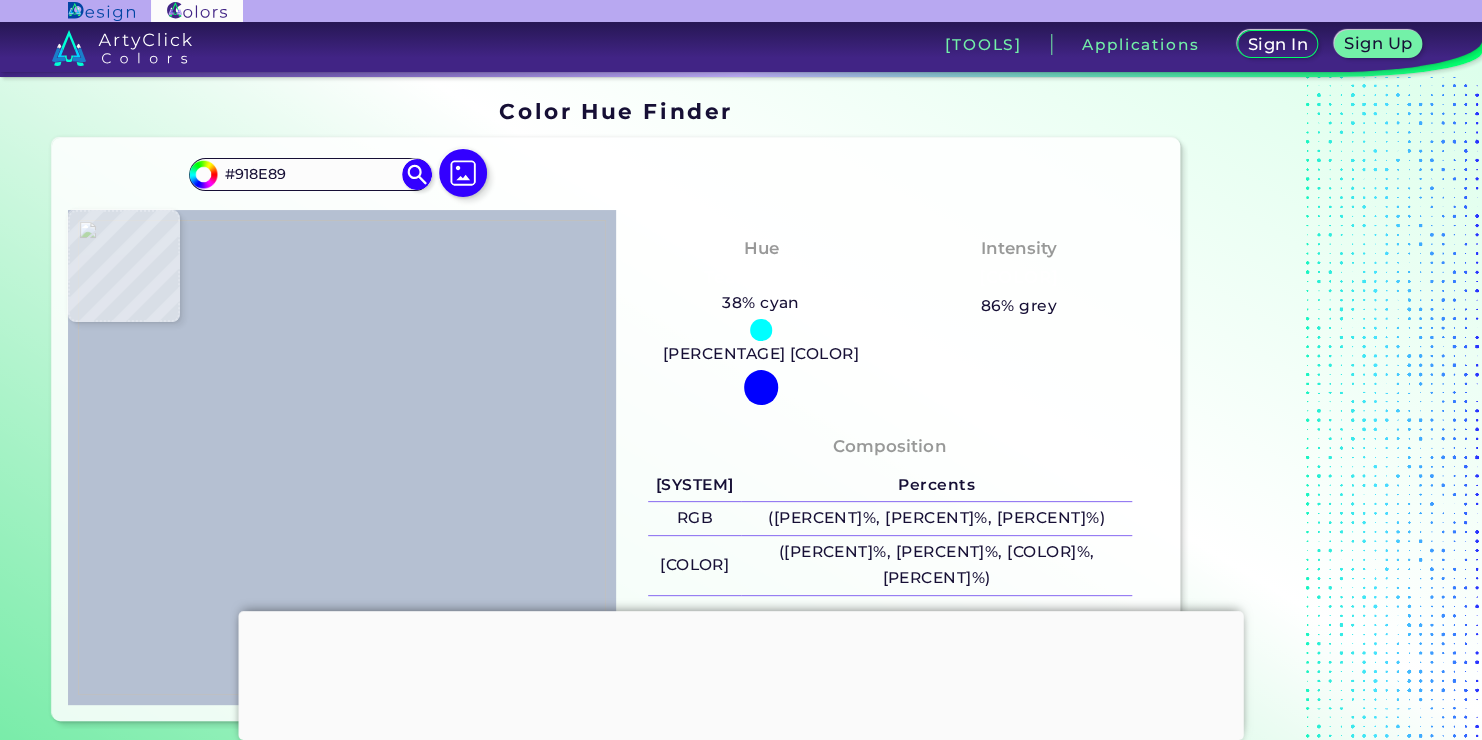 type on "[COLOR]" 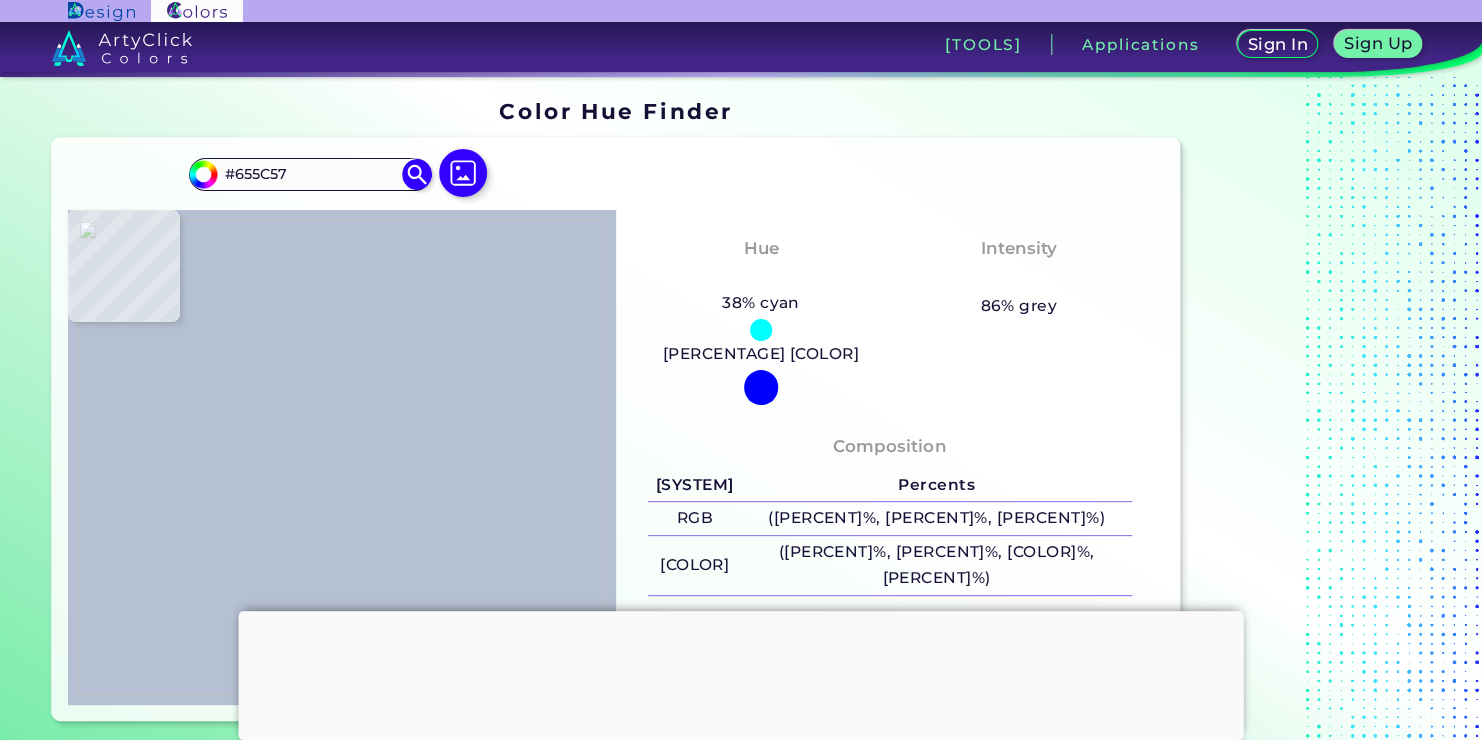 type on "#948f8b" 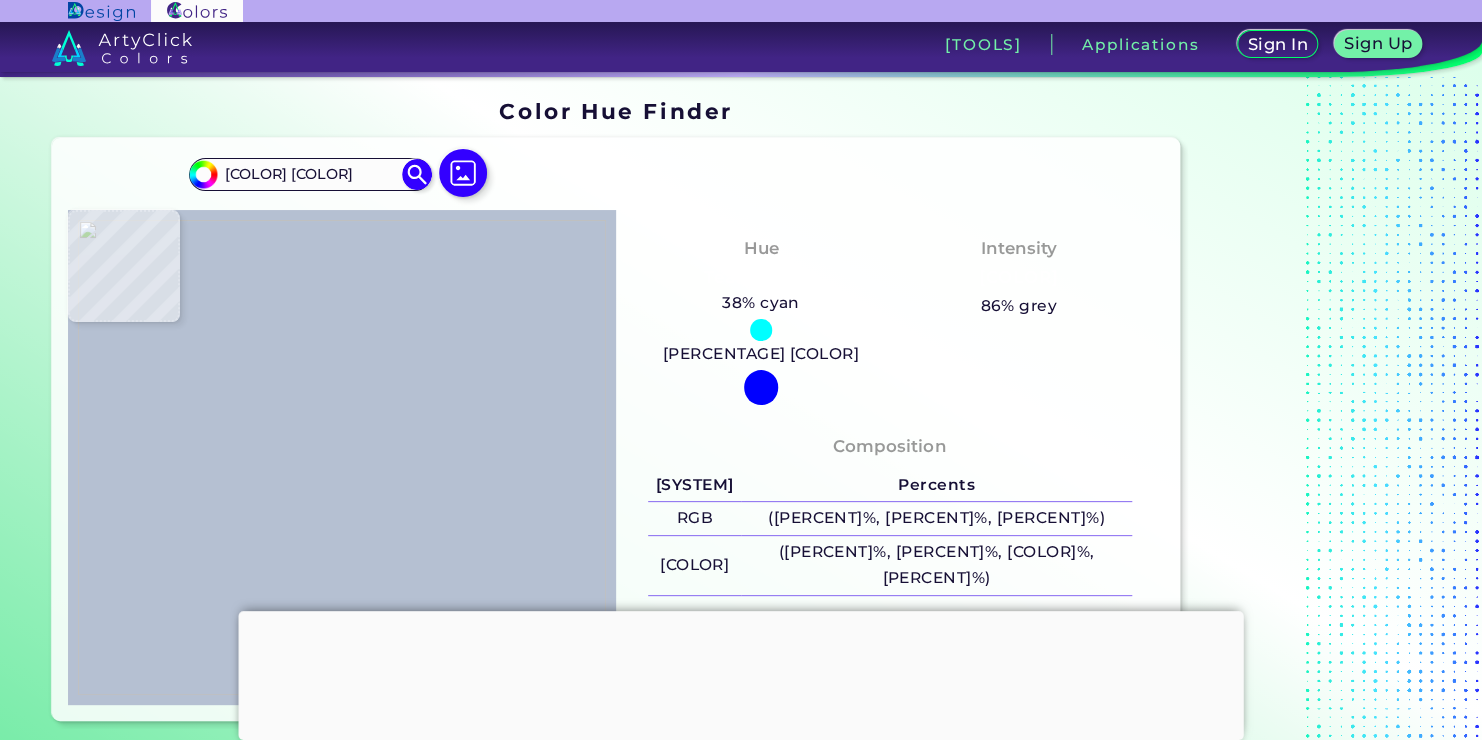 type on "#95908c" 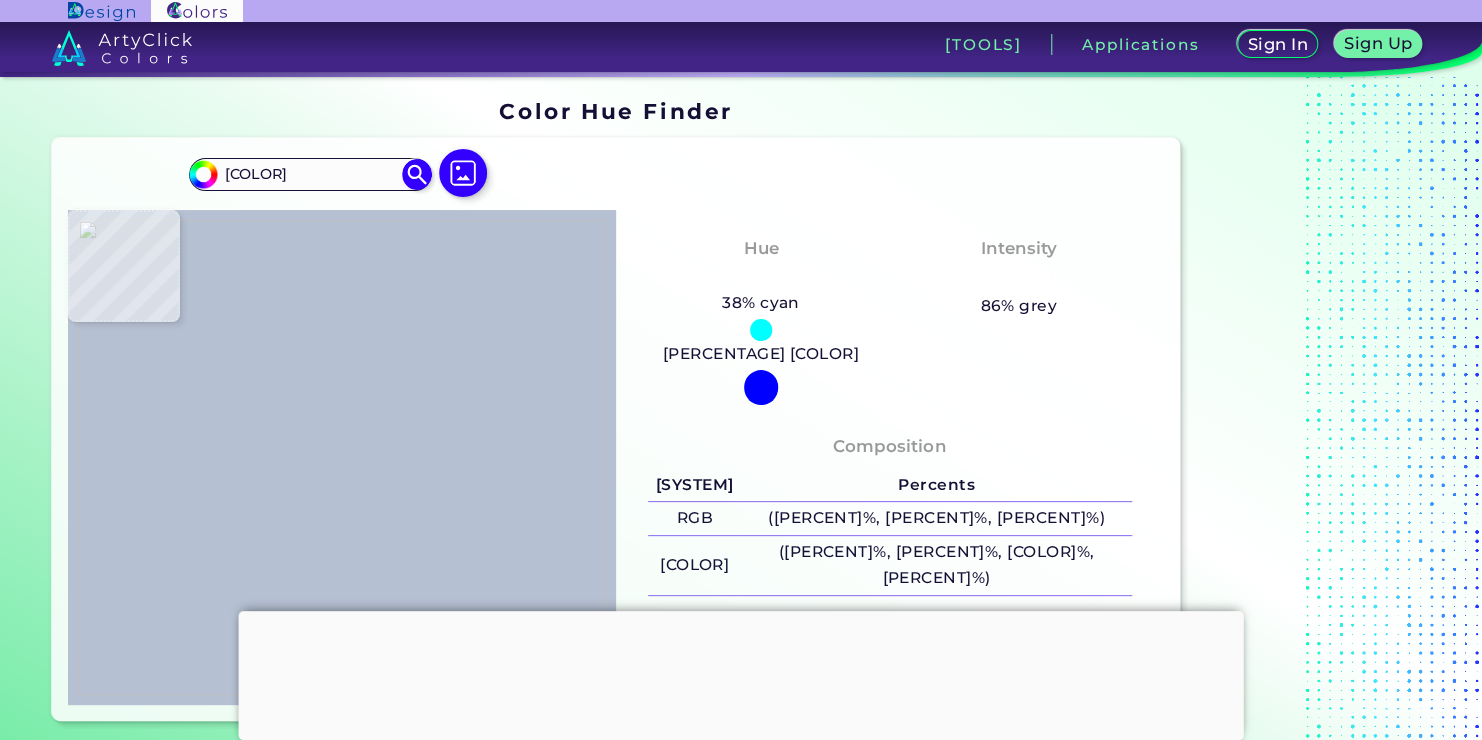 type on "#898582" 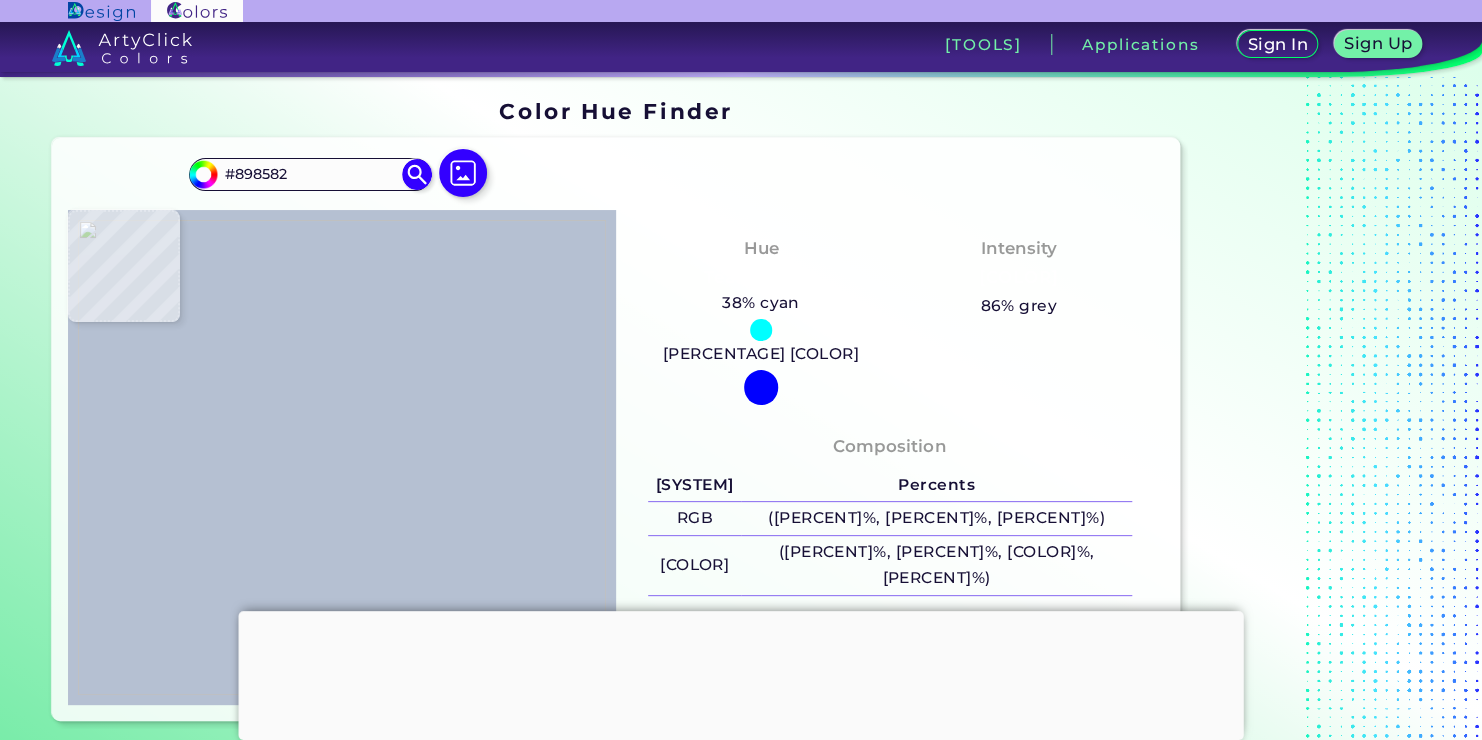 type on "#7b7a76" 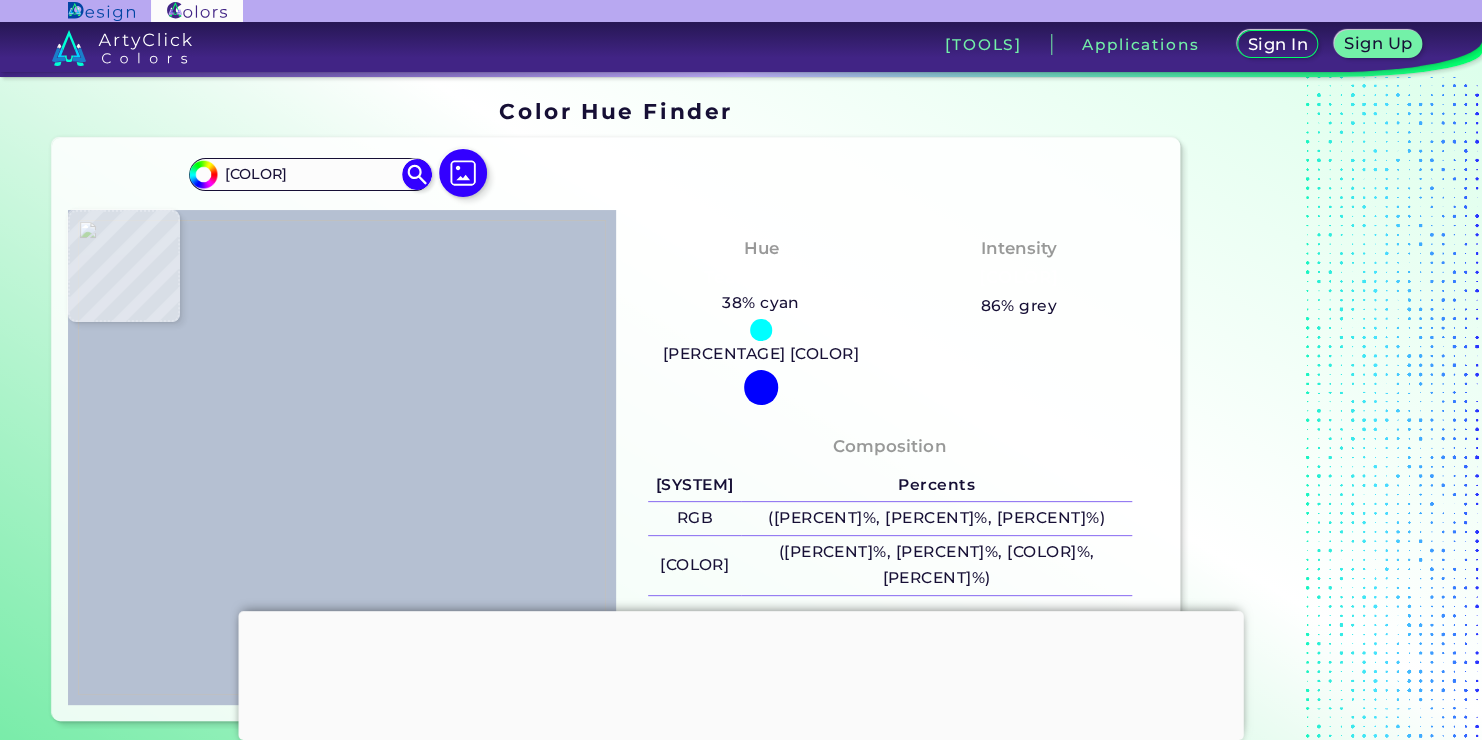 type on "#797572" 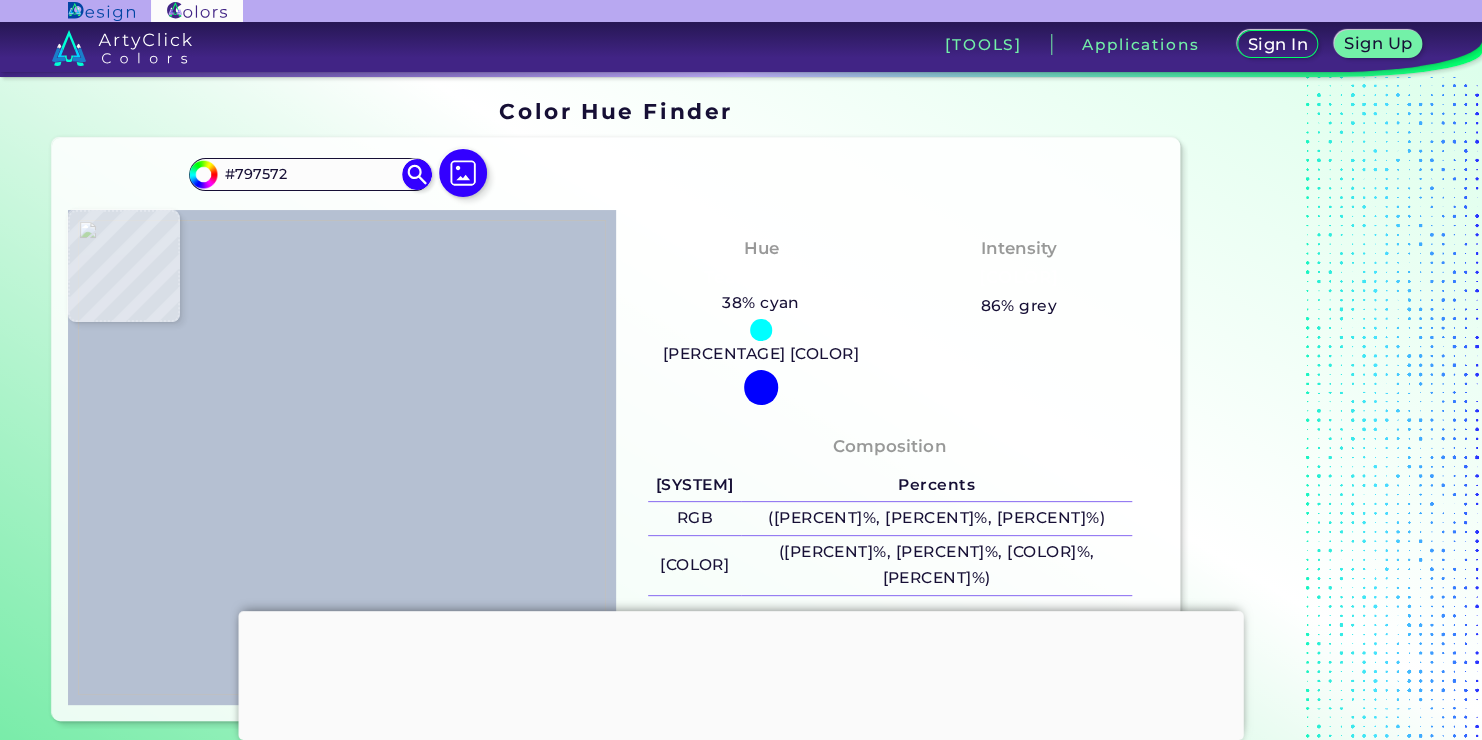 type on "#86837e" 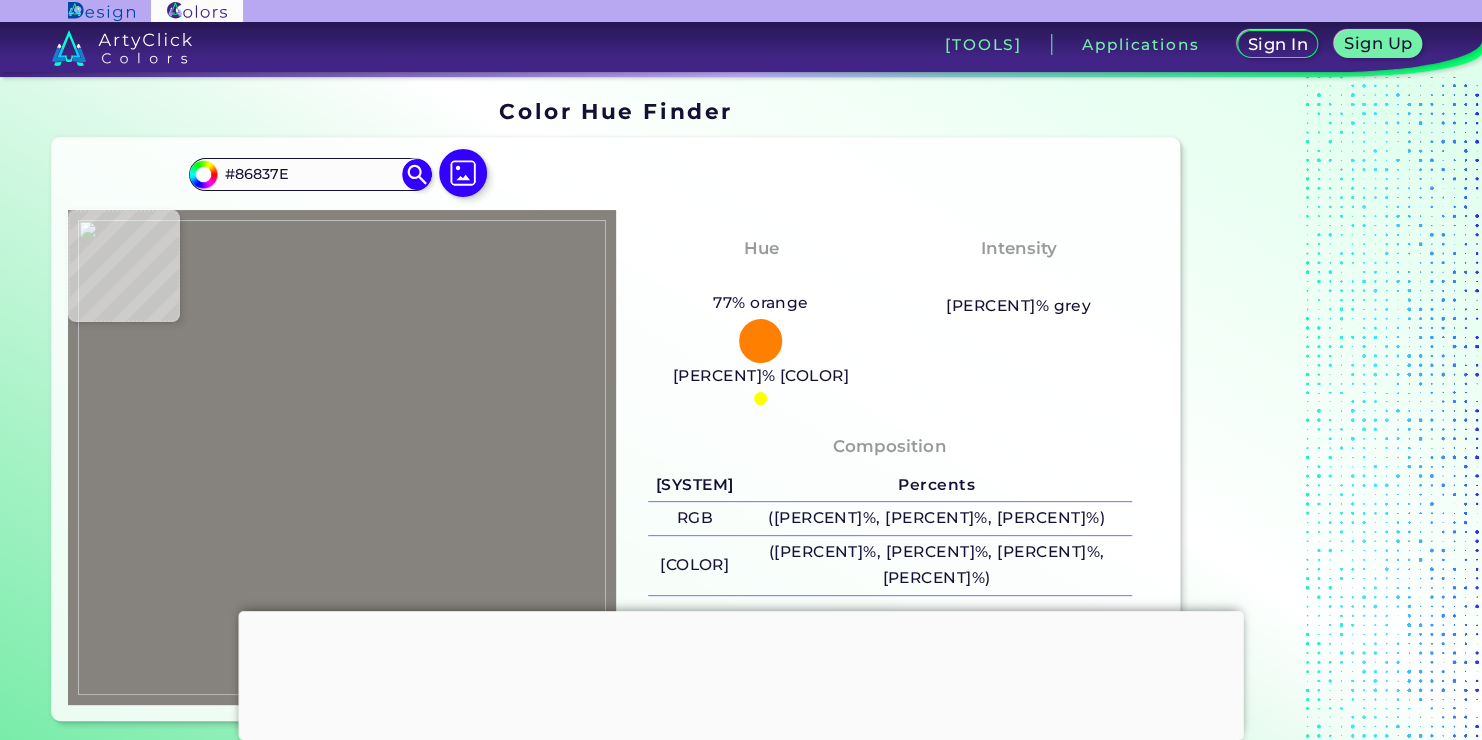 type on "#7c7c74" 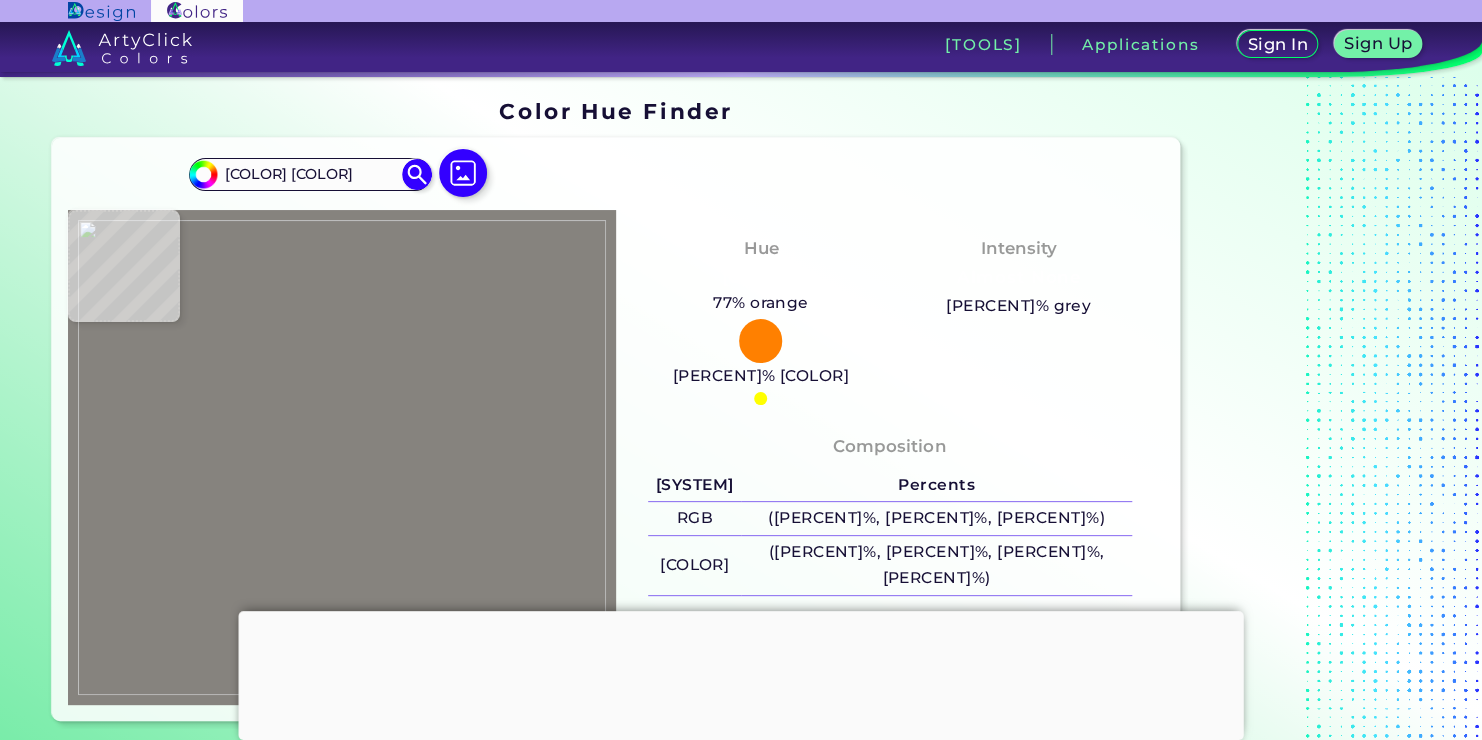 type on "[COLOR]" 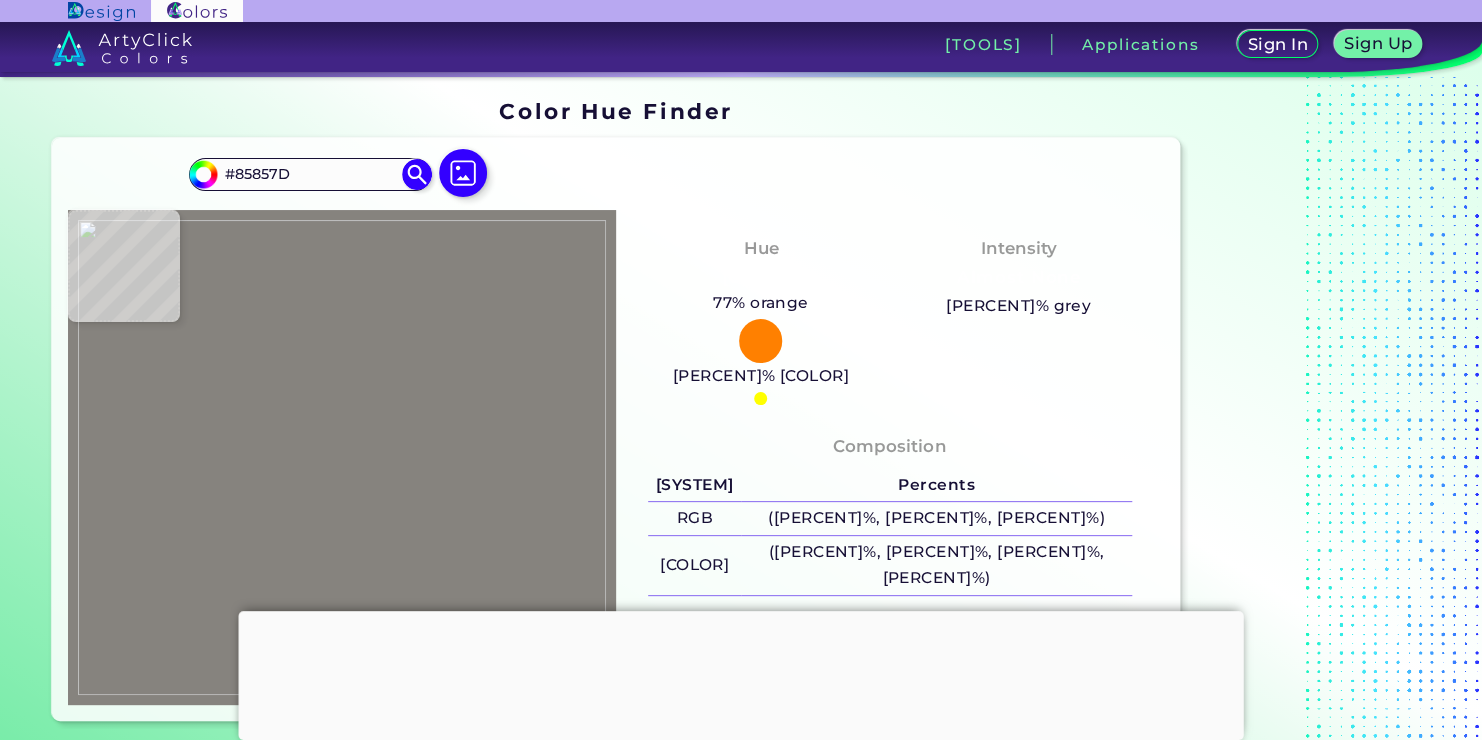 type on "#88837d" 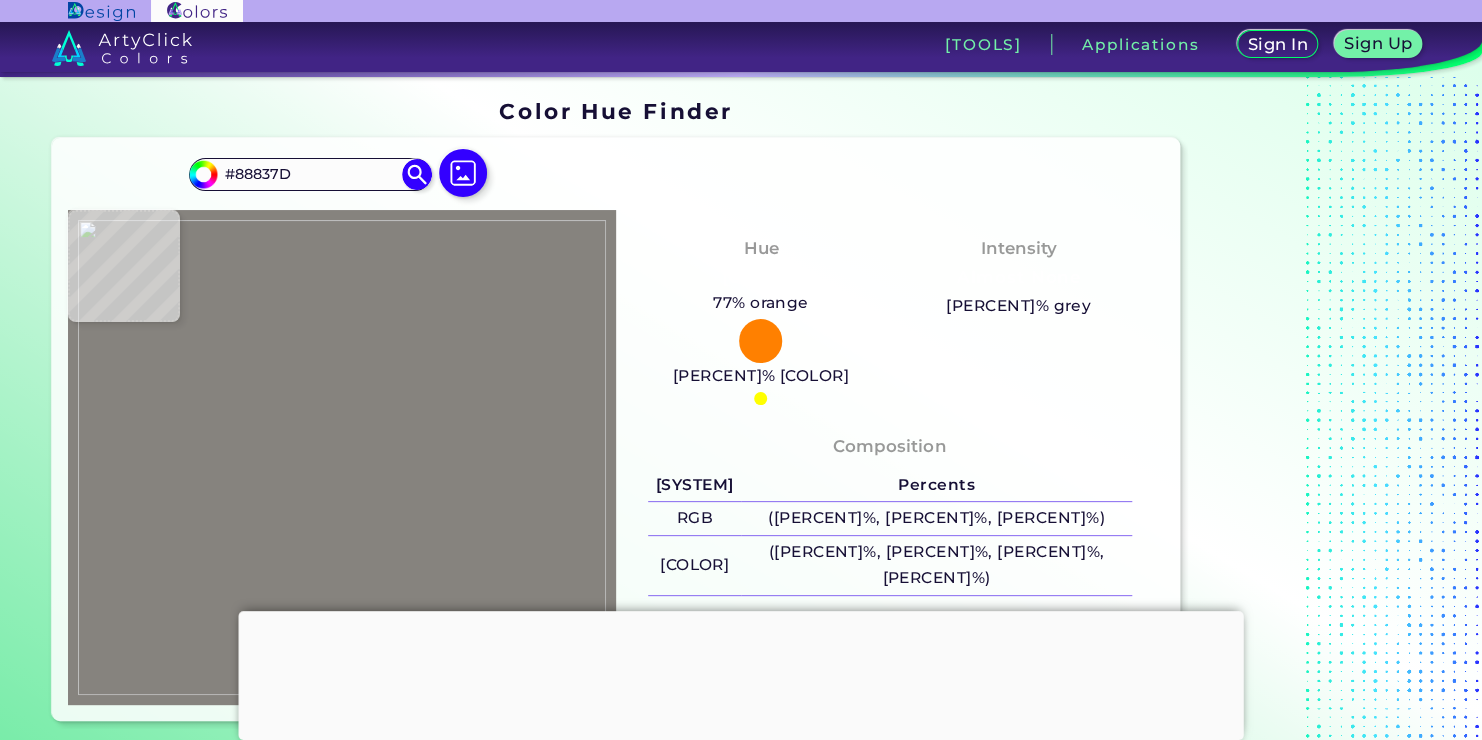 type on "[COLOR]" 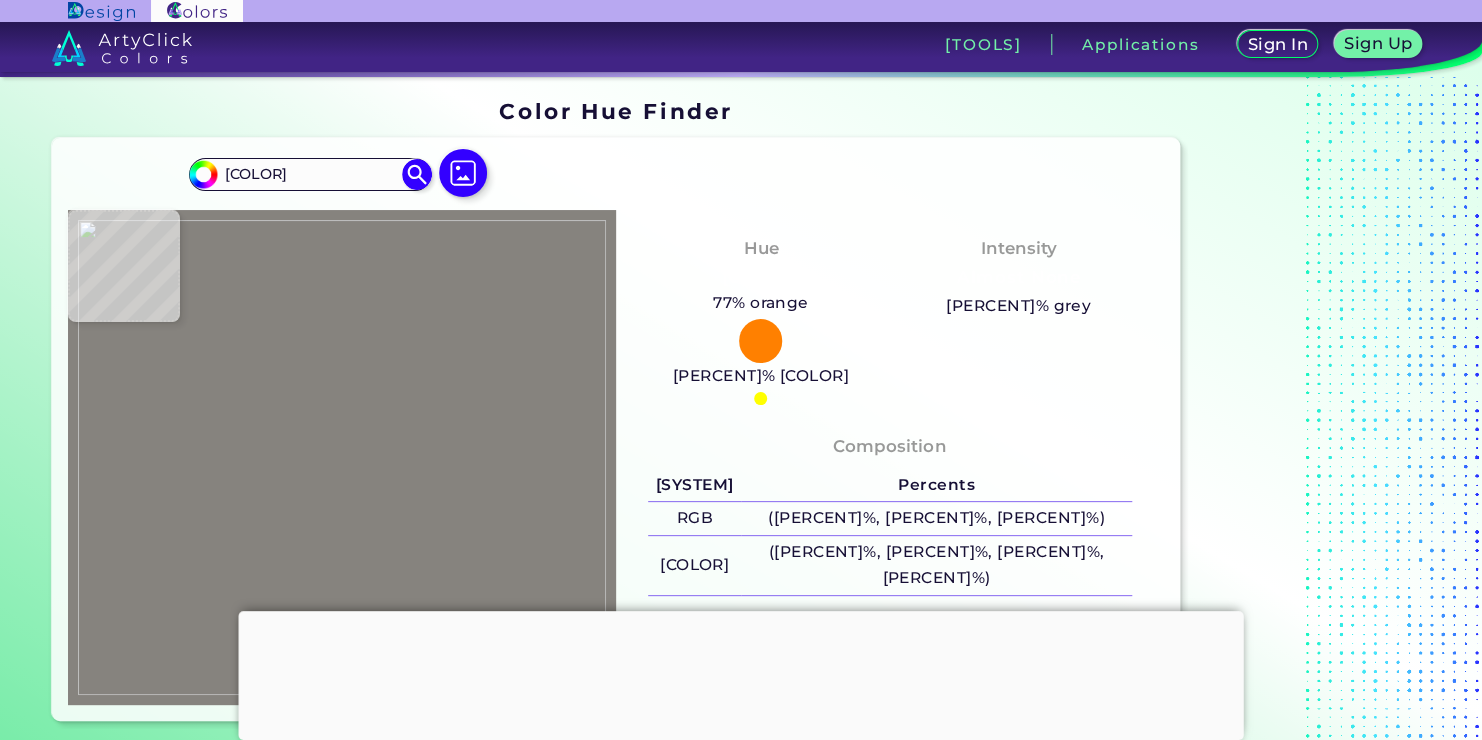 type on "[COLOR] [COLOR]" 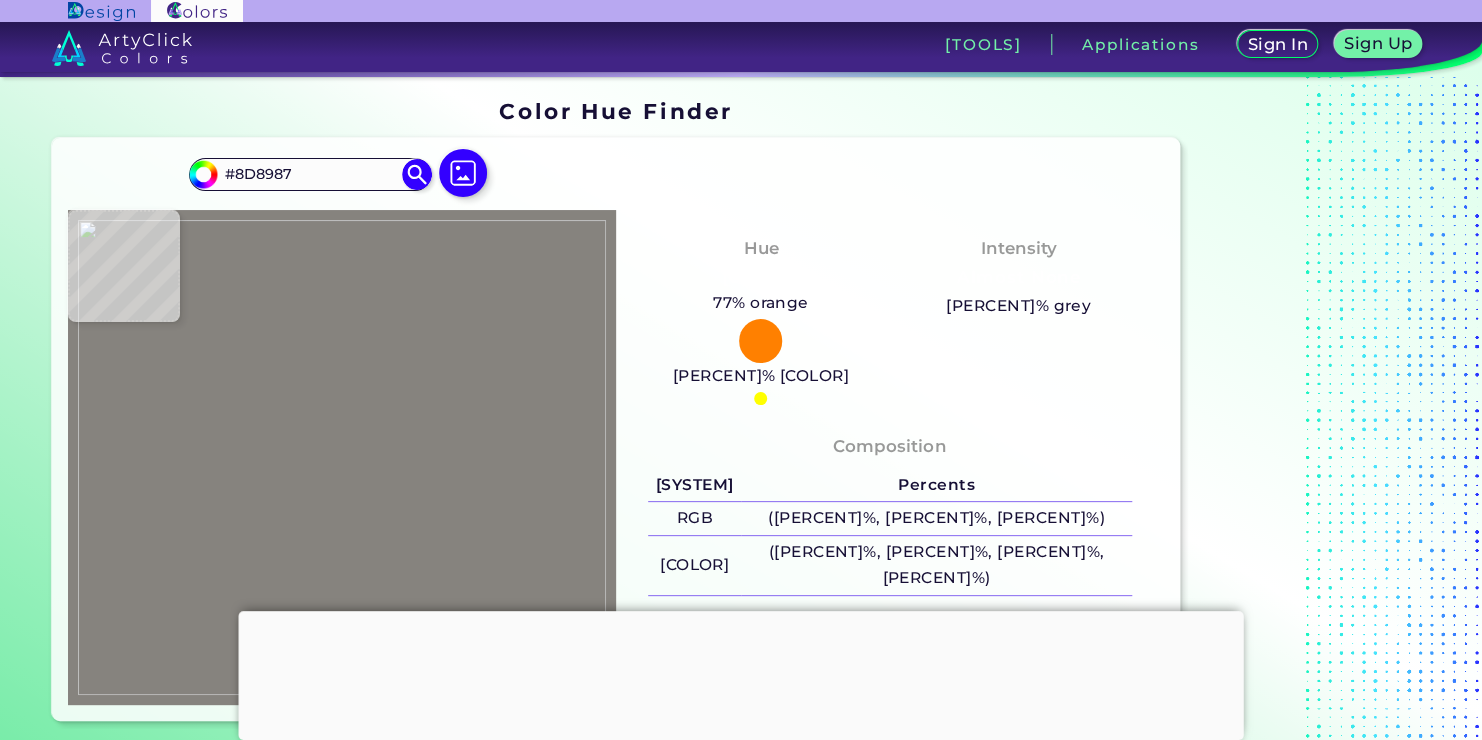 type on "#898582" 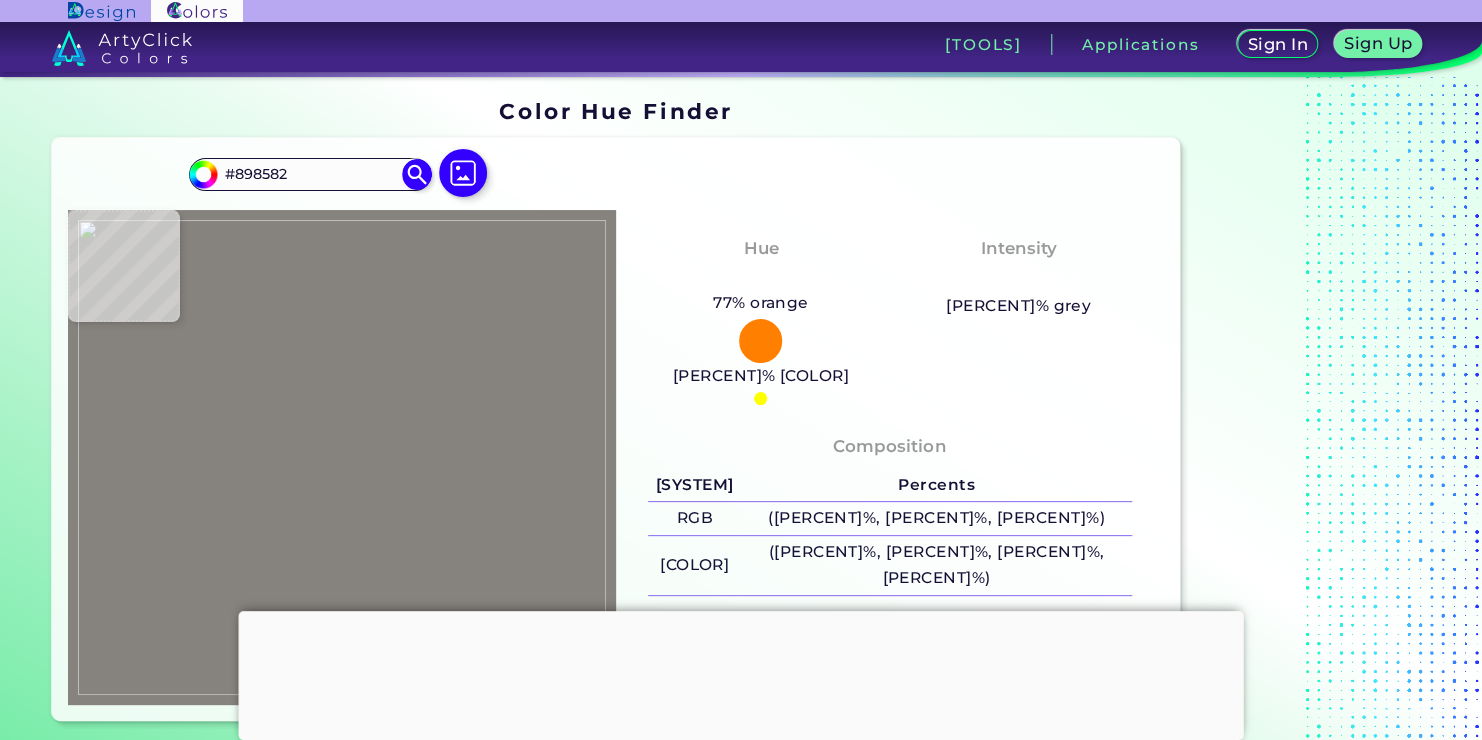 type on "#8a8683" 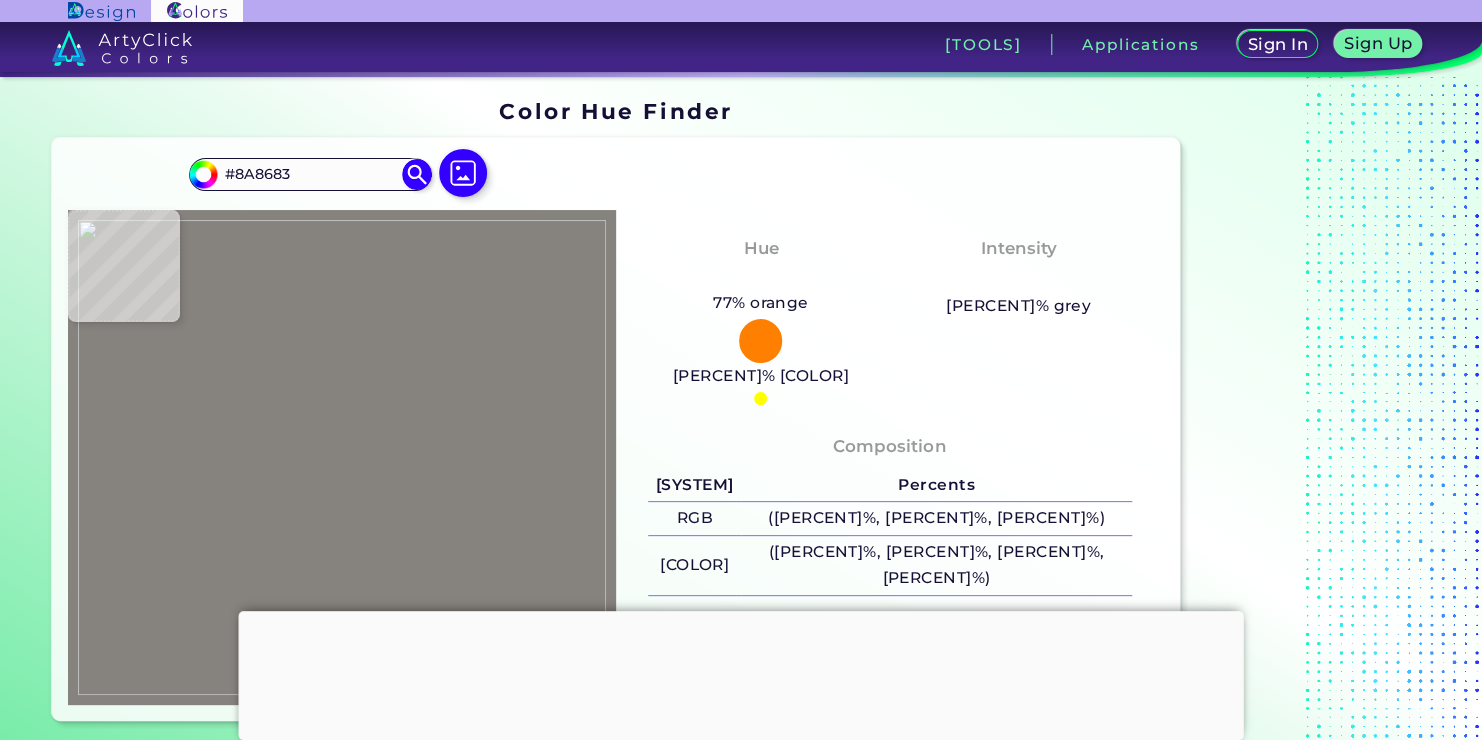 type on "#87847f" 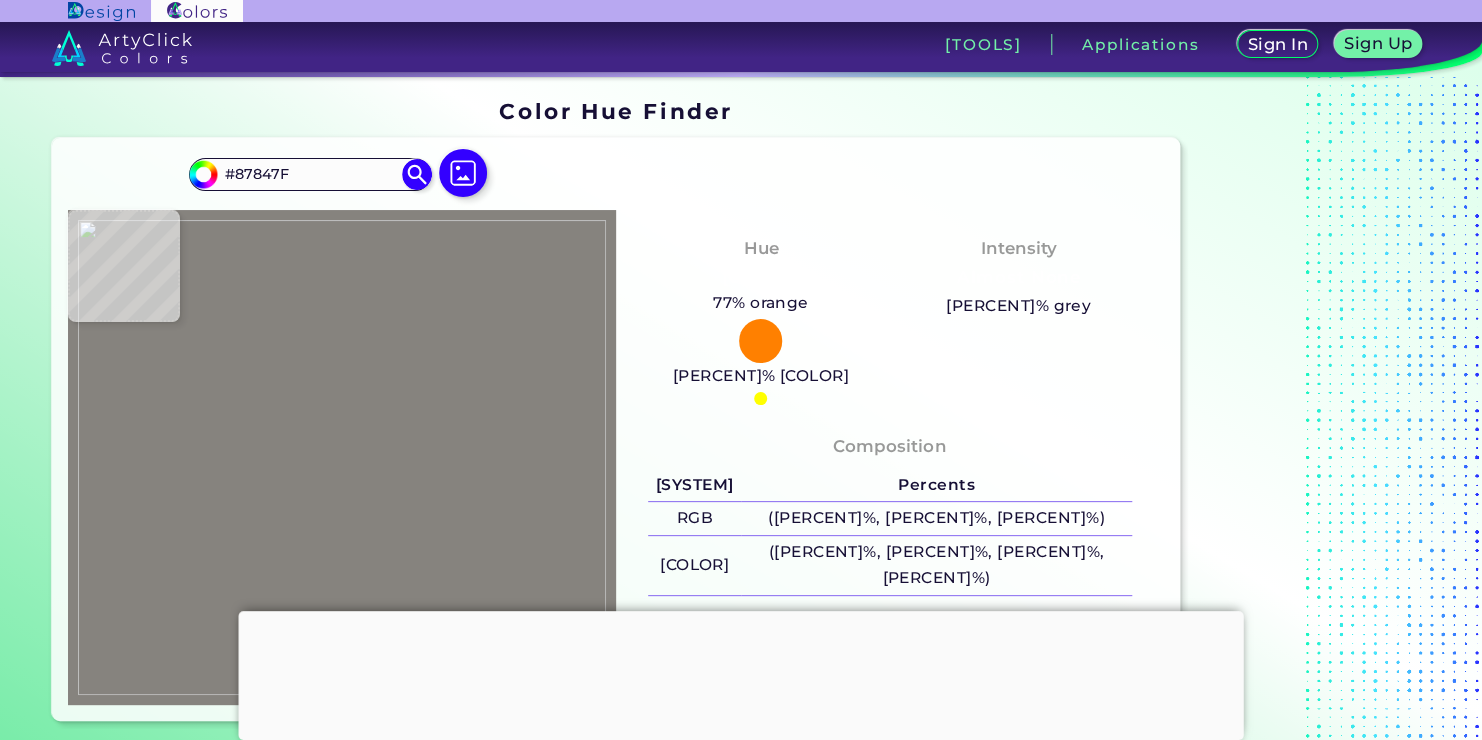type on "#84817c" 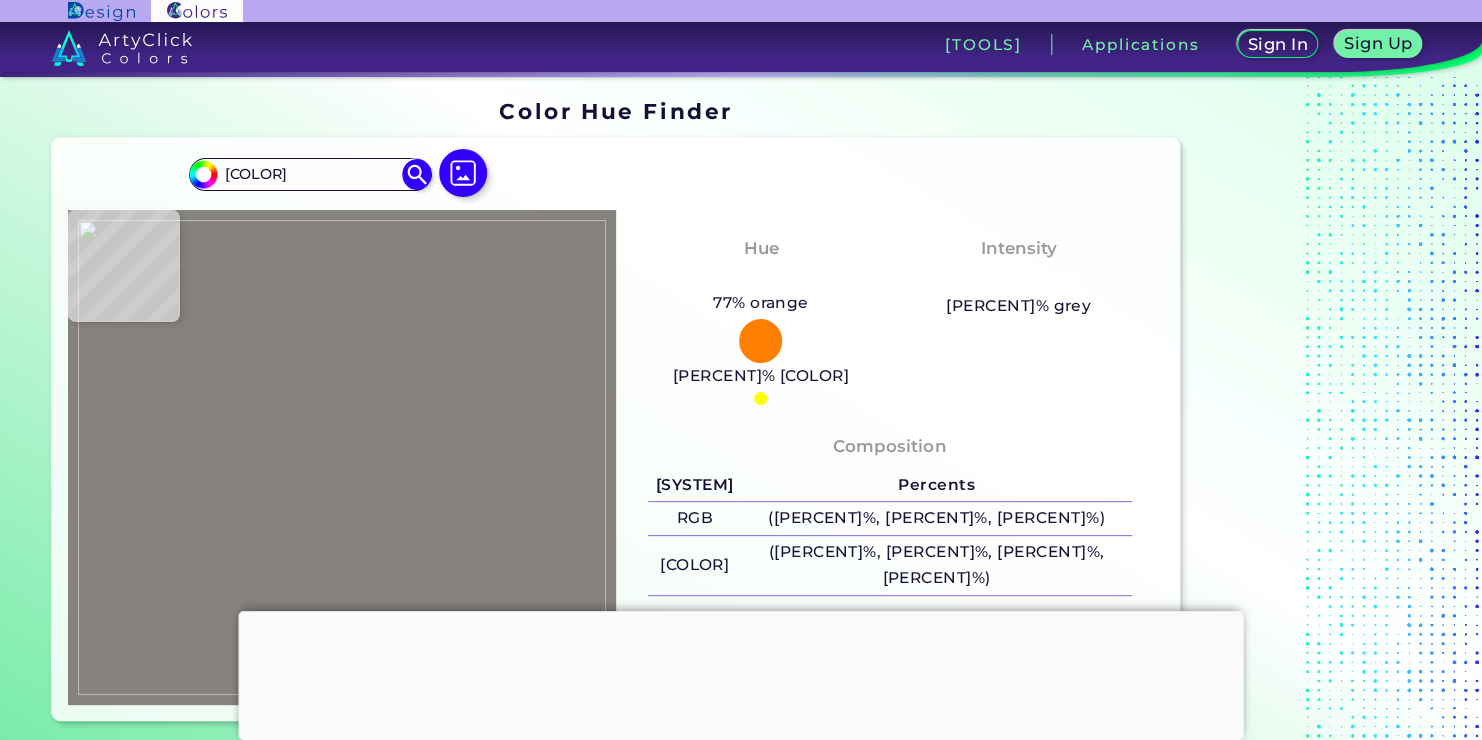 type on "#85817e" 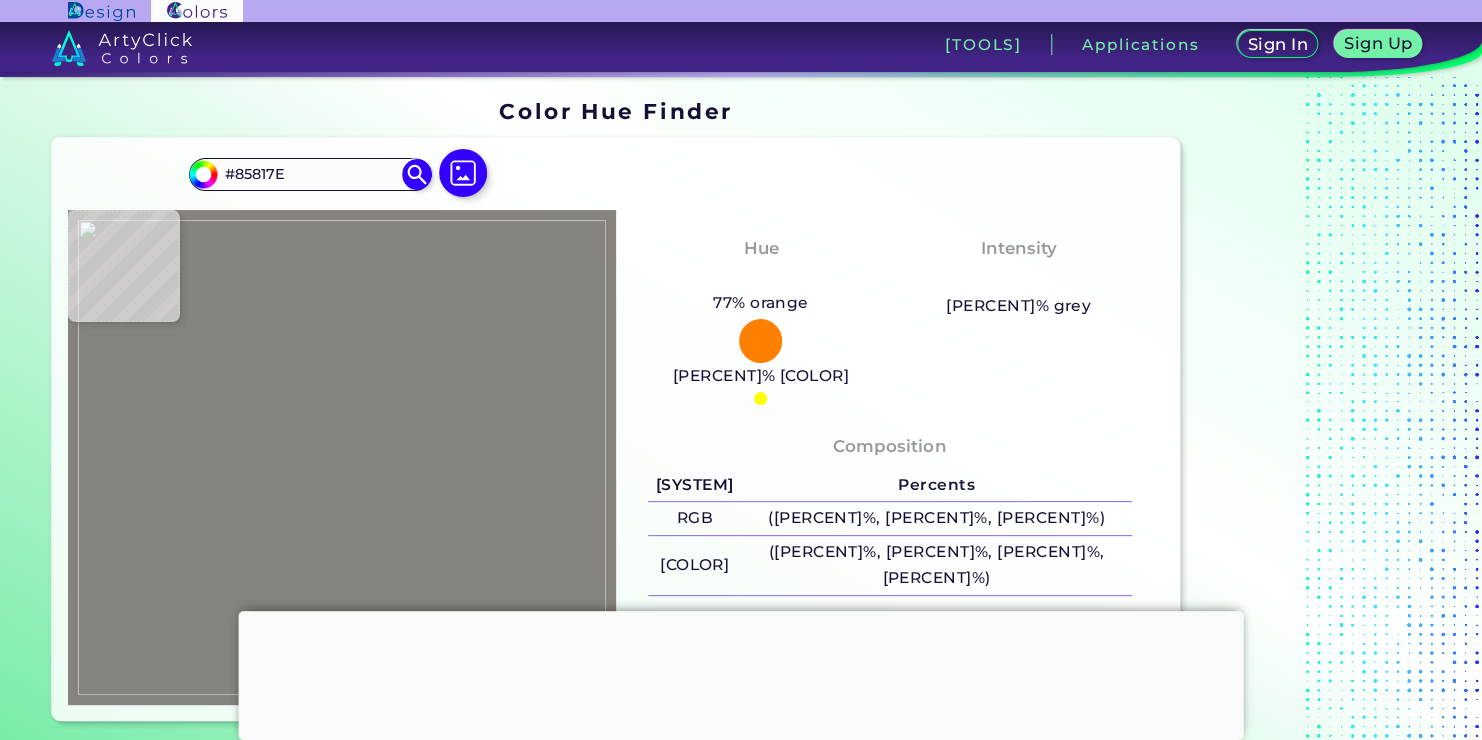 type on "#888481" 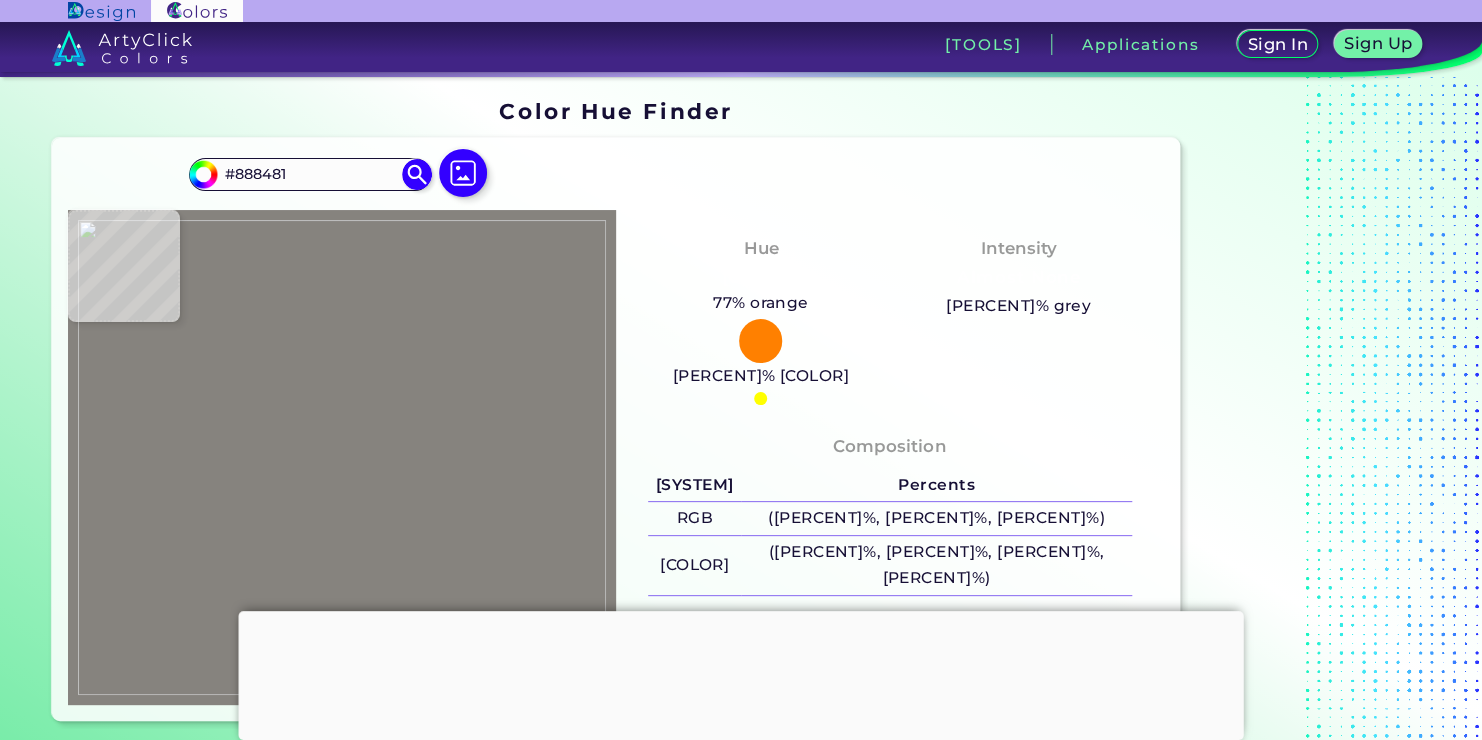 type on "[COLOR] [COLOR]" 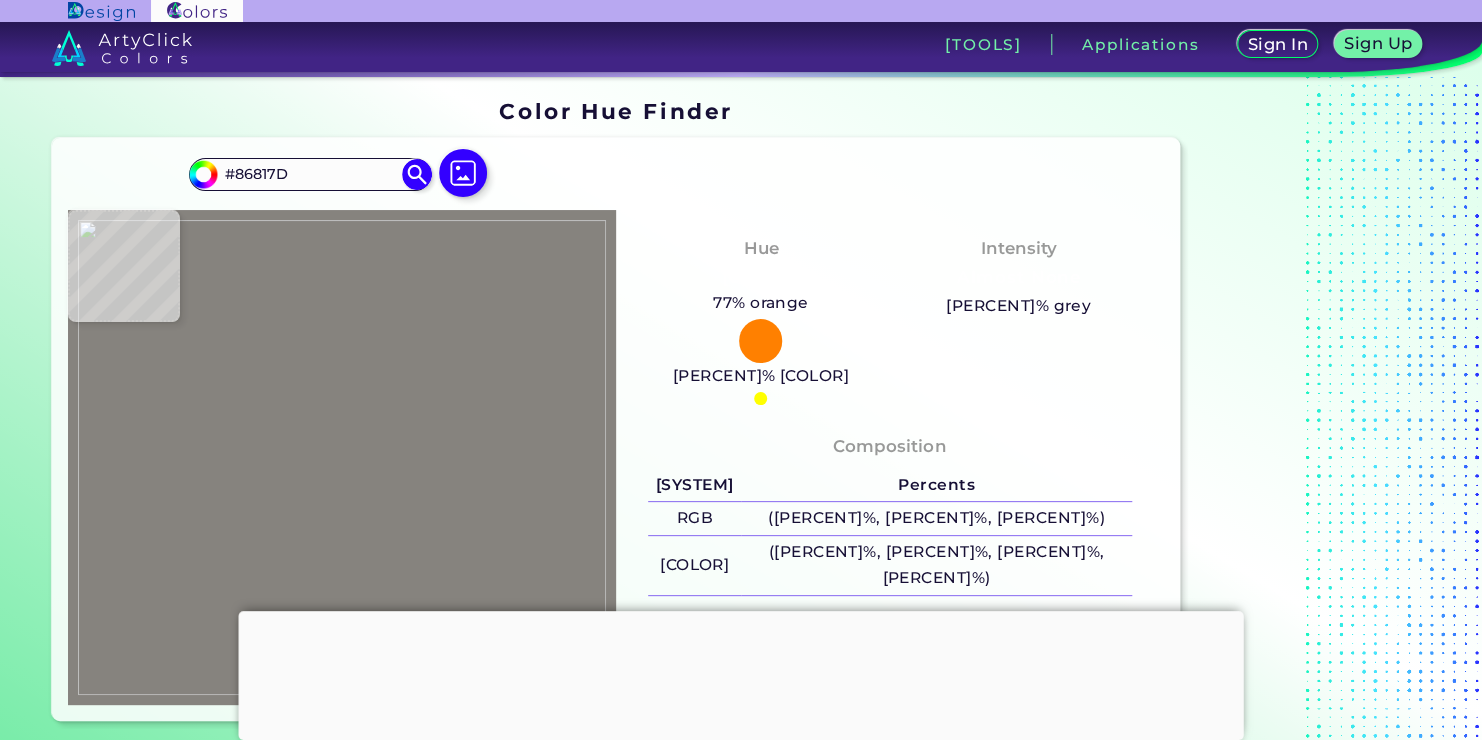 type on "[COLOR]" 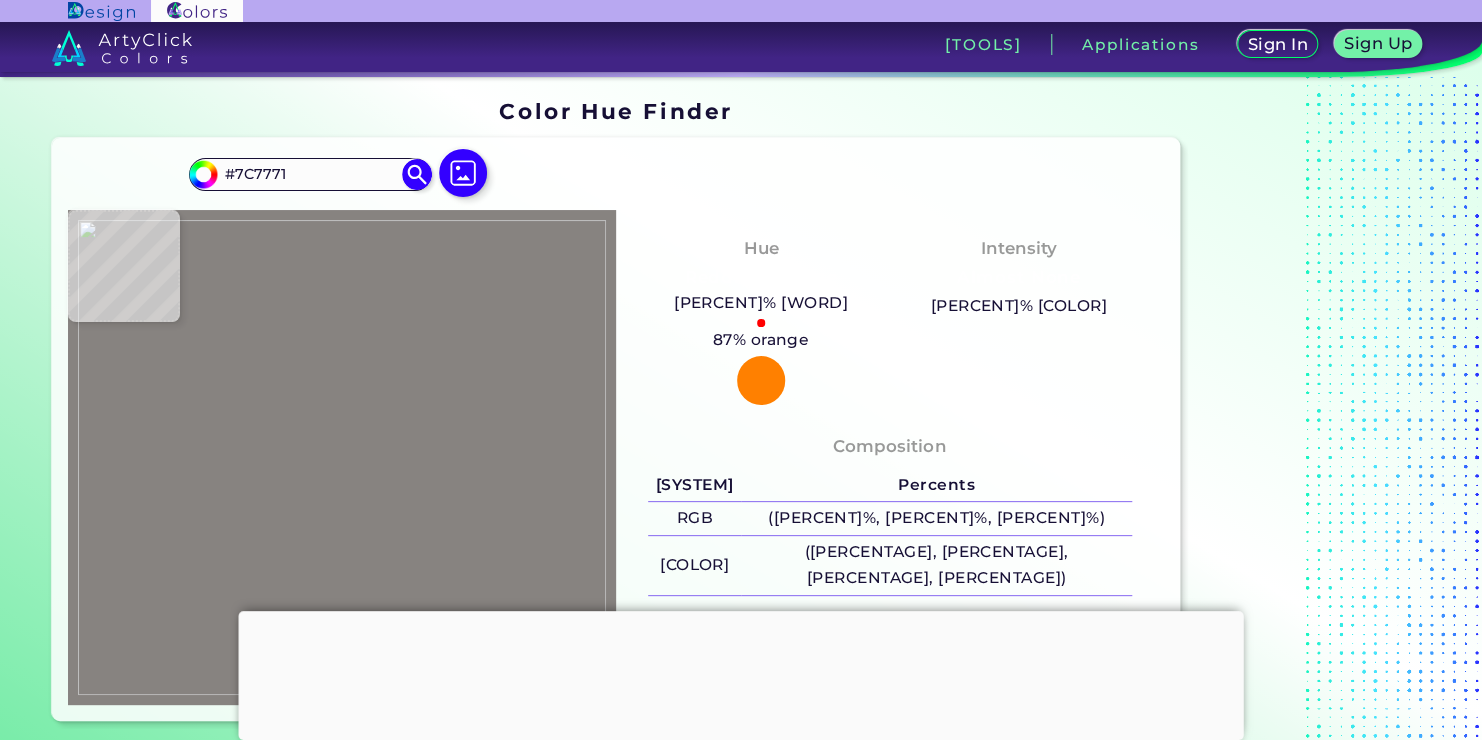 type on "#878380" 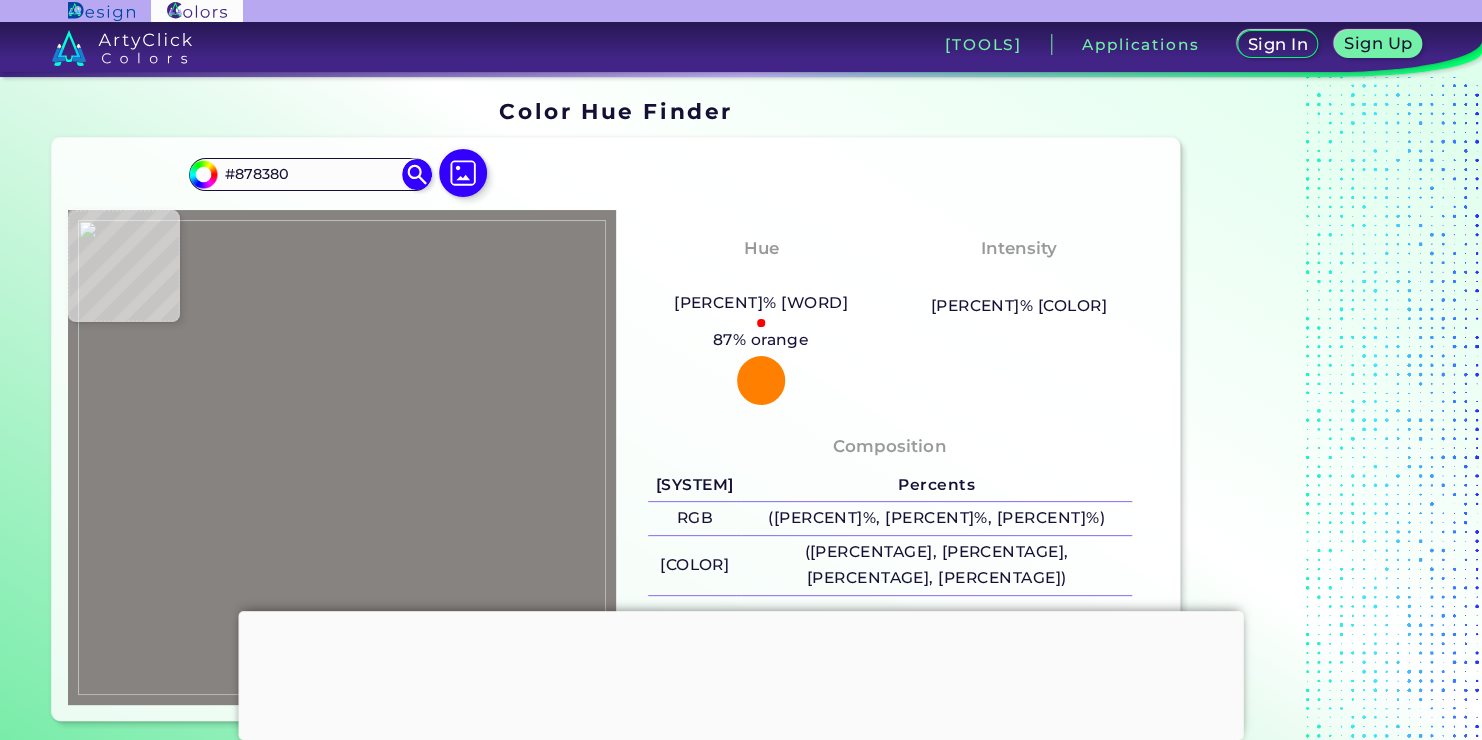 type on "#898582" 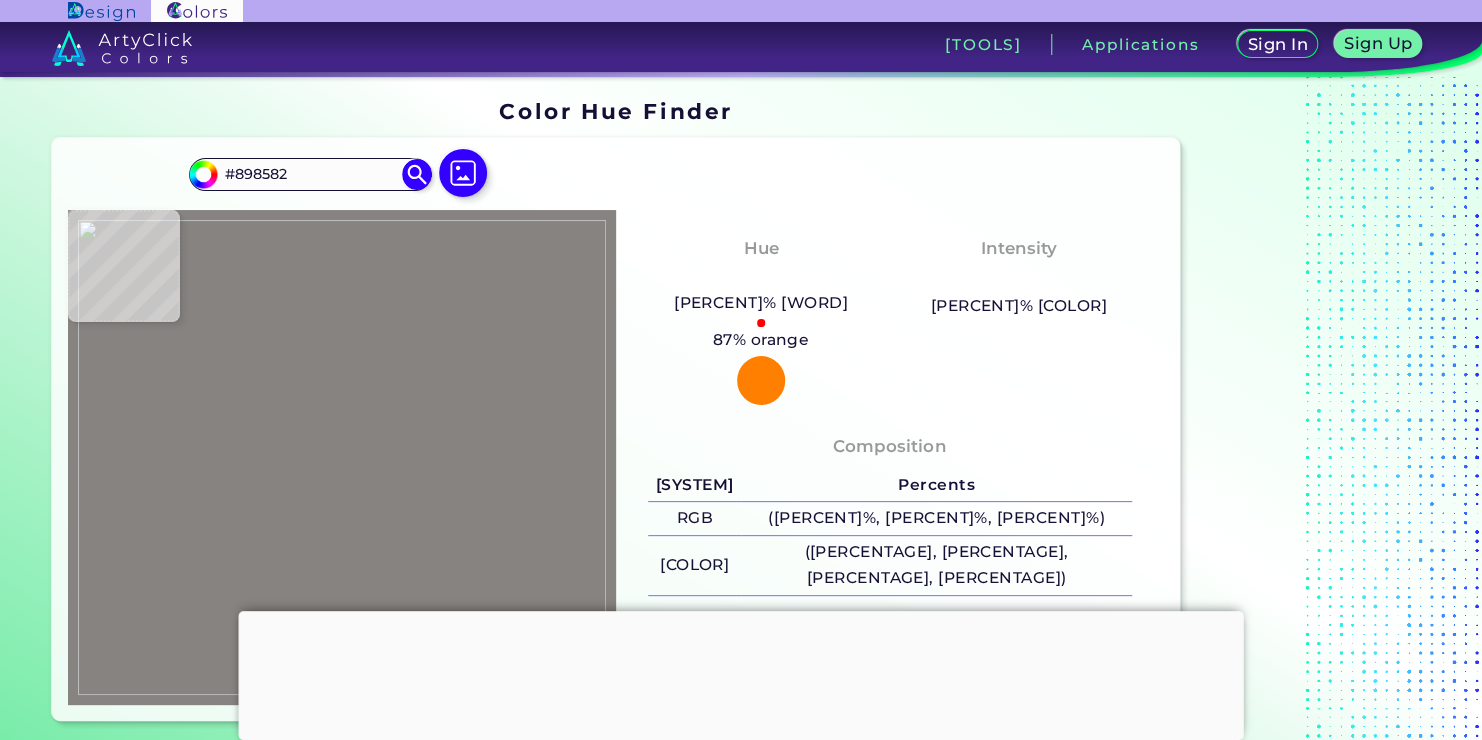 type on "#837f7e" 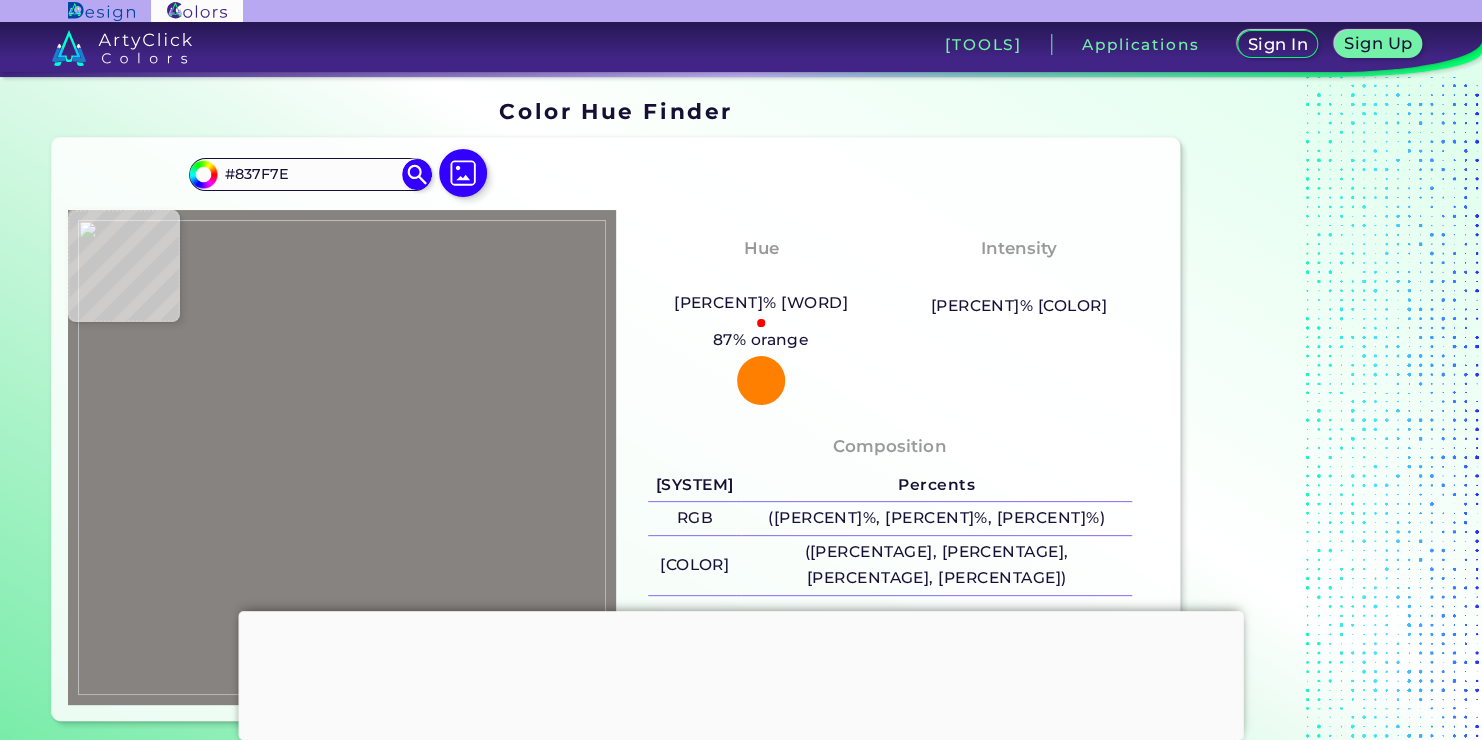 type on "#8b8682" 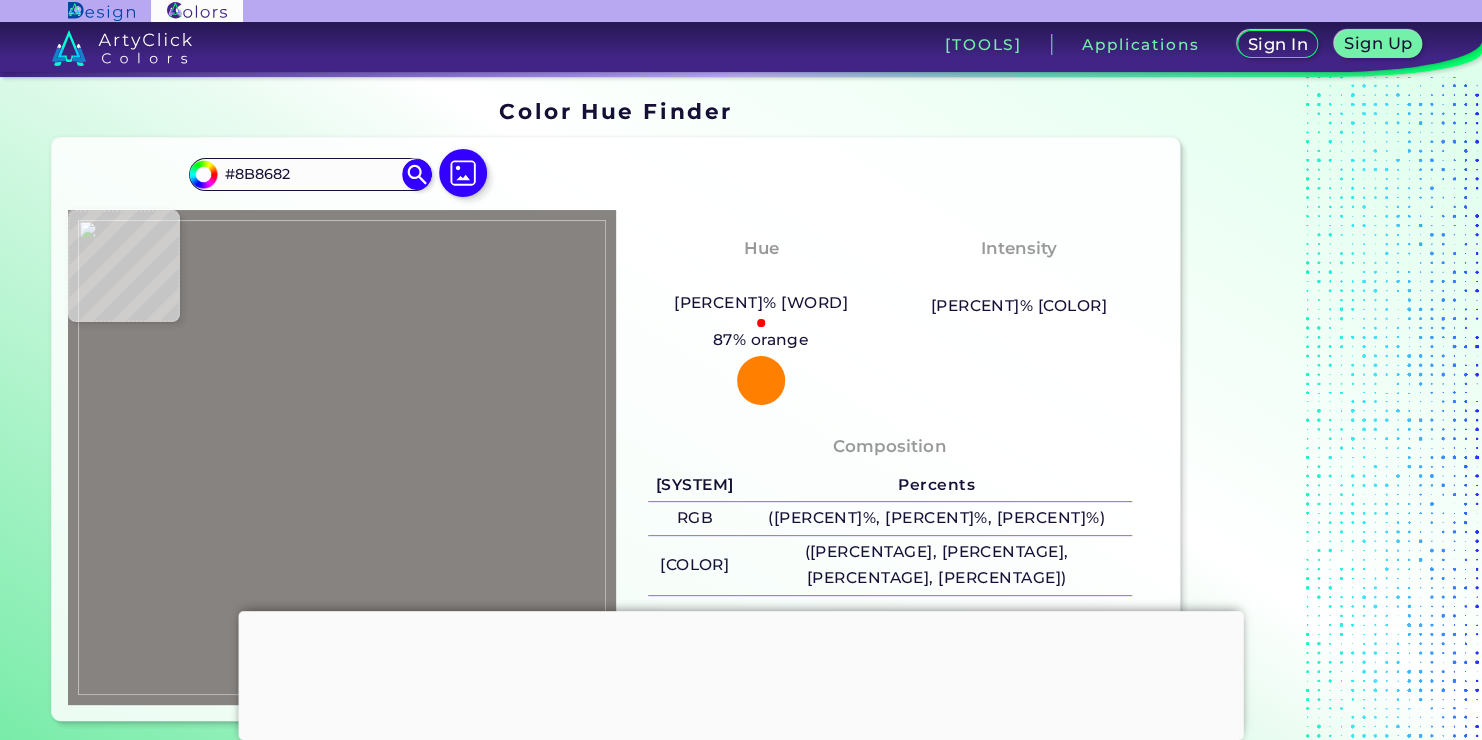 type on "#8e8a87" 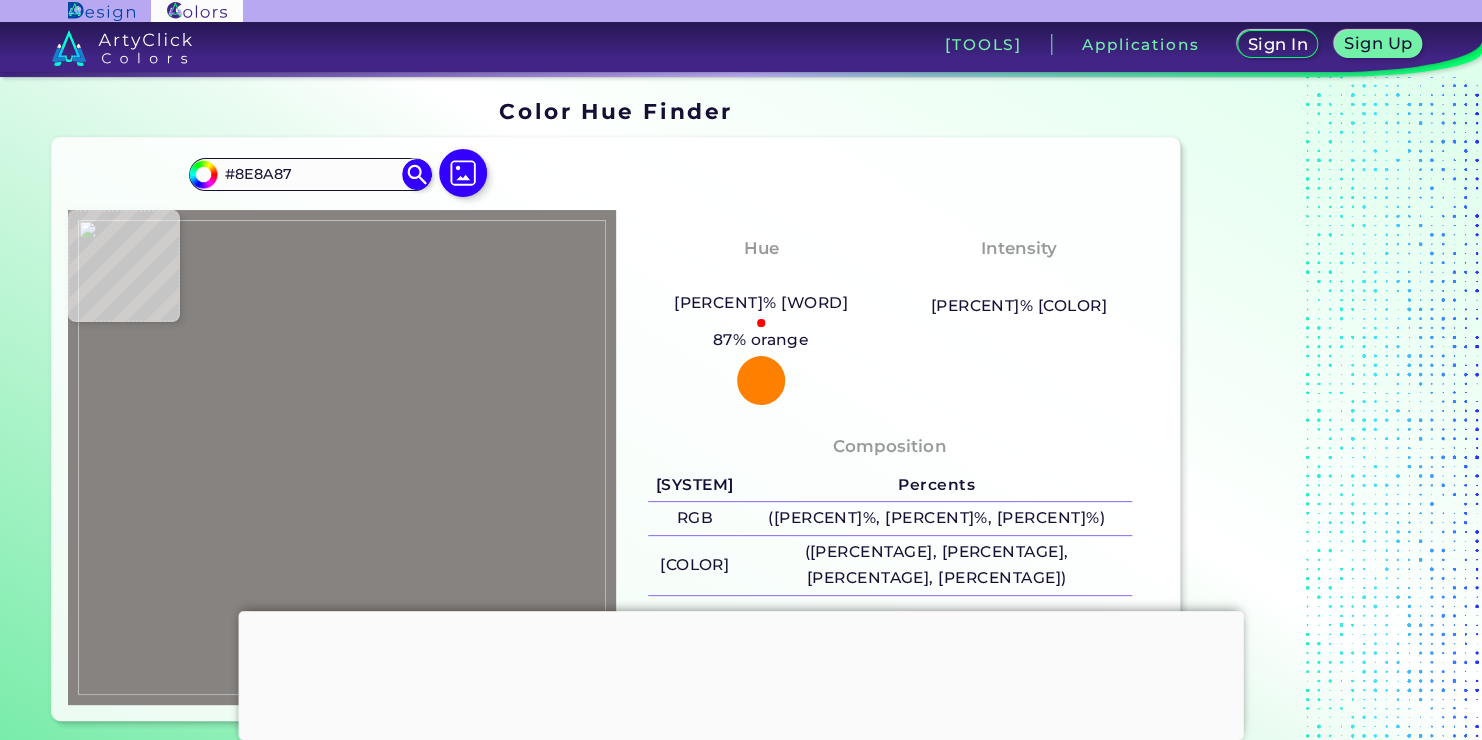 type on "#8d8986" 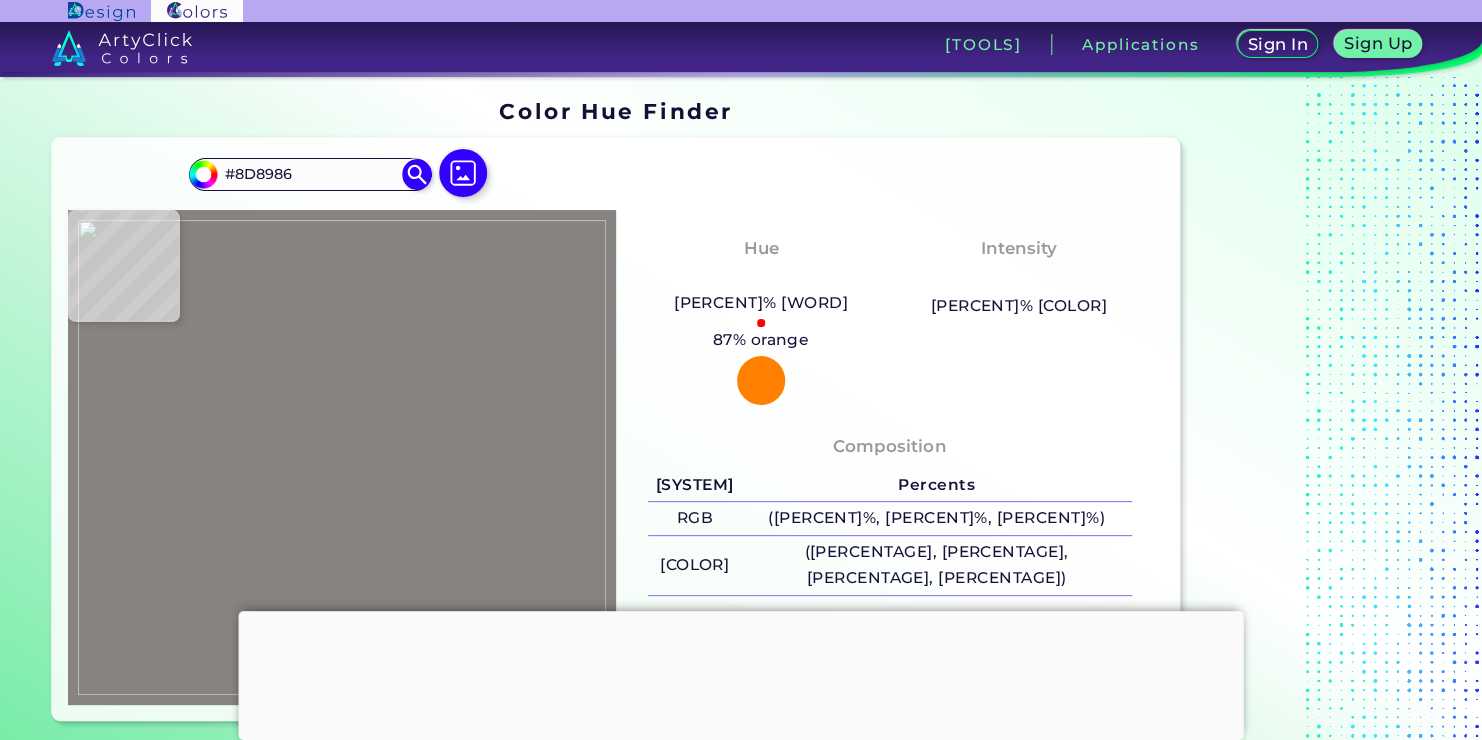 type on "#8e8a86" 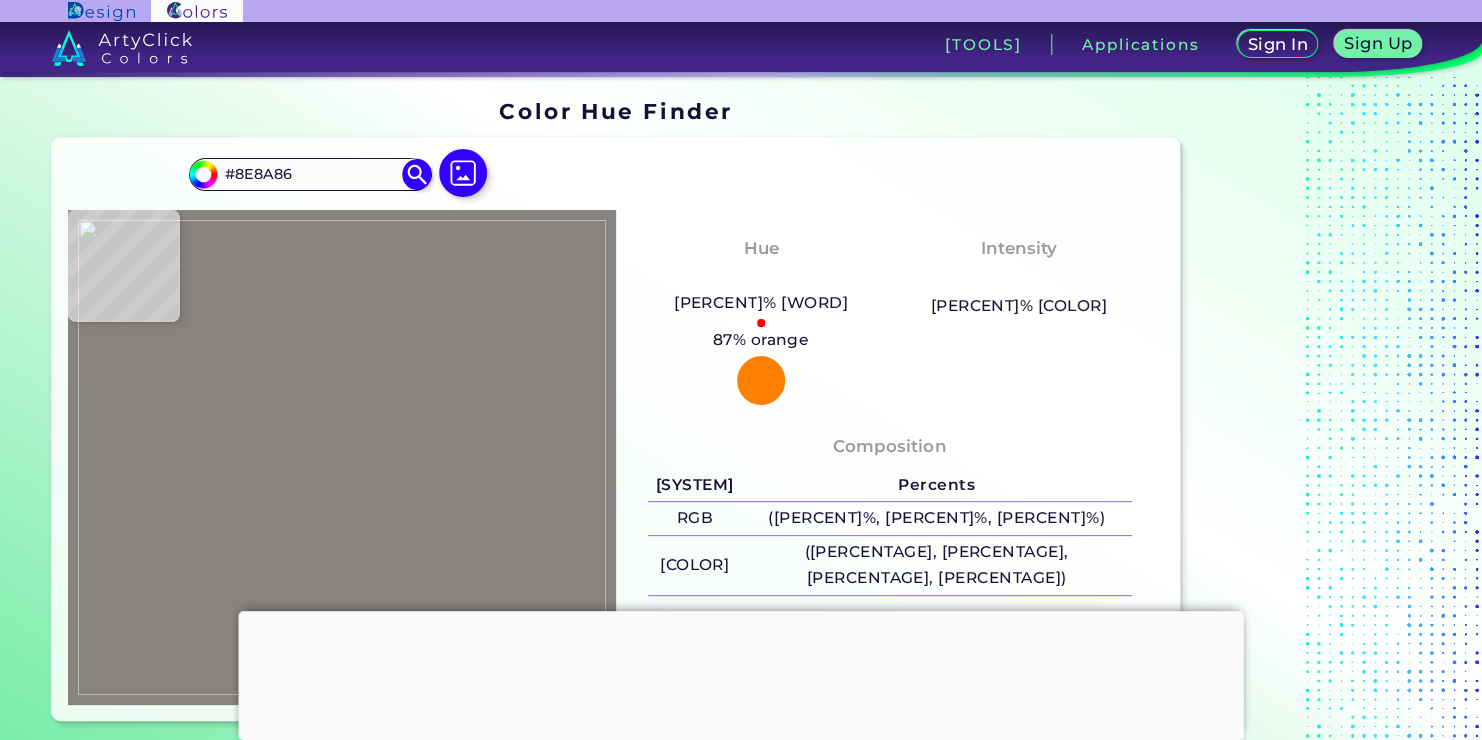 type on "[COLOR] [COLOR]" 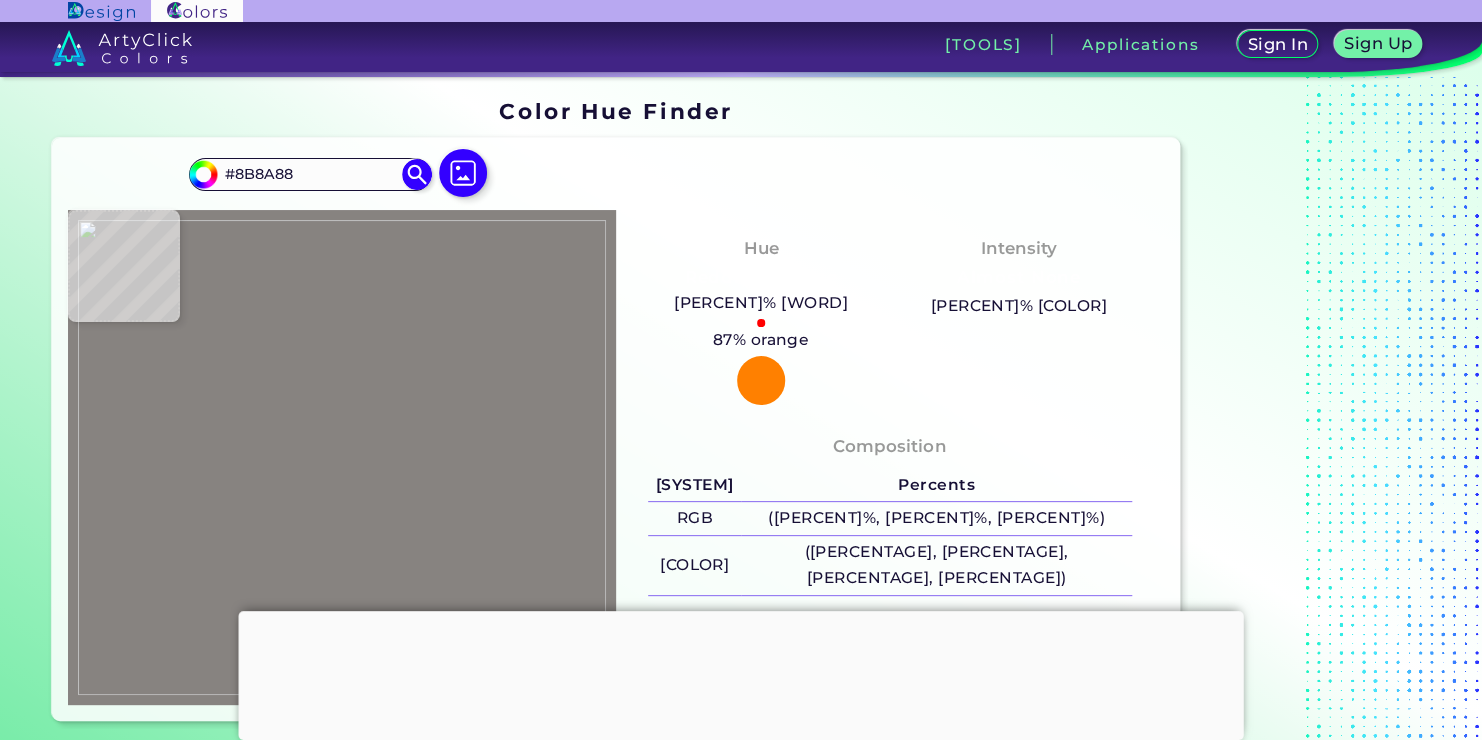 type on "#888785" 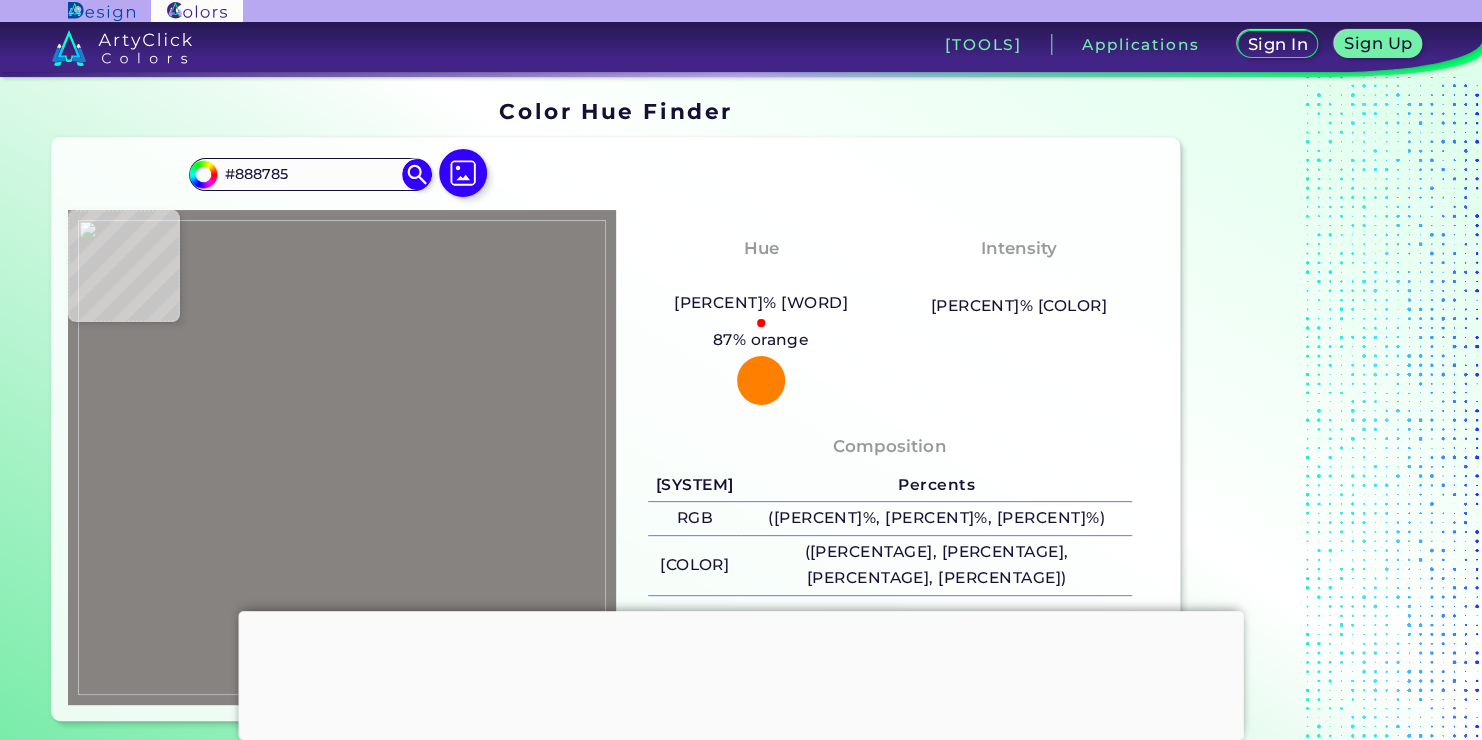 type on "#898582" 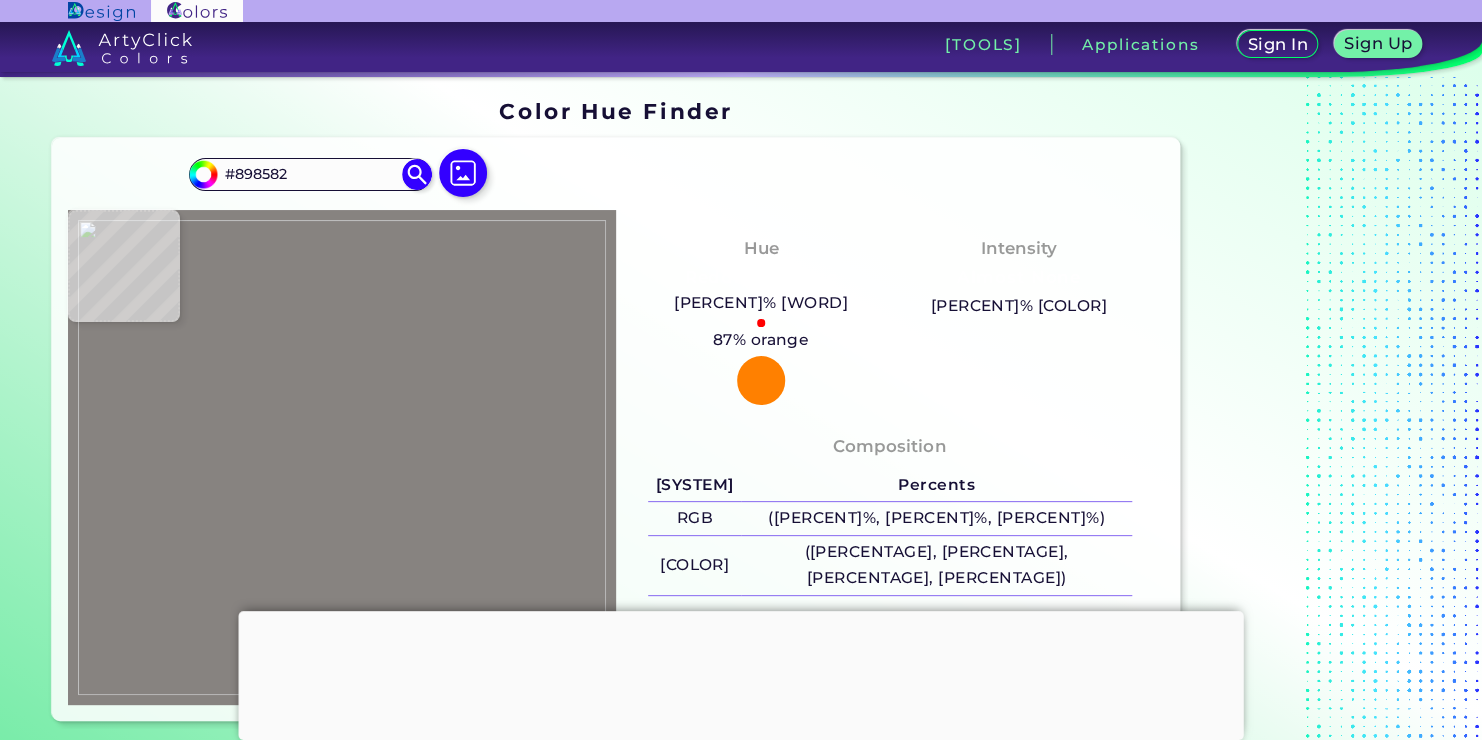 type on "#868583" 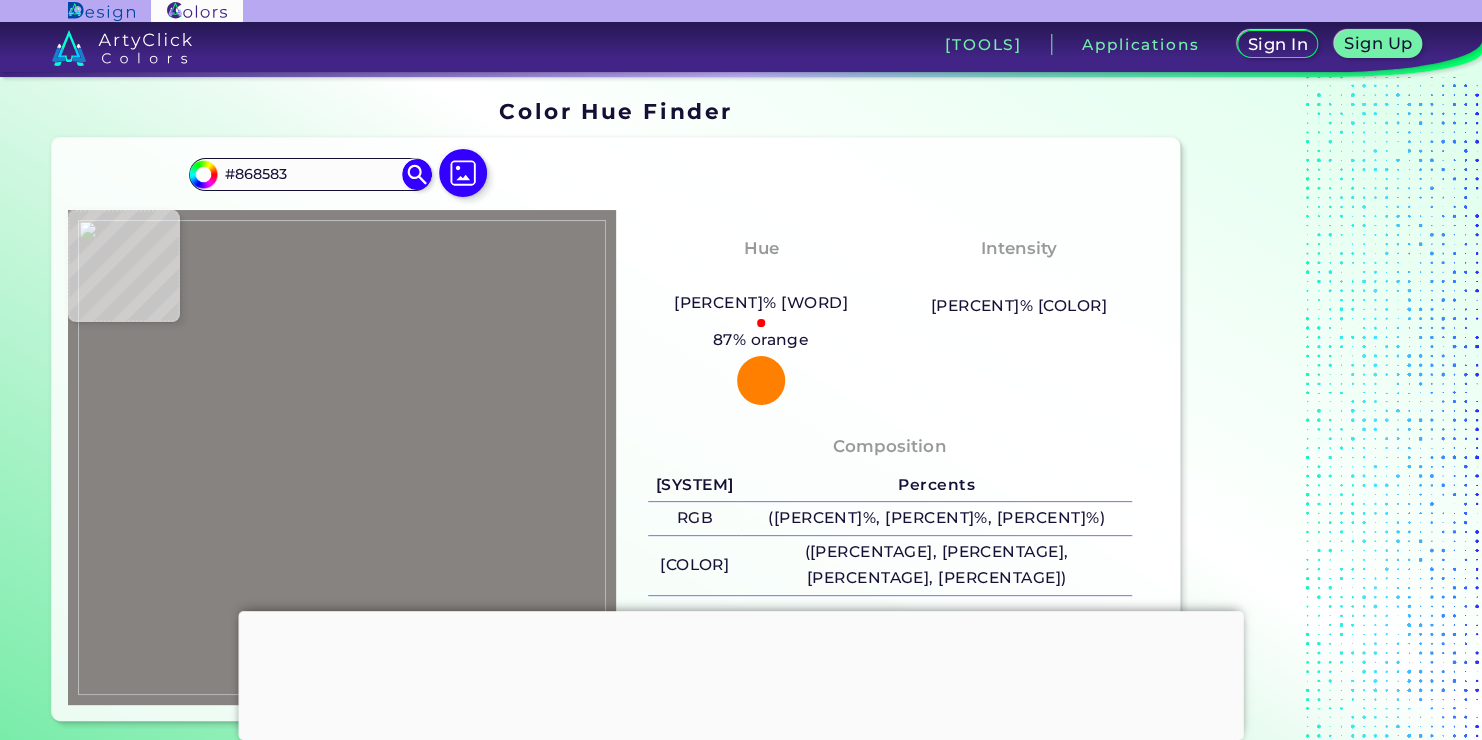 type on "[COLOR] [COLOR]" 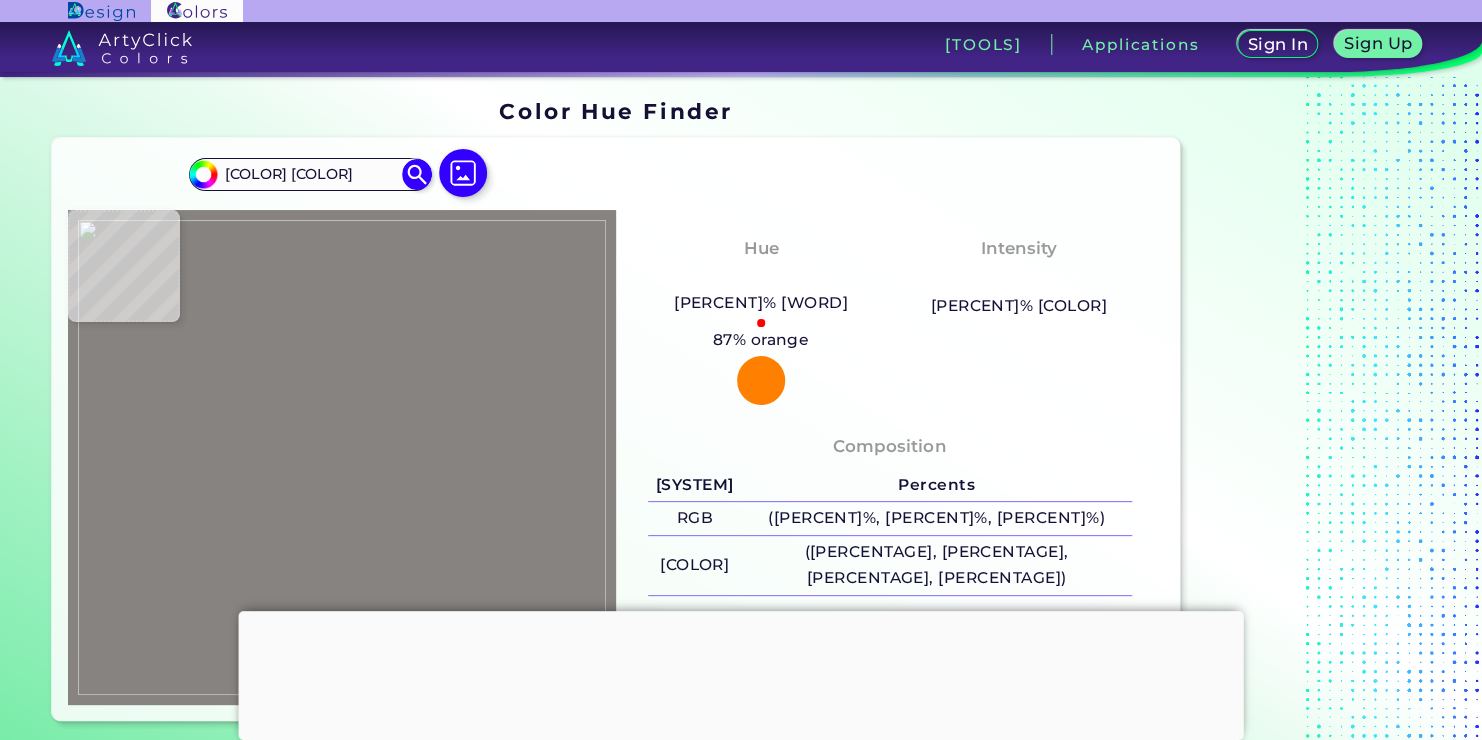 type on "#868583" 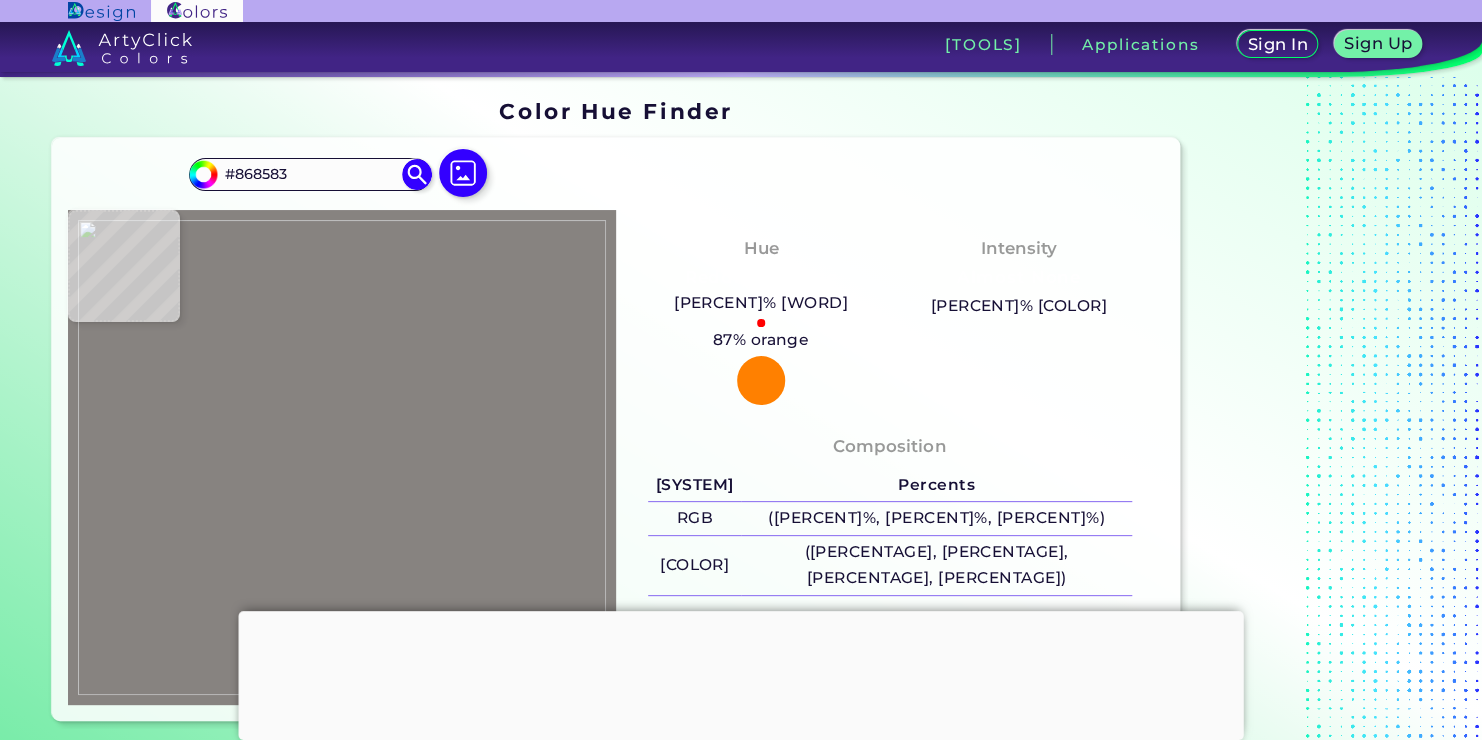 type on "#7e7d79" 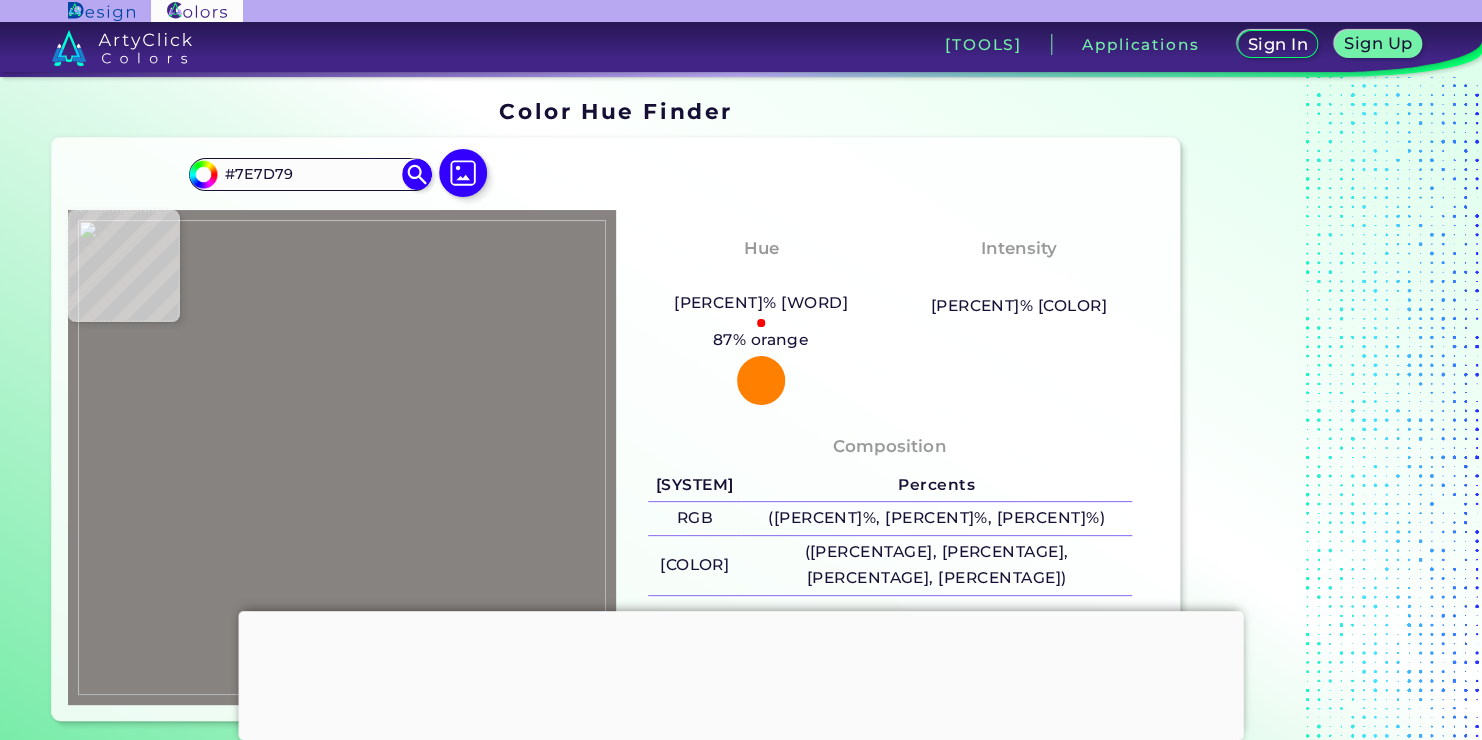 type on "#8e8d8b" 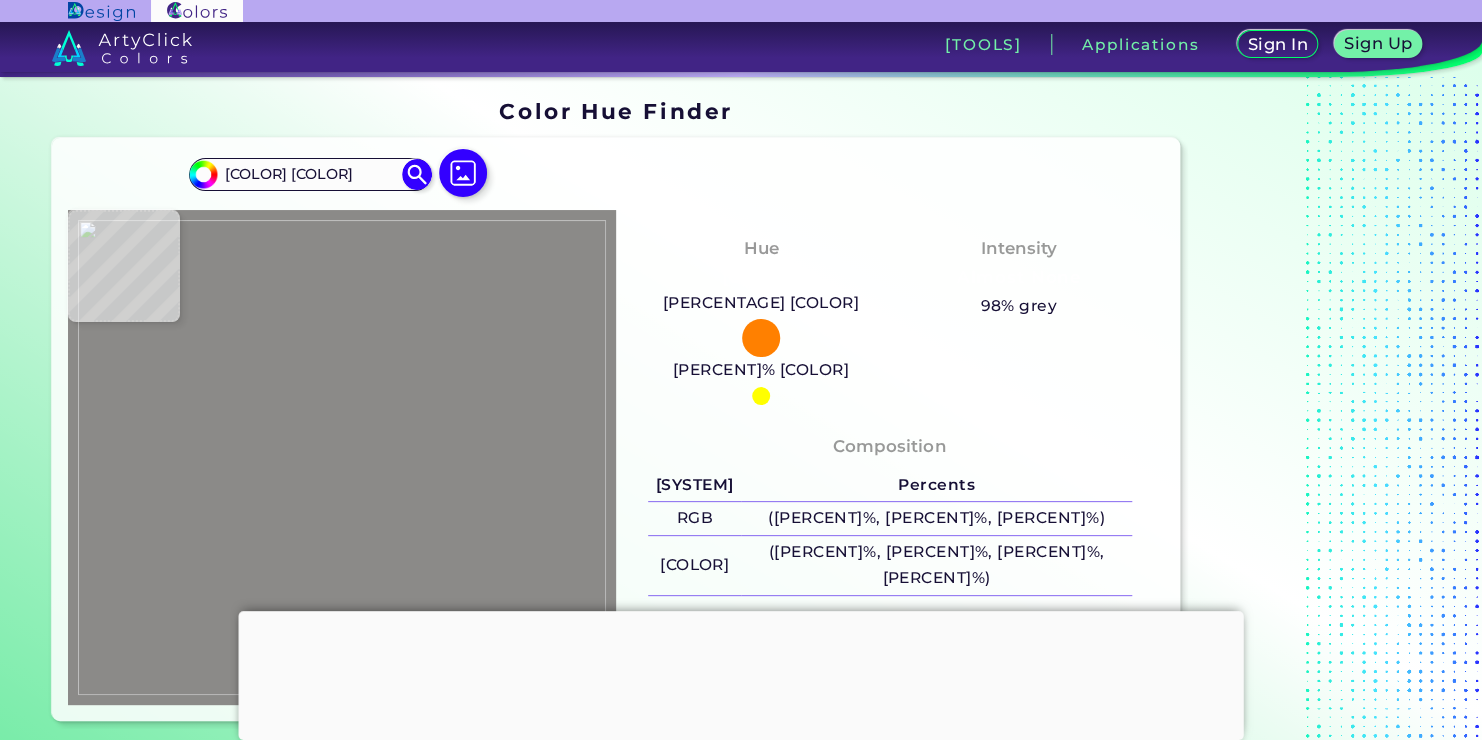 type on "[COLOR] [COLOR]" 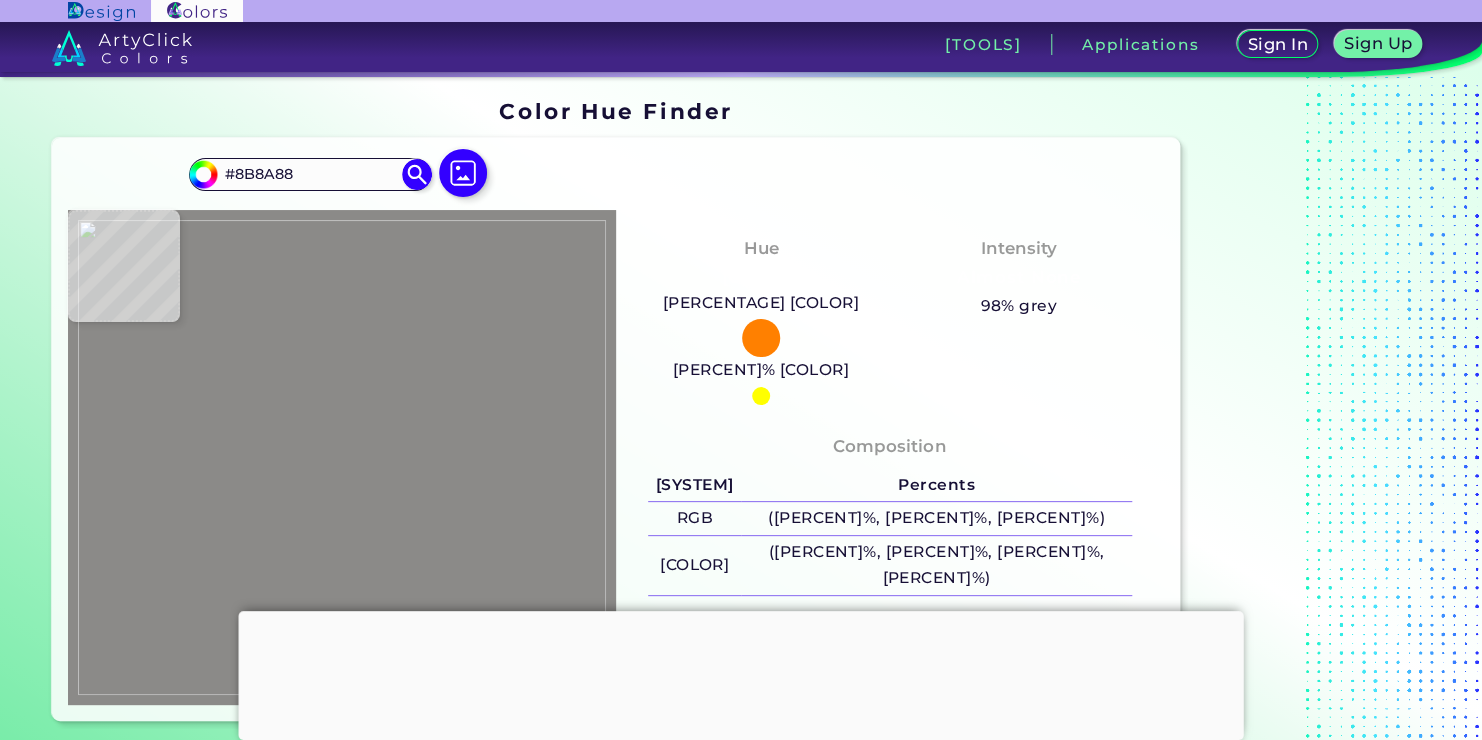 type on "#c0bbb7" 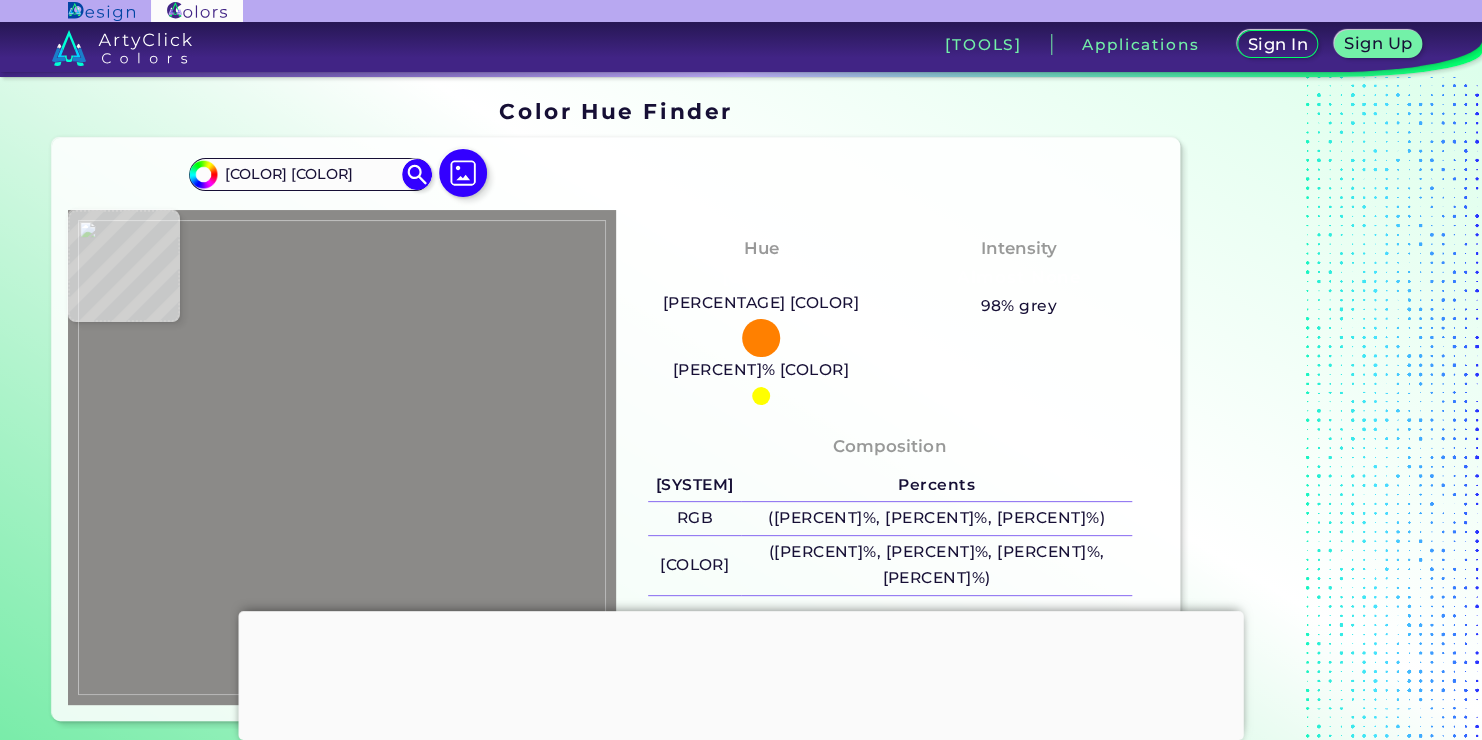 type on "[COLOR]" 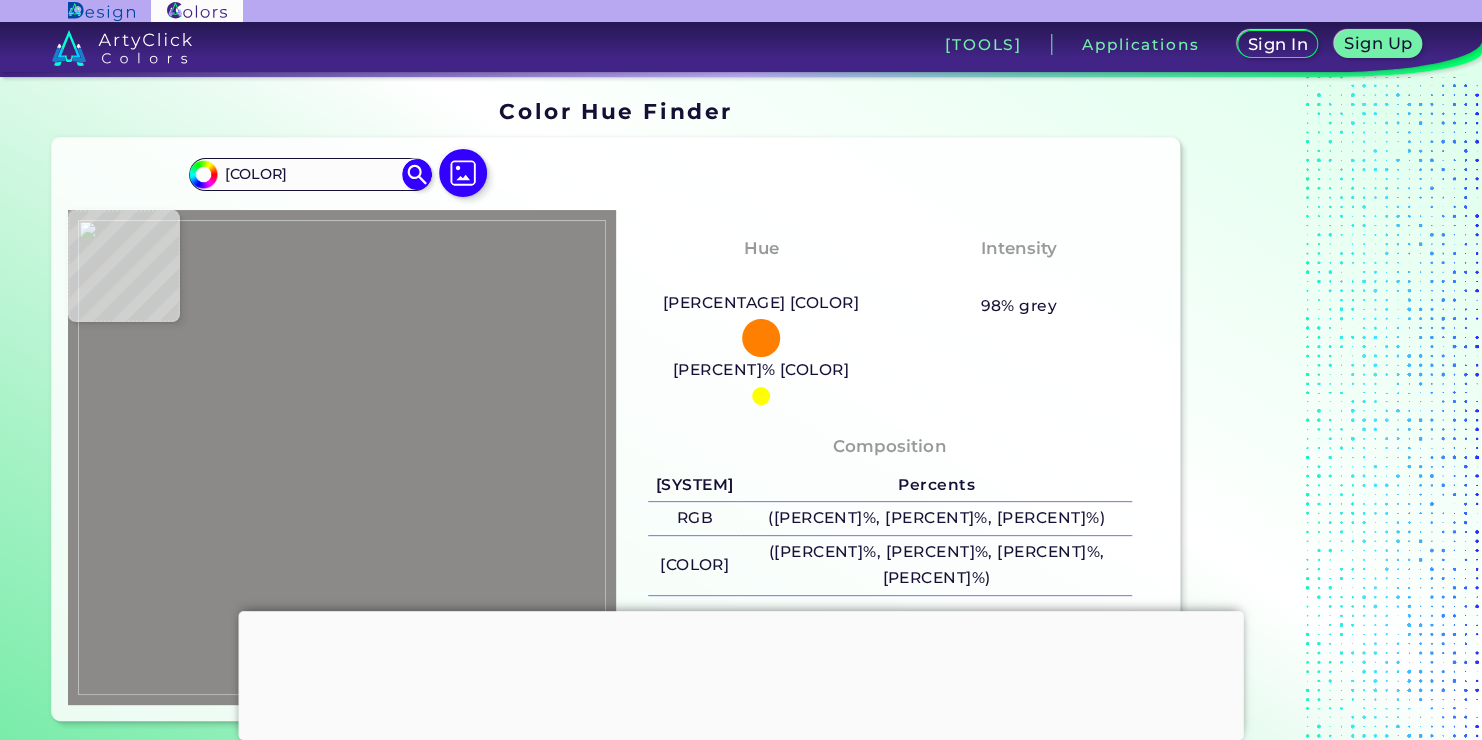 type on "#dbd6d0" 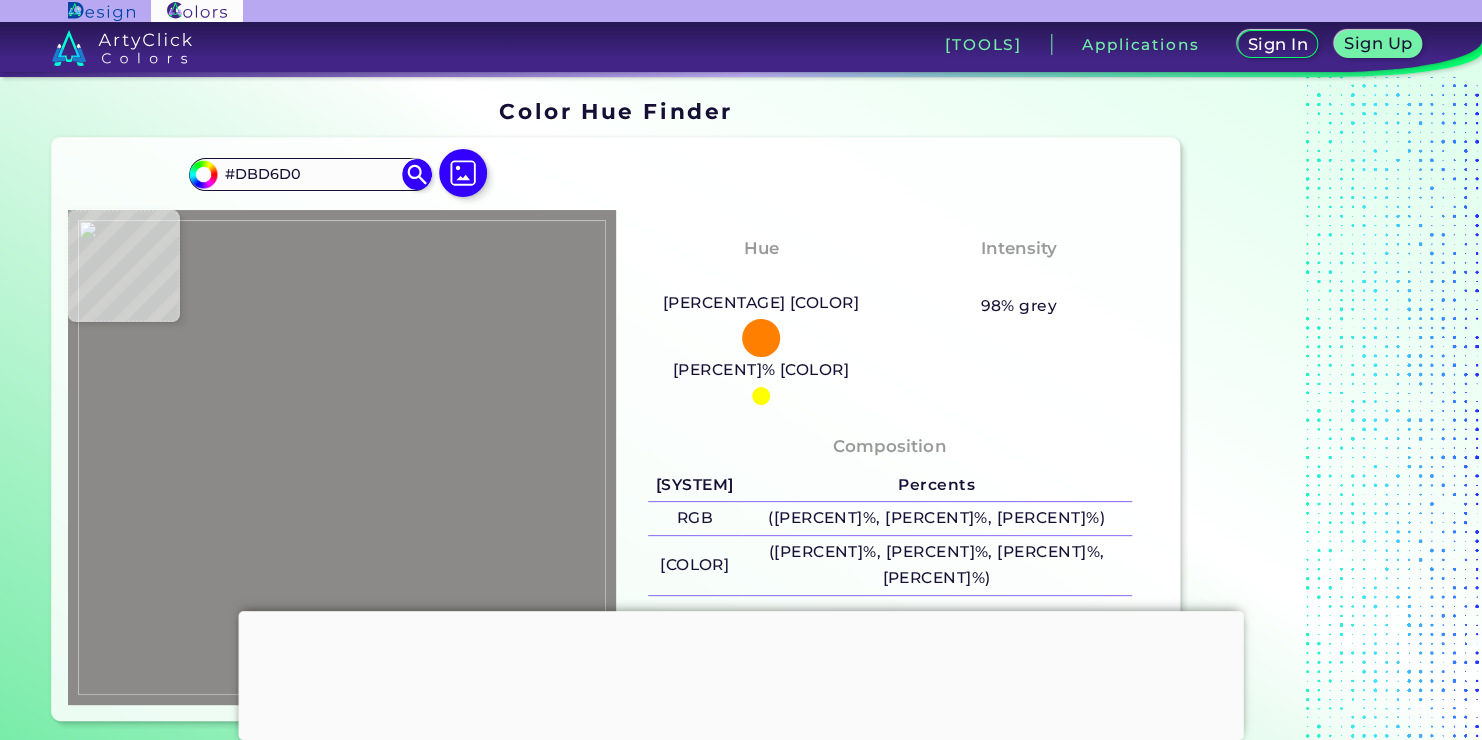type on "#d7d2cc" 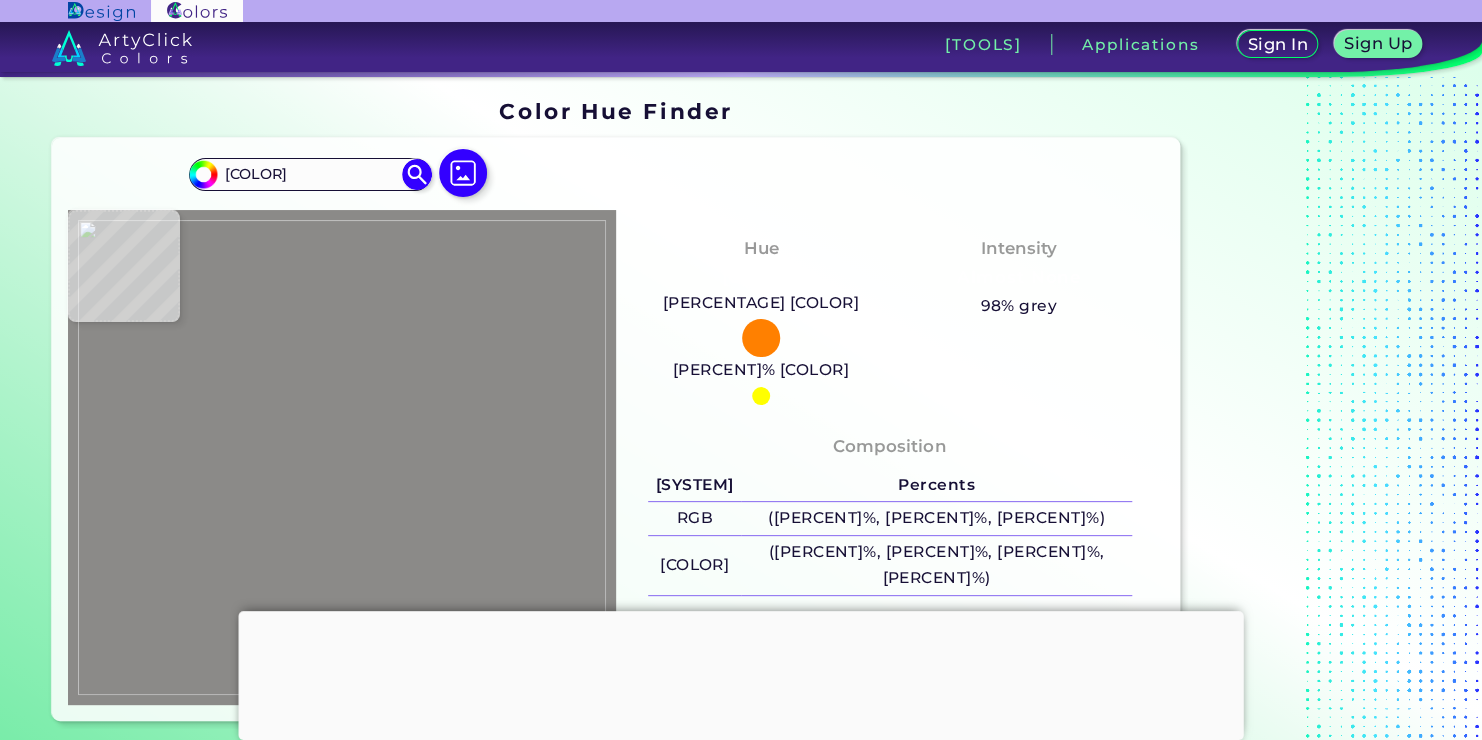 type on "[COLOR]" 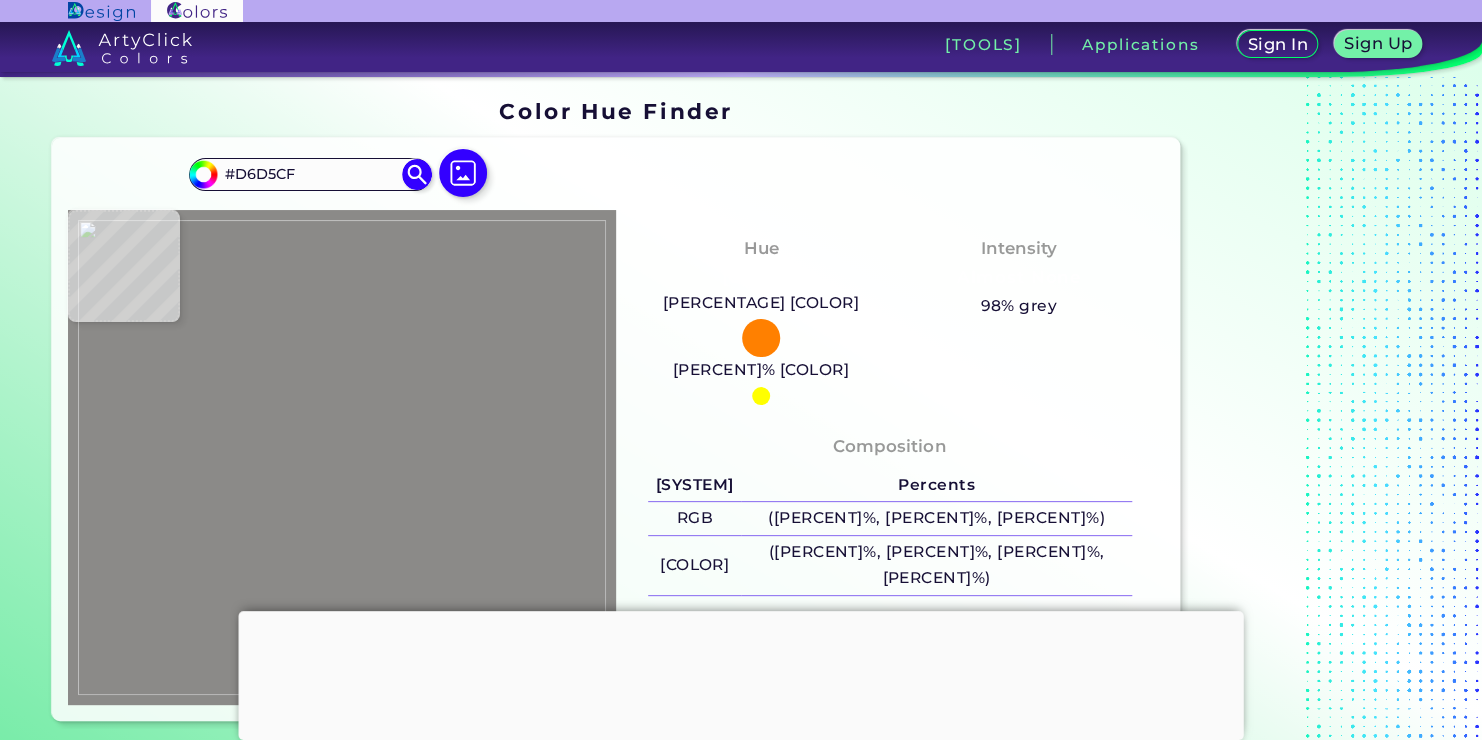 type on "[COLOR]" 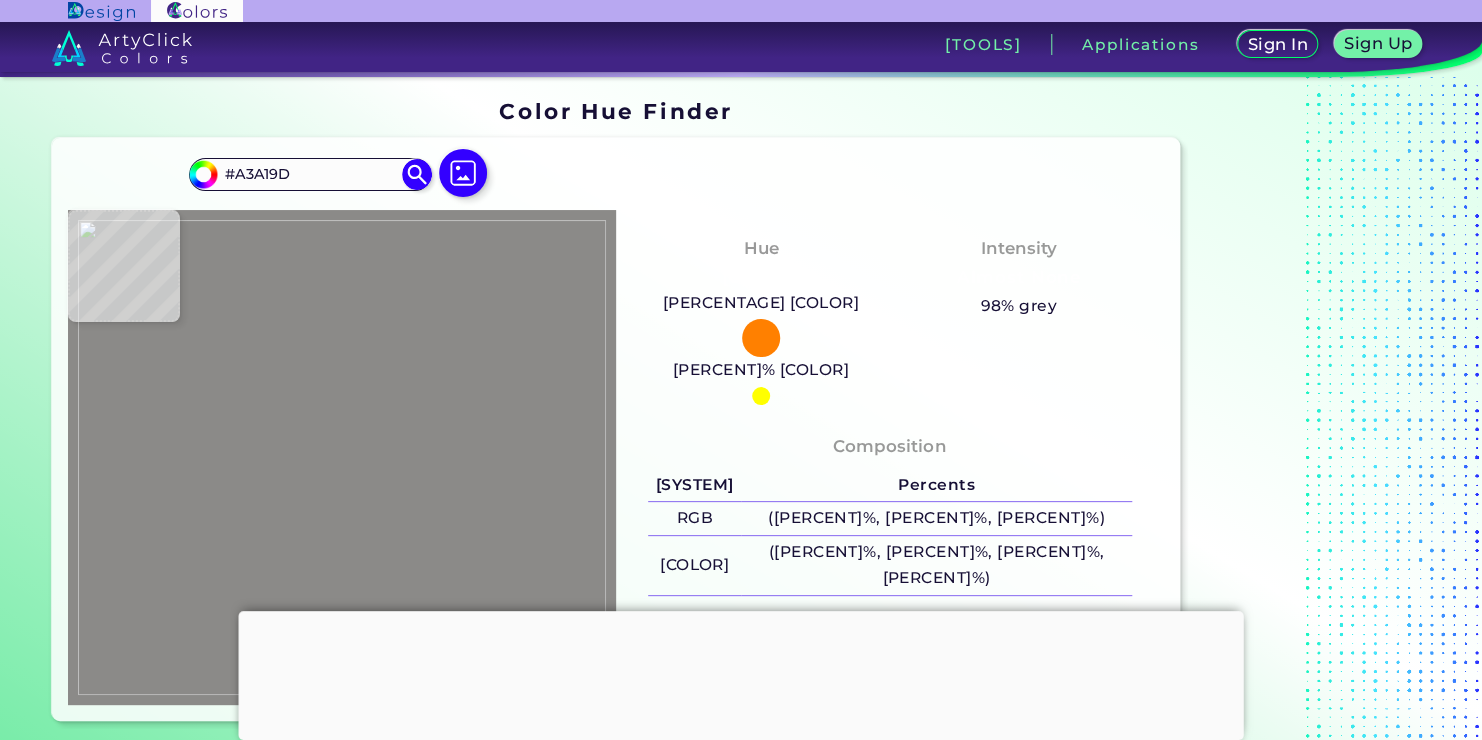 type on "#c4cbd5" 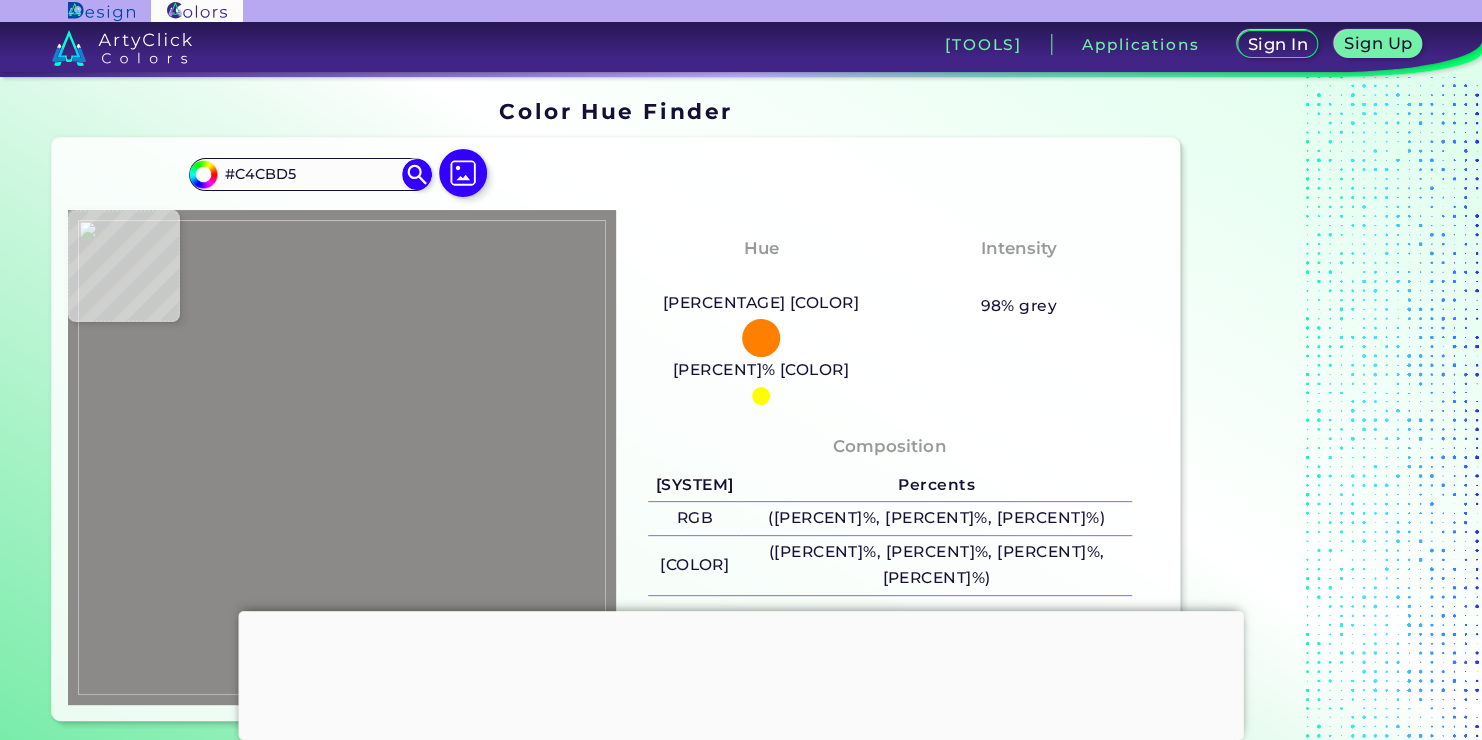 type on "[COLOR]" 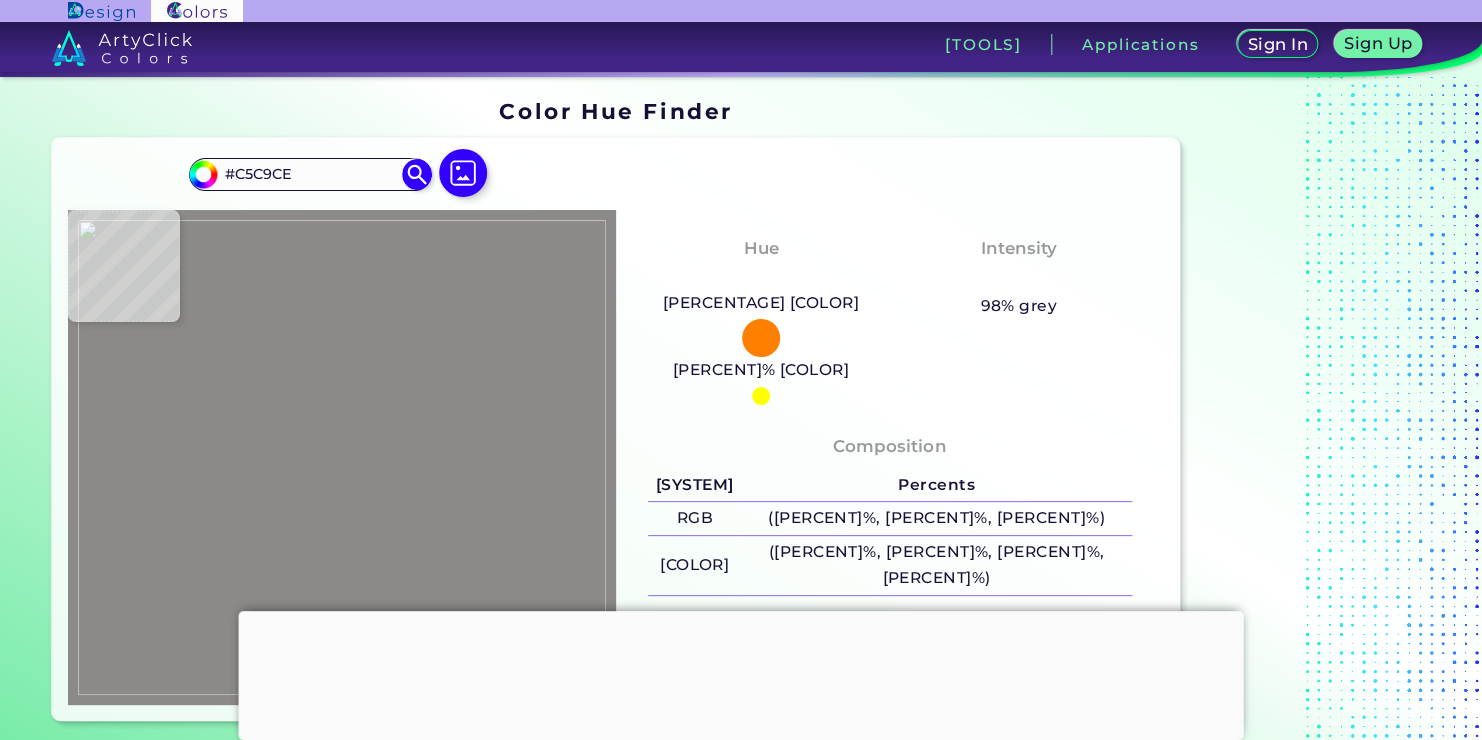type on "[COLOR]" 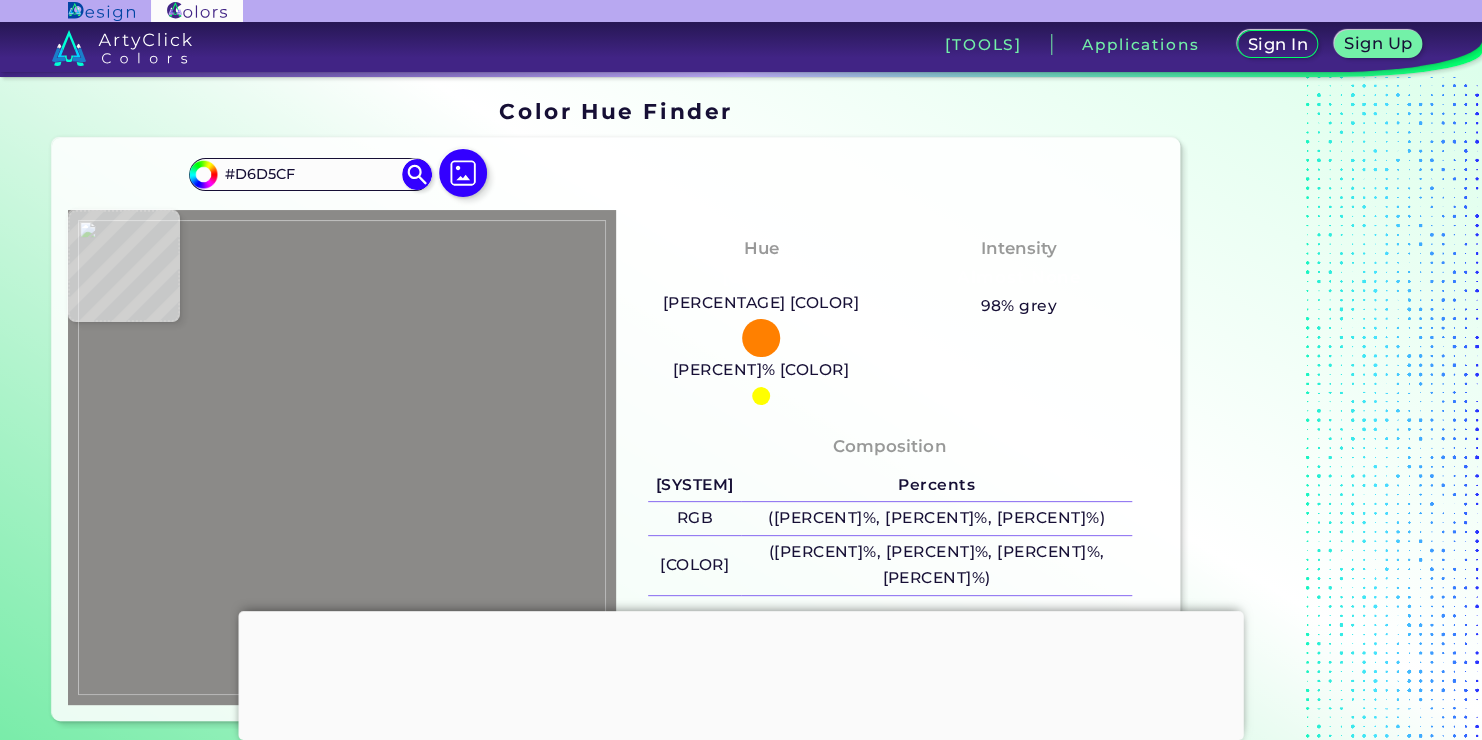 type on "#cfcac4" 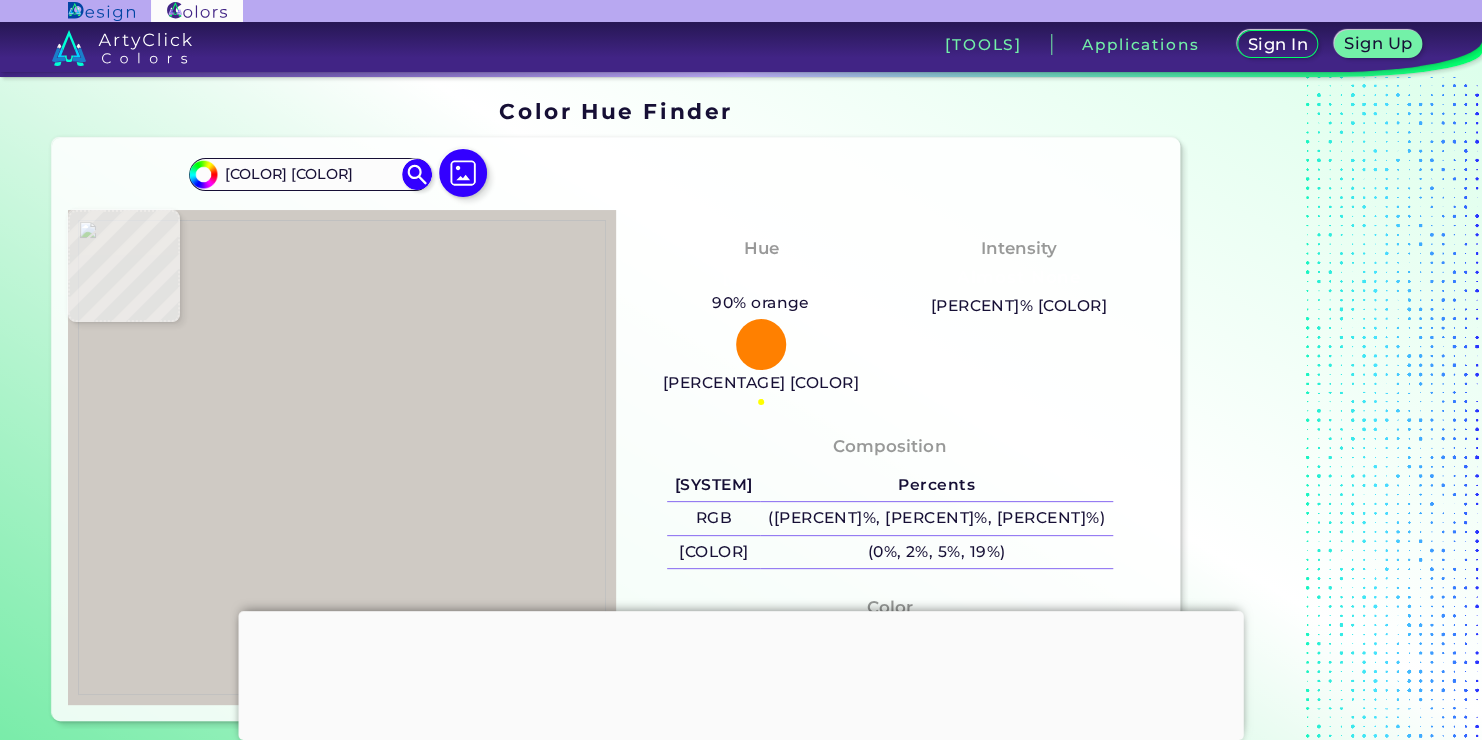 type on "#d9d5ca" 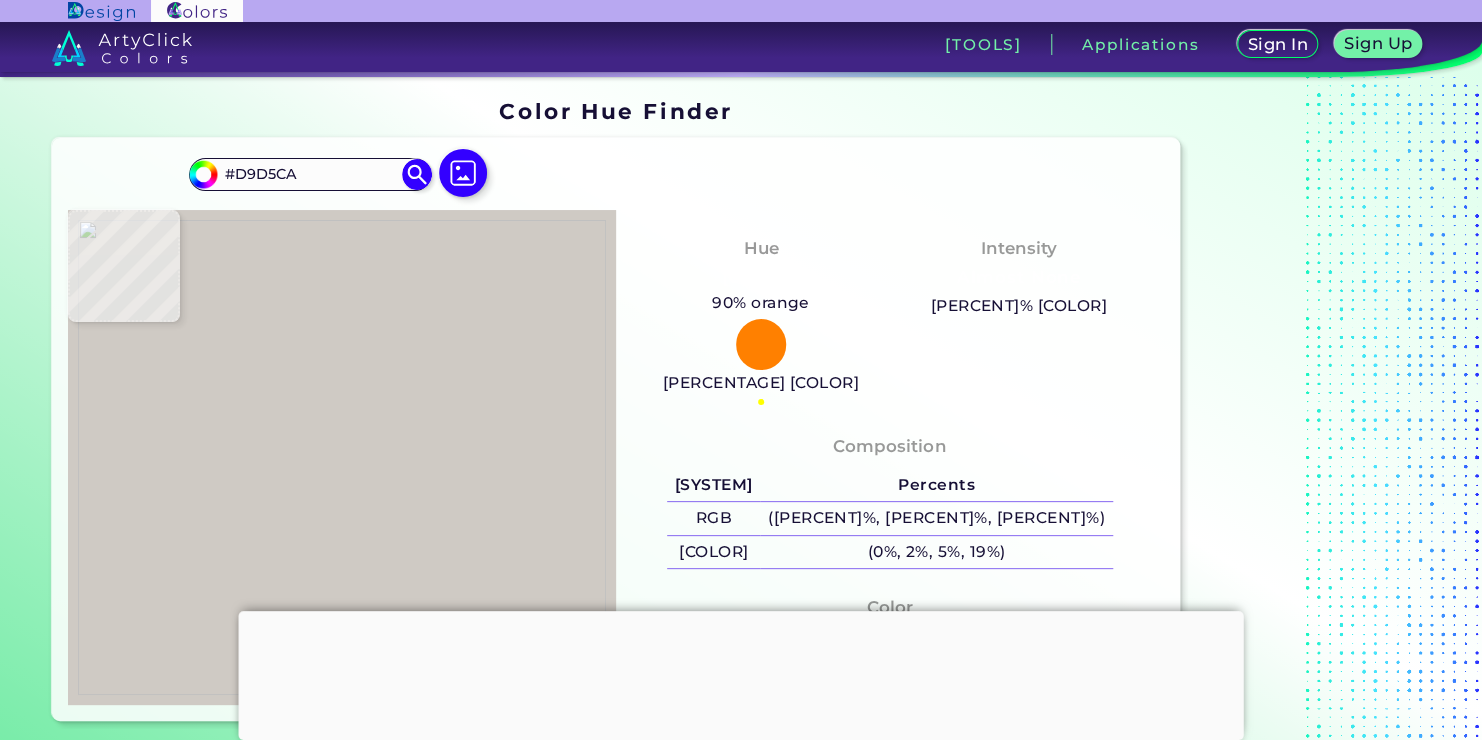 type on "#c0bbb7" 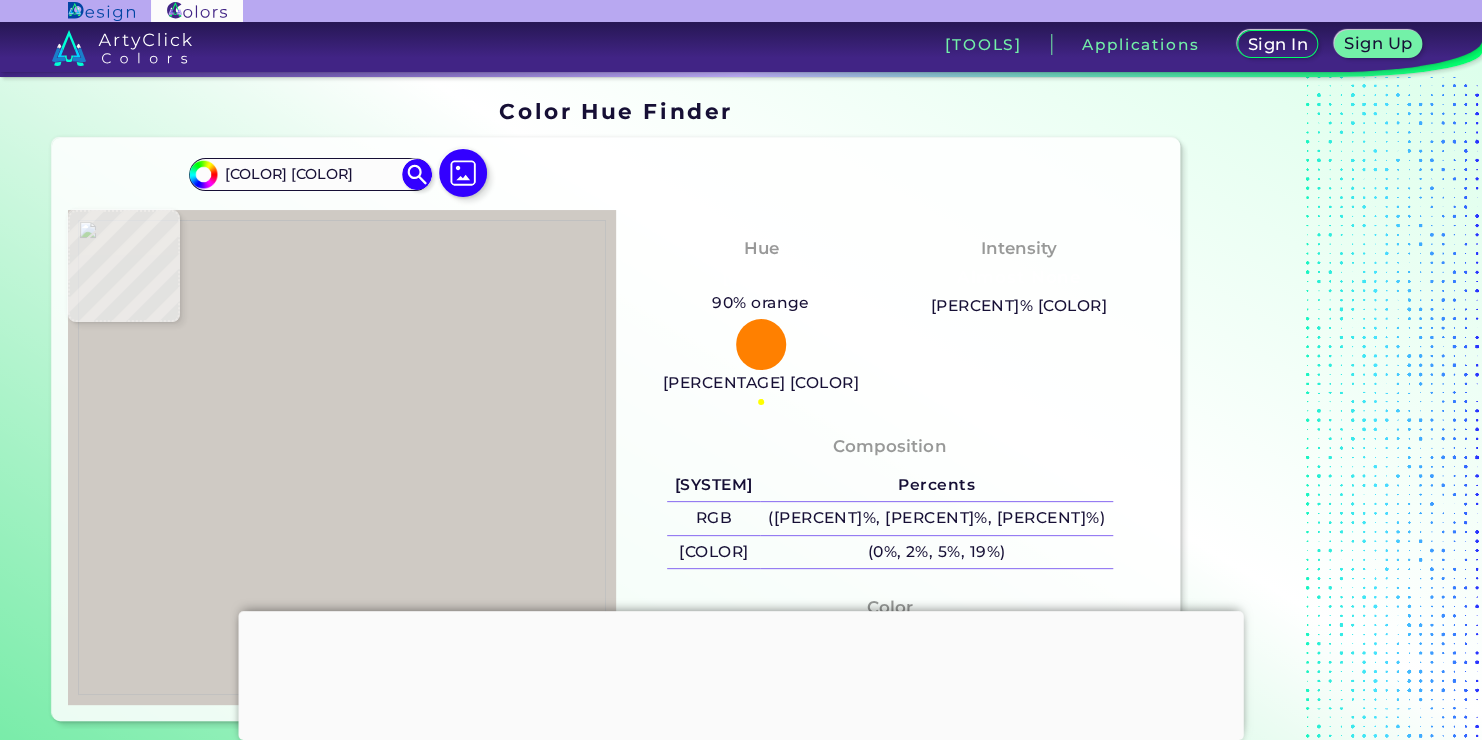 type on "[COLOR]" 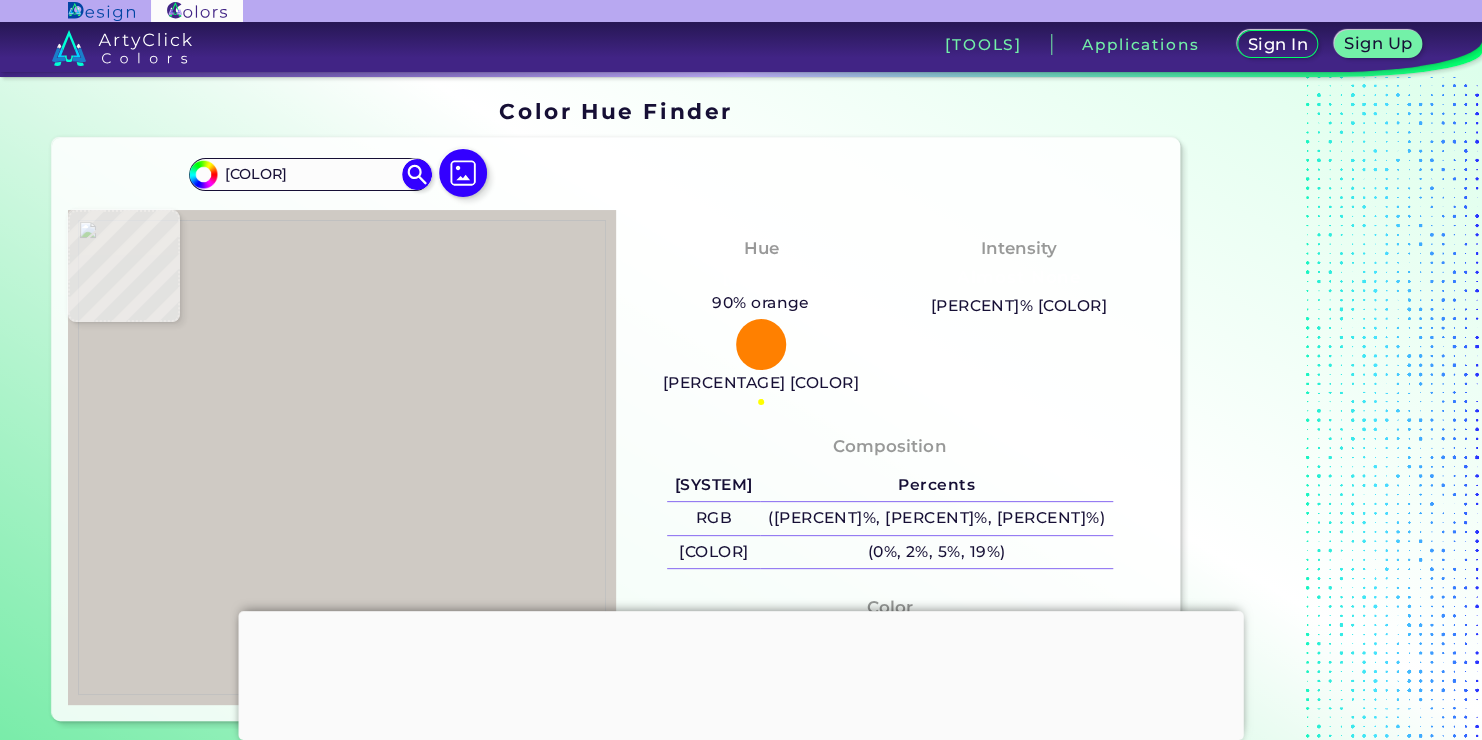 type on "#878682" 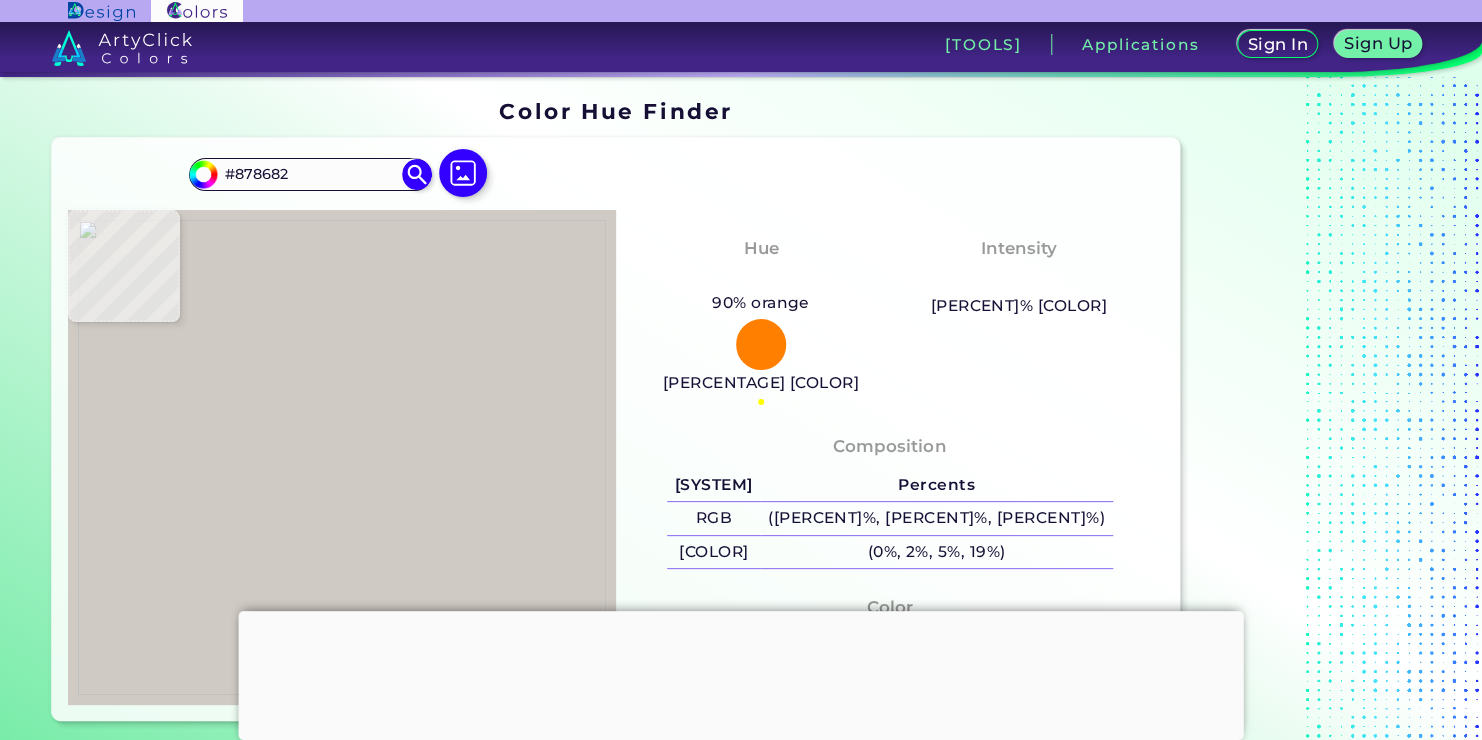 type on "#888481" 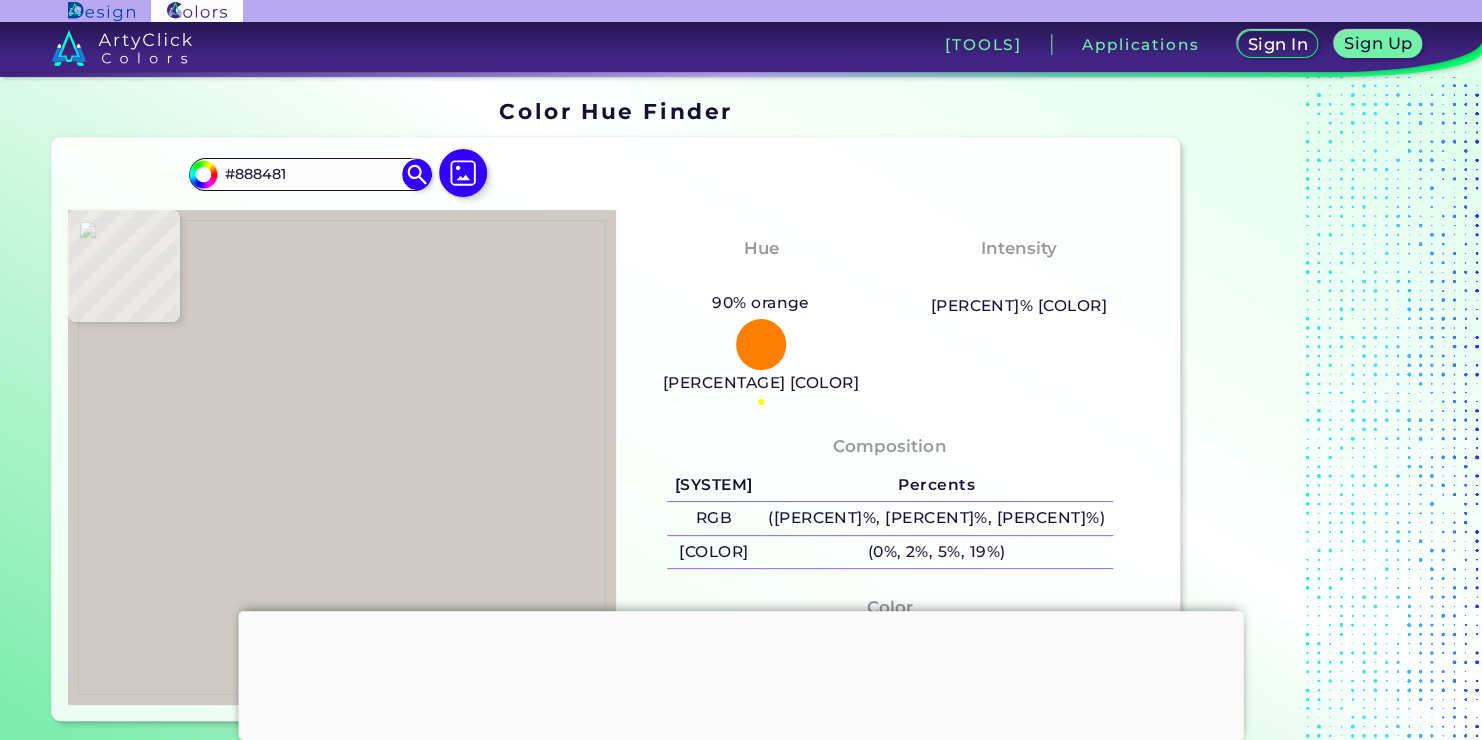 type on "[COLOR]" 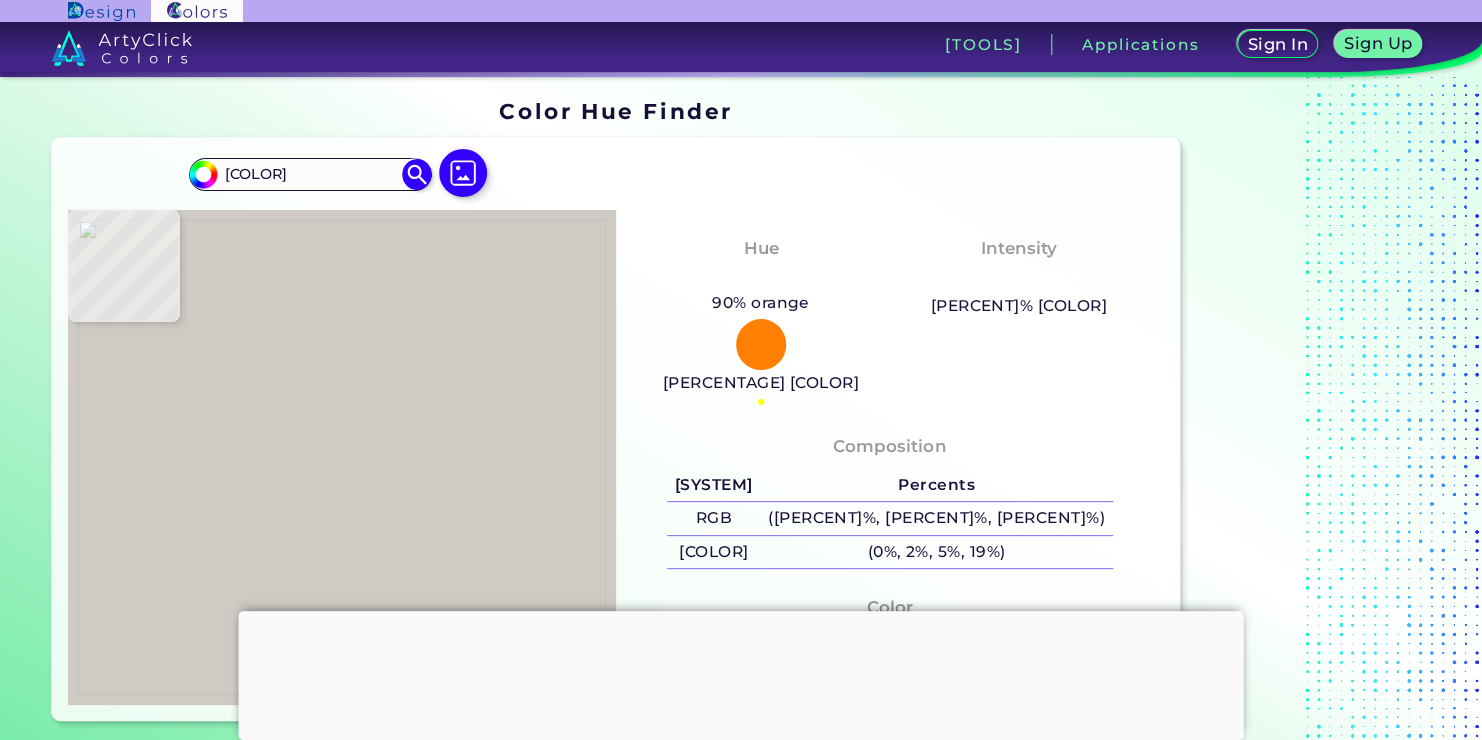 type on "[COLOR] [COLOR]" 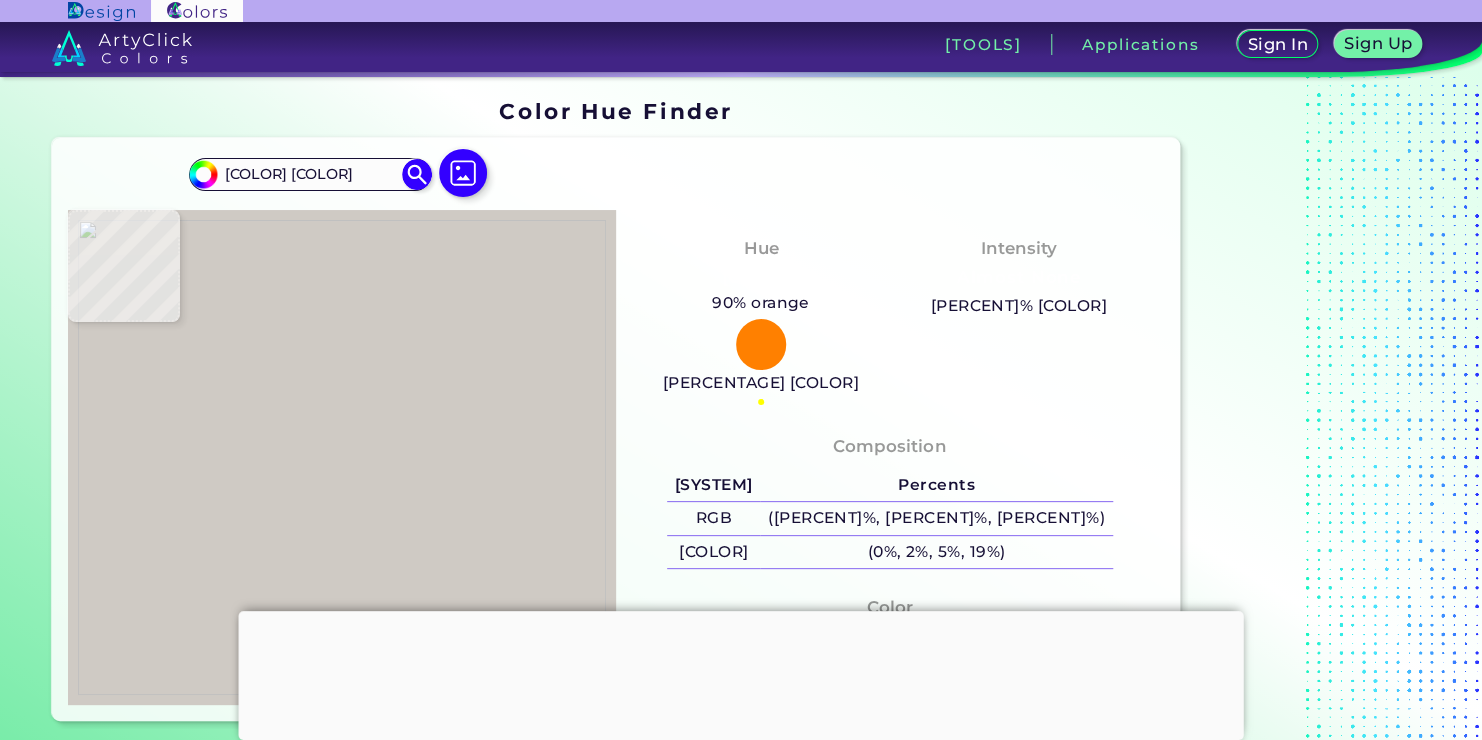 type on "#868583" 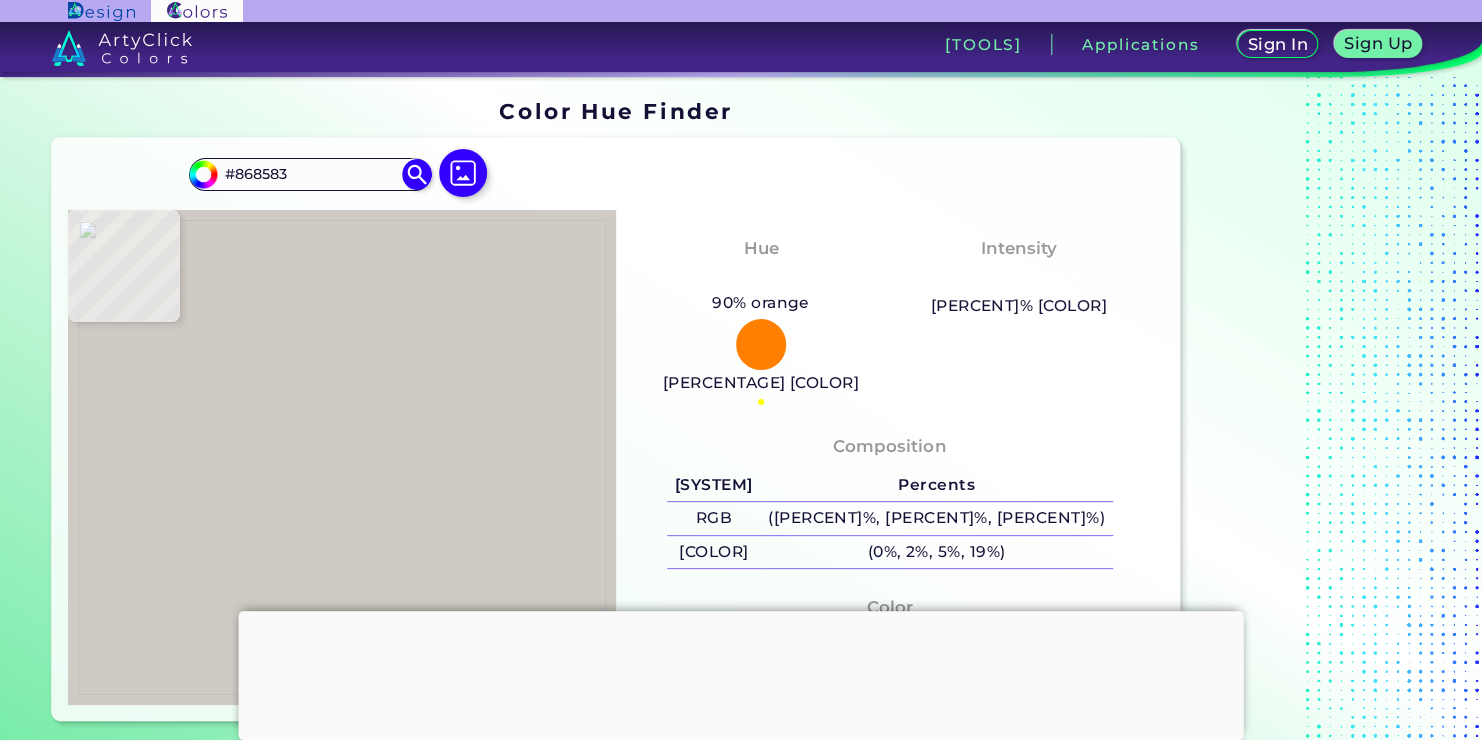 type on "[COLOR] [COLOR]" 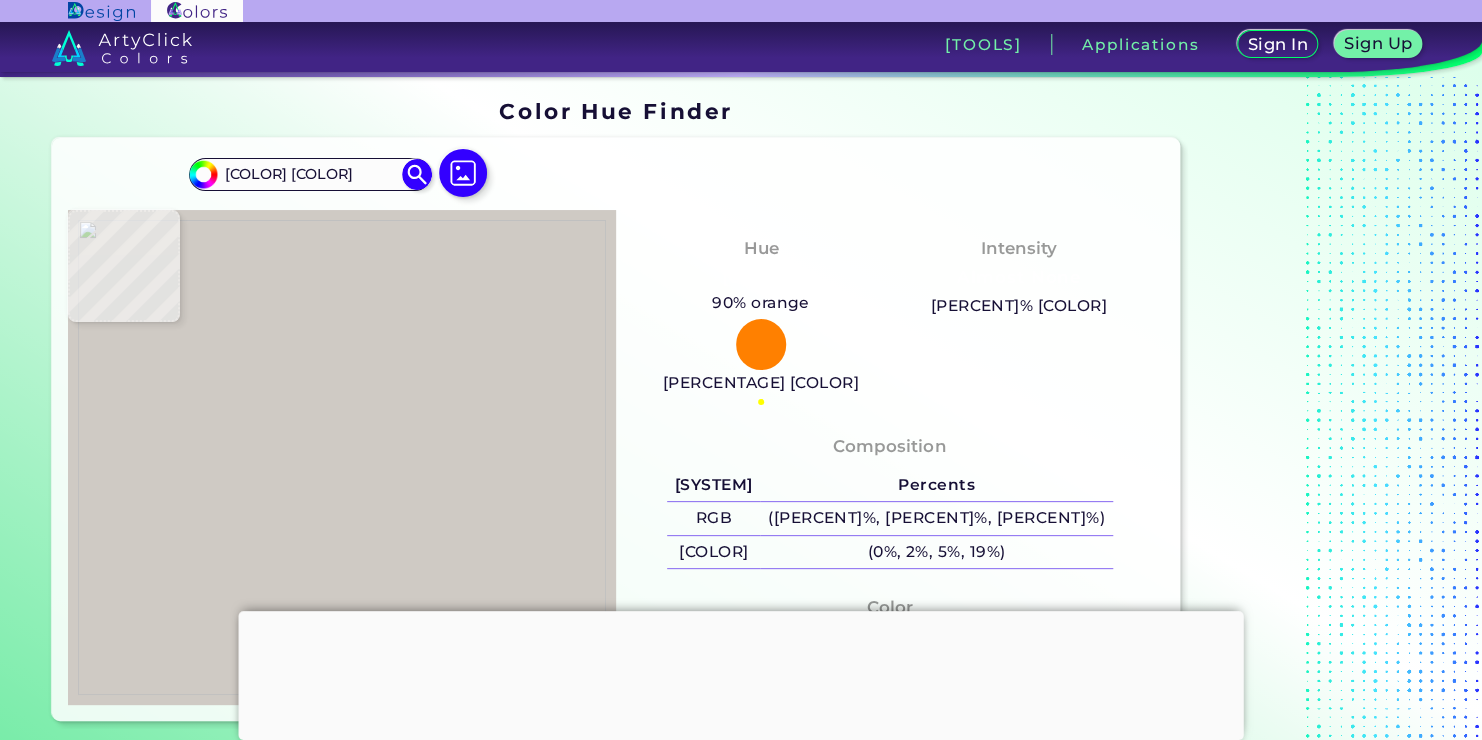type on "#868583" 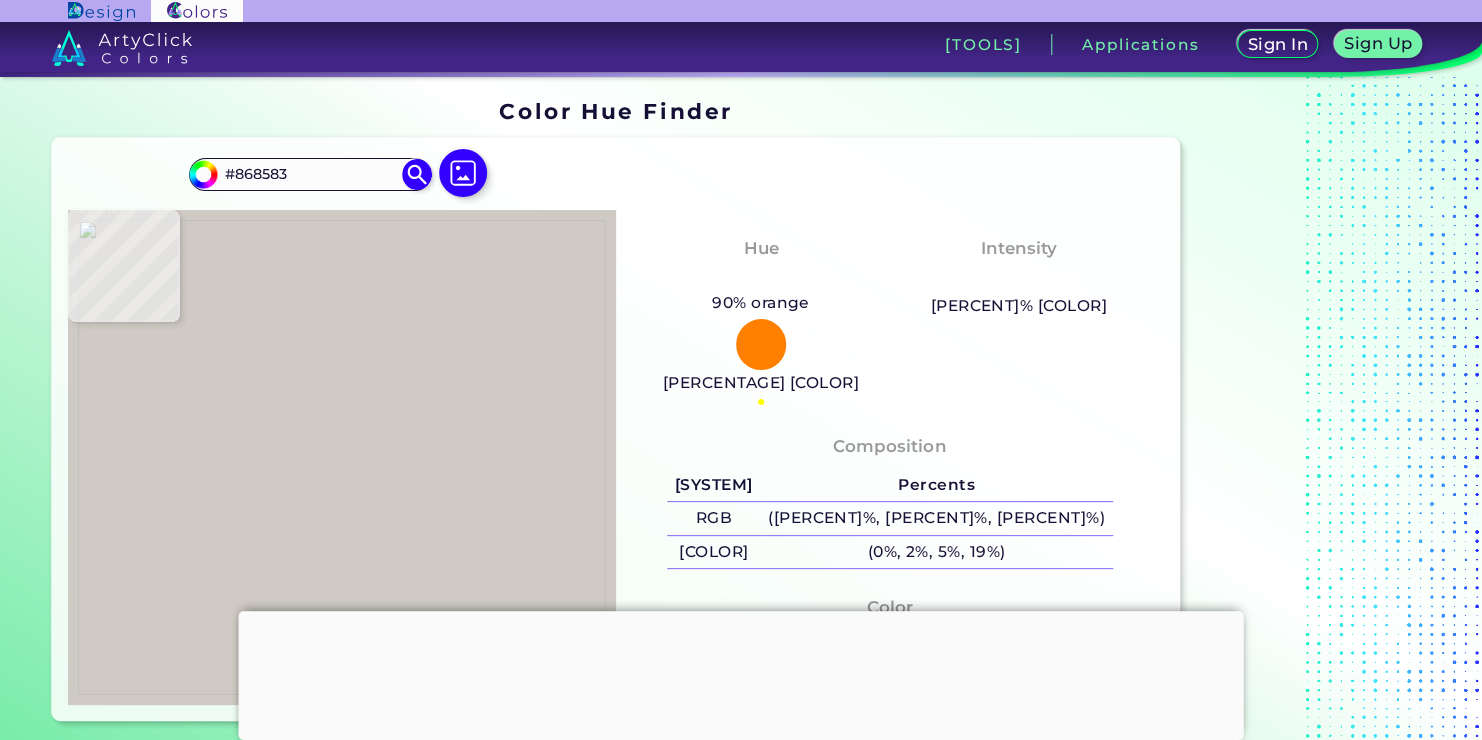 type on "#8b8784" 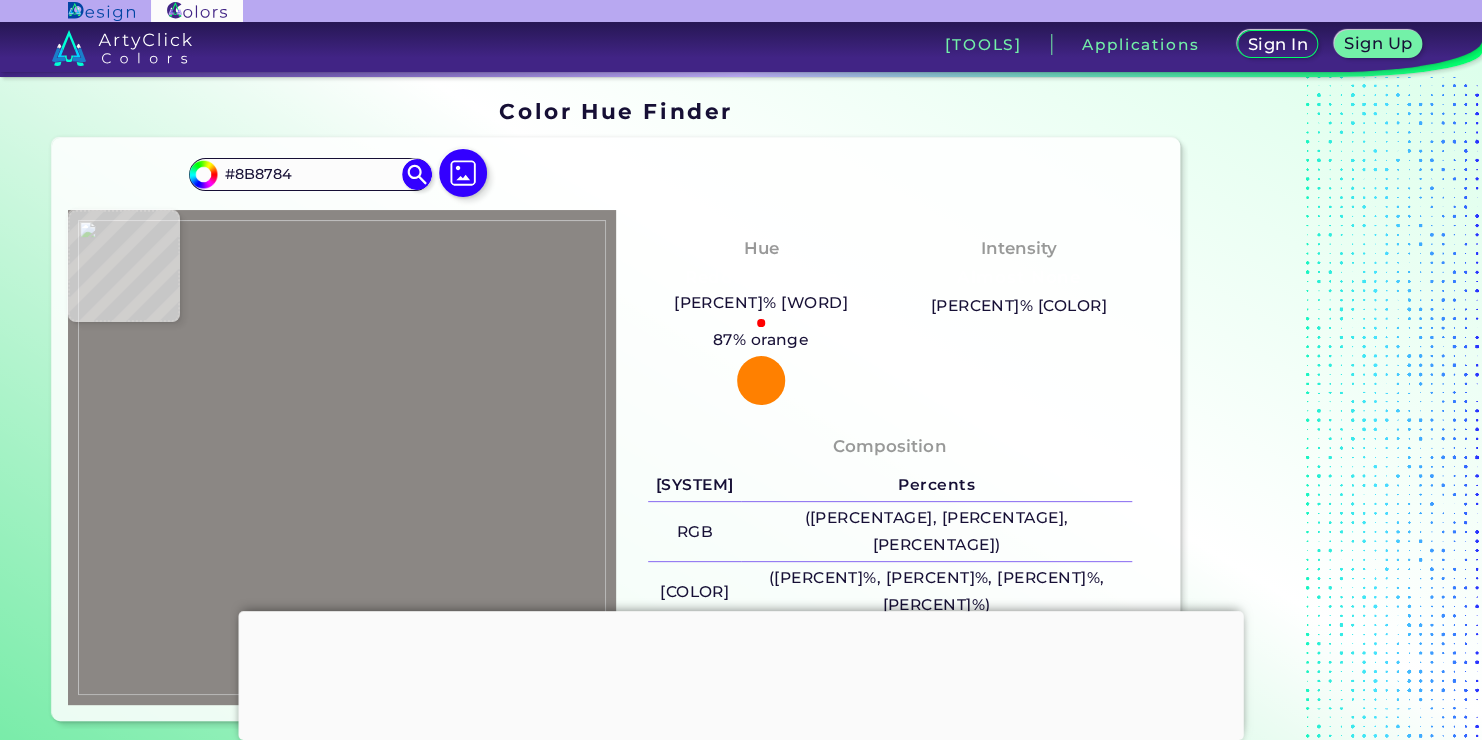 type on "#888785" 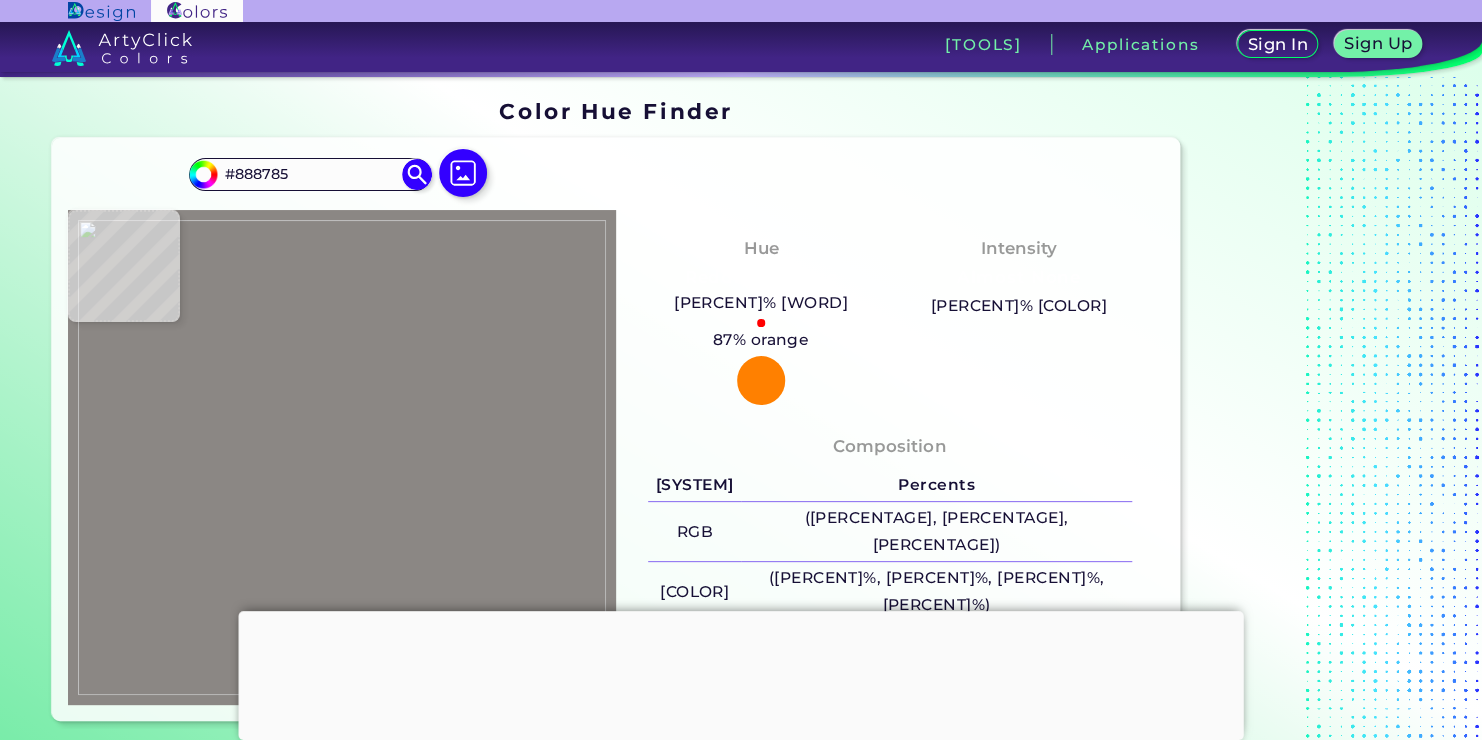 type on "[COLOR] [COLOR]" 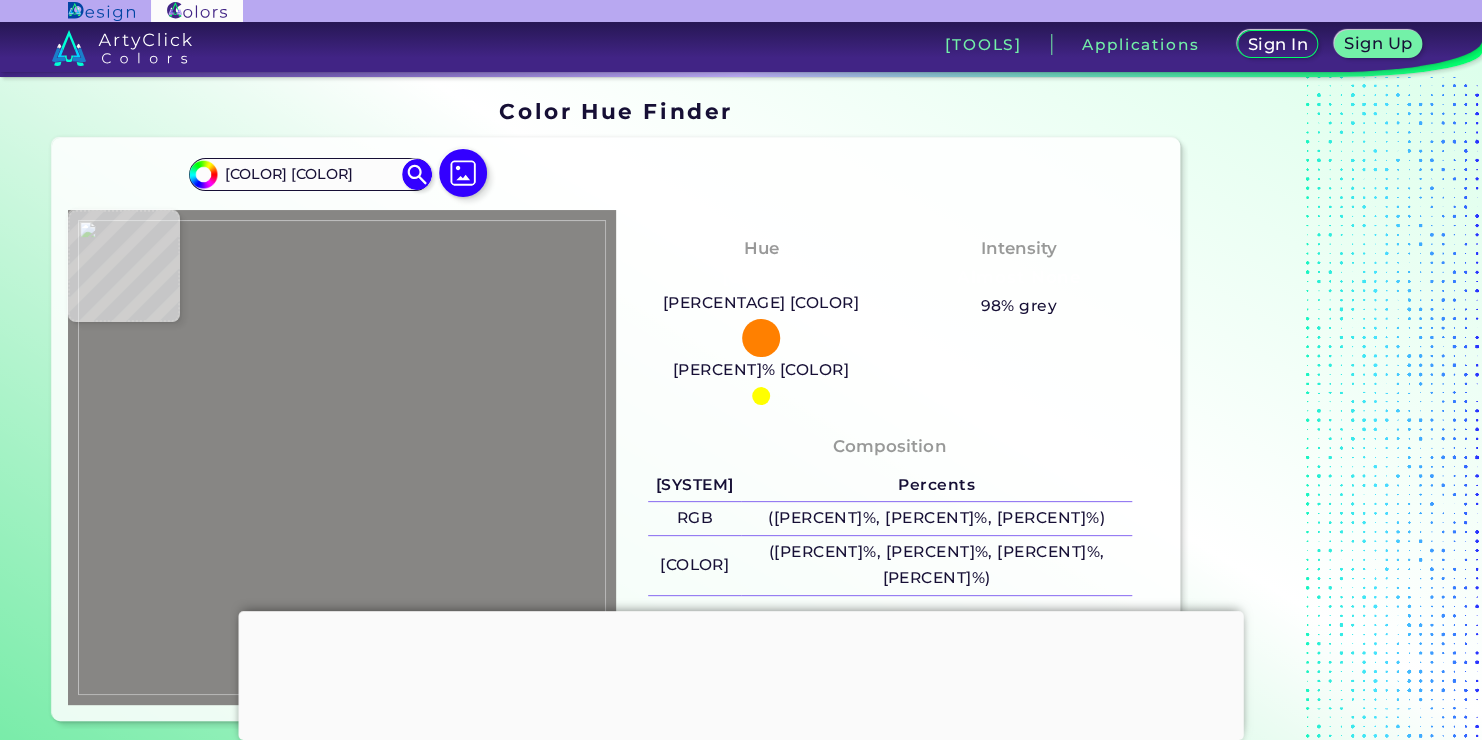 type on "[COLOR]" 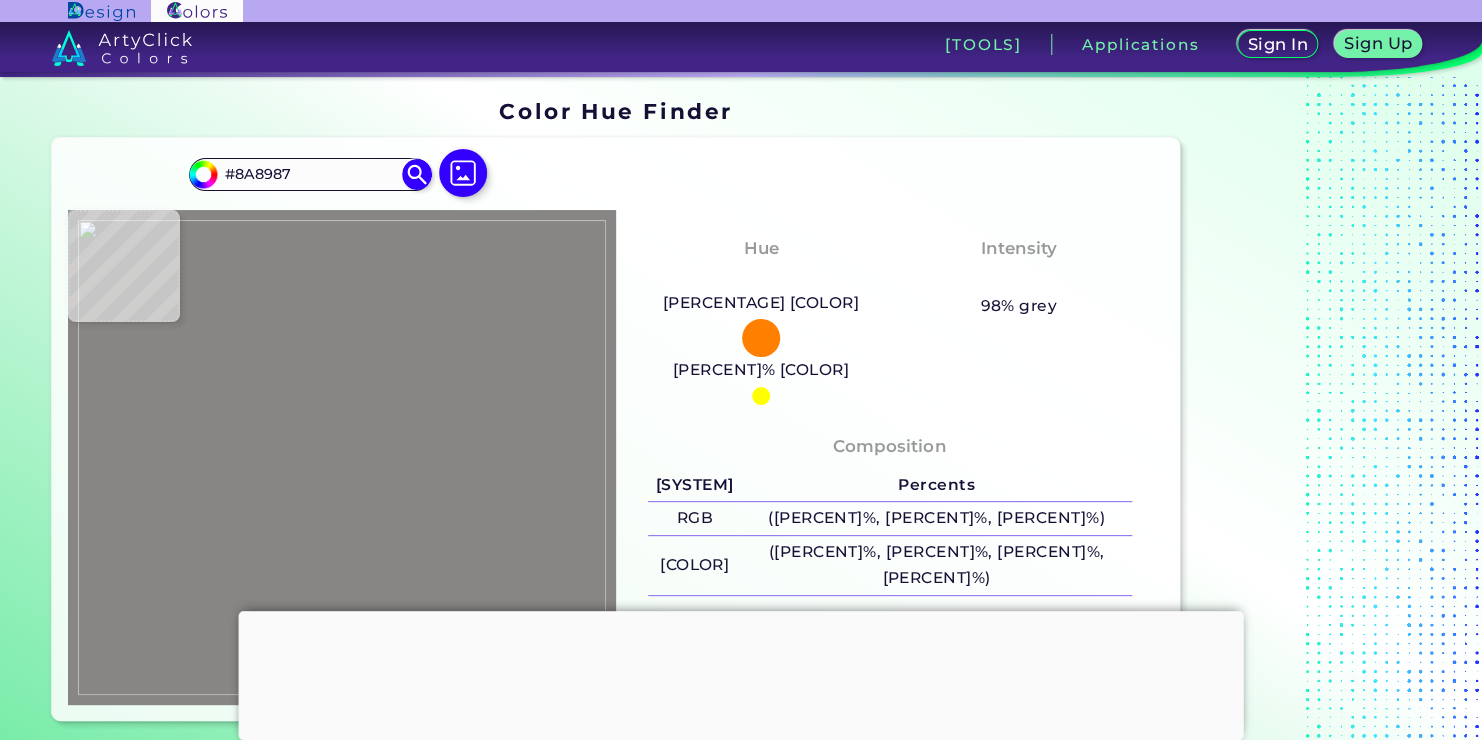 type on "#898886" 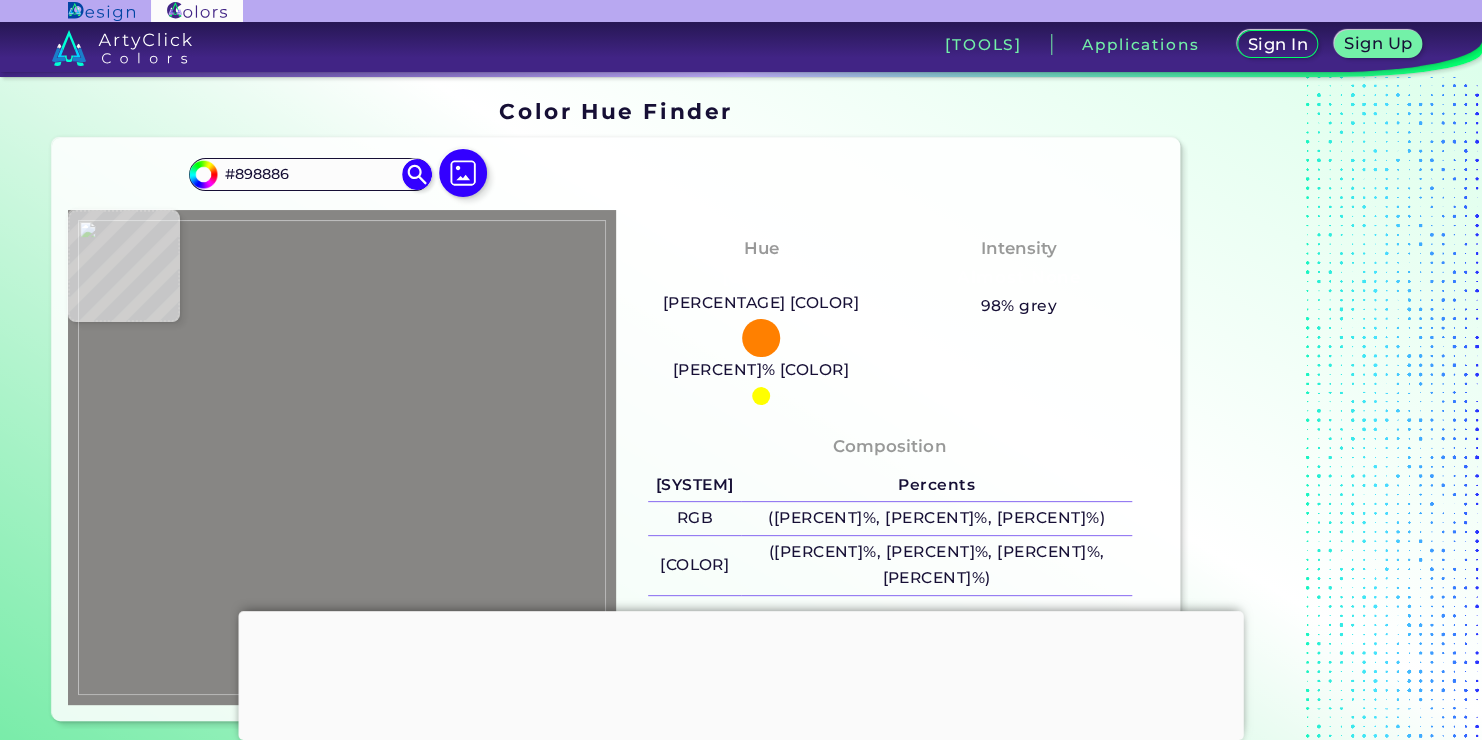 type on "#8a8683" 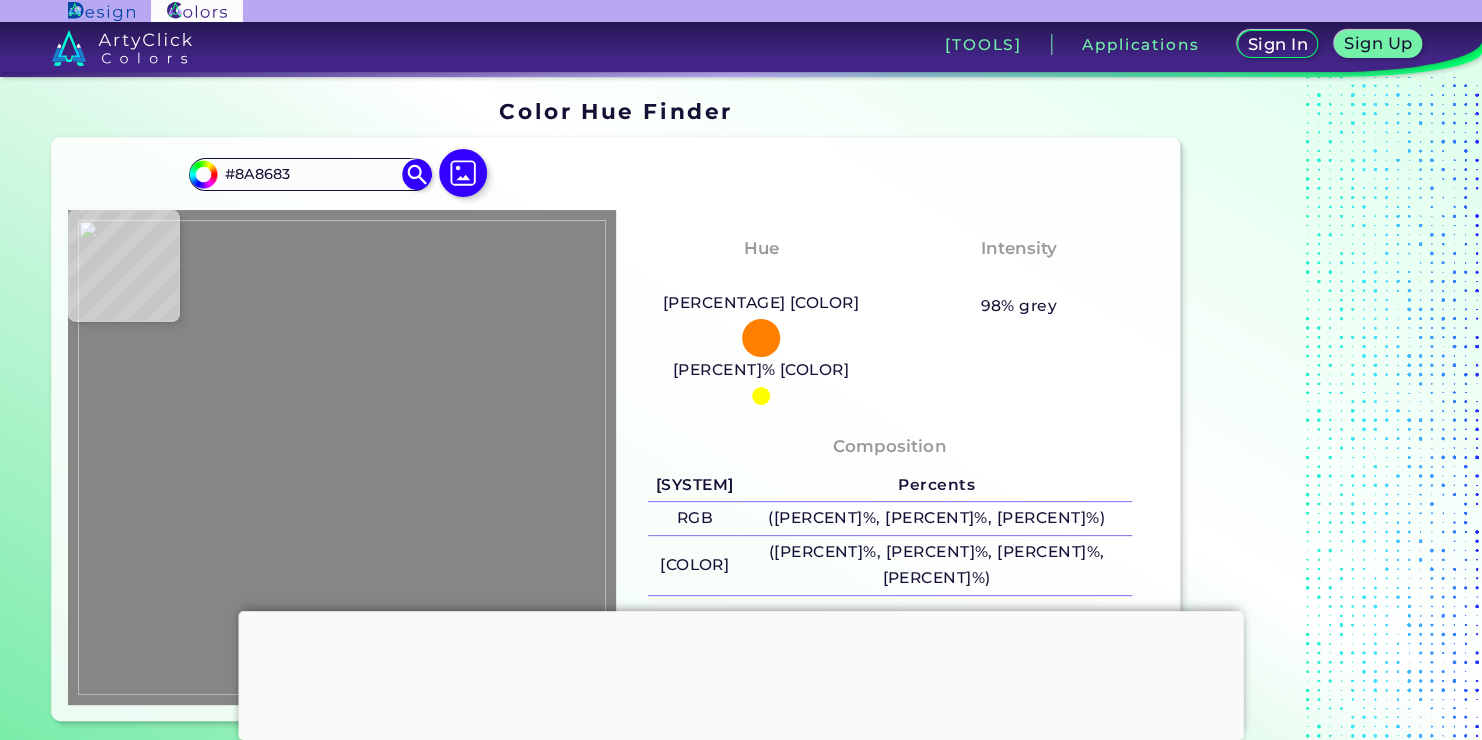 type on "#898582" 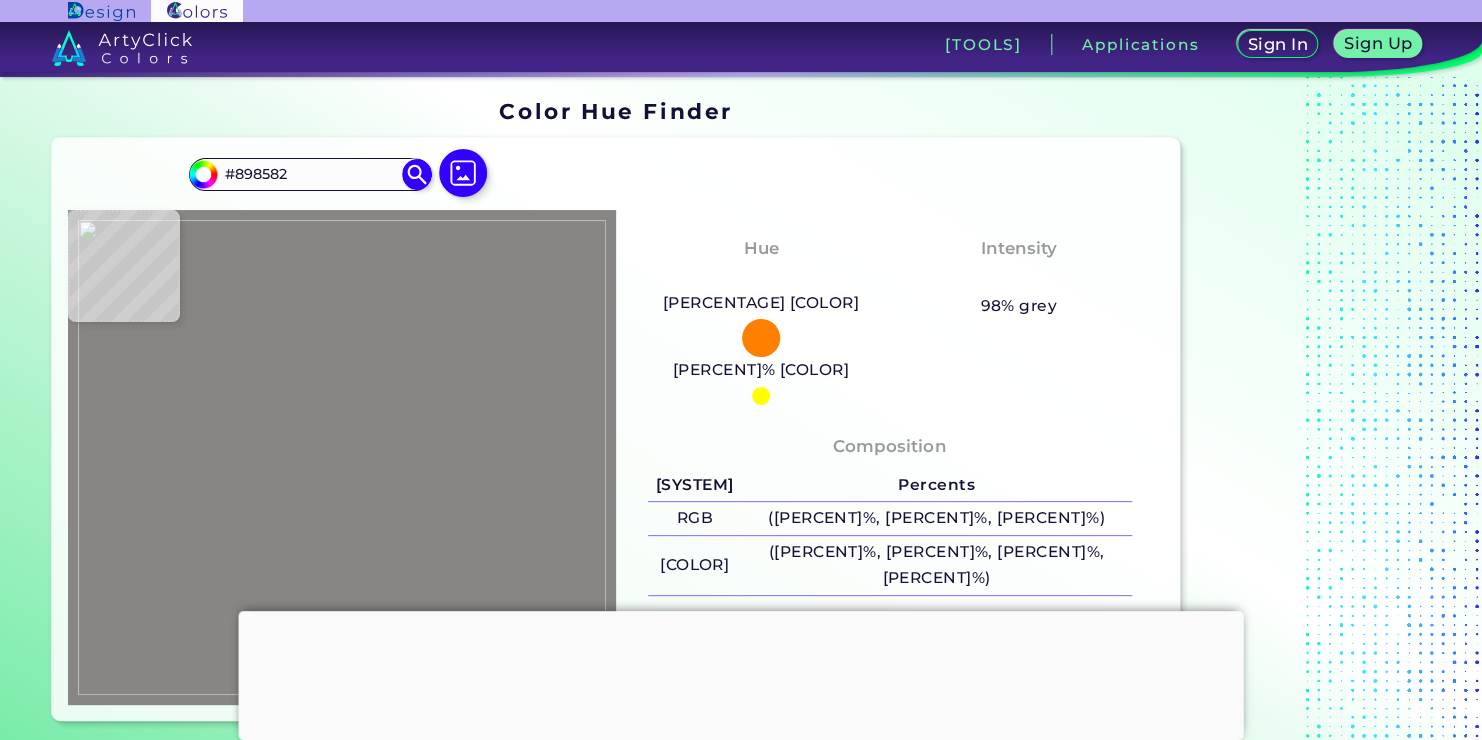 type on "#868580" 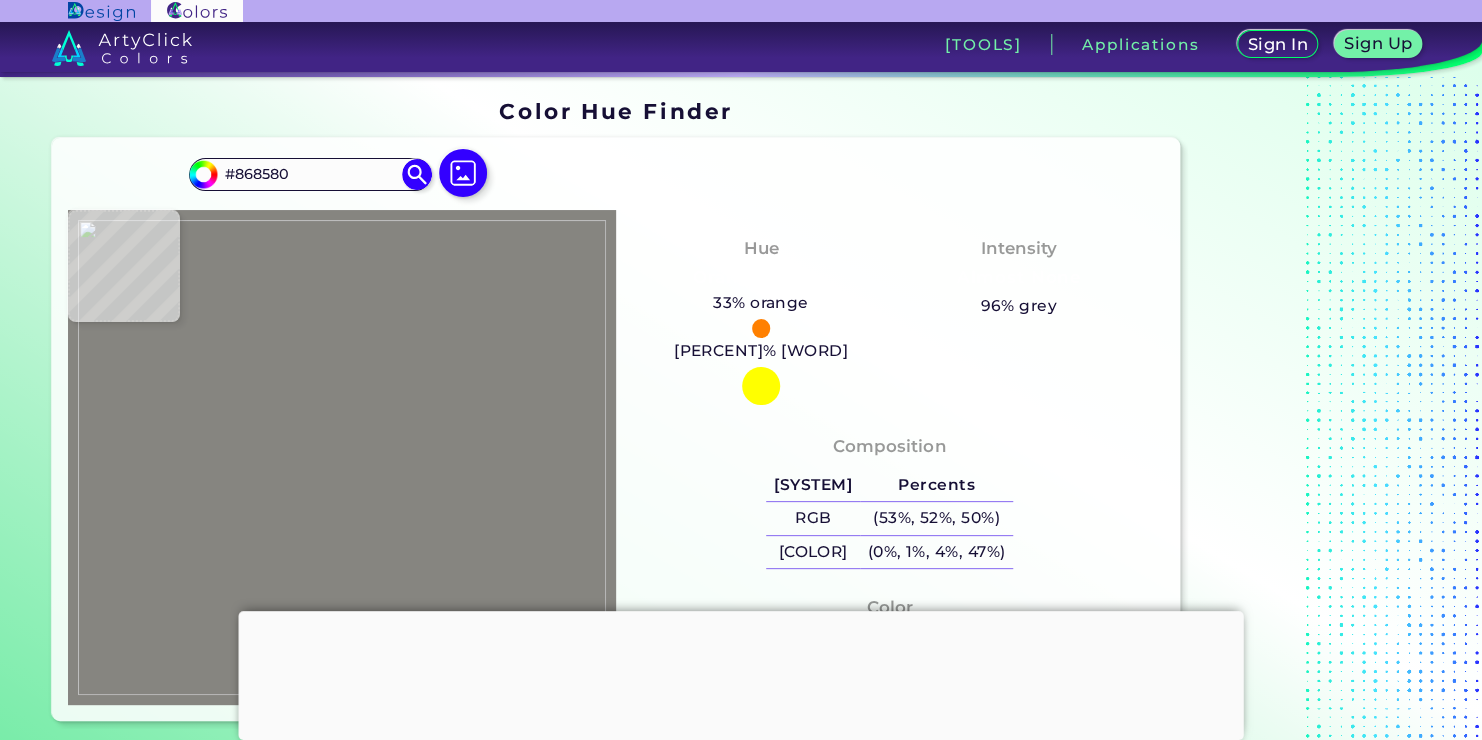 type on "#5e5b54" 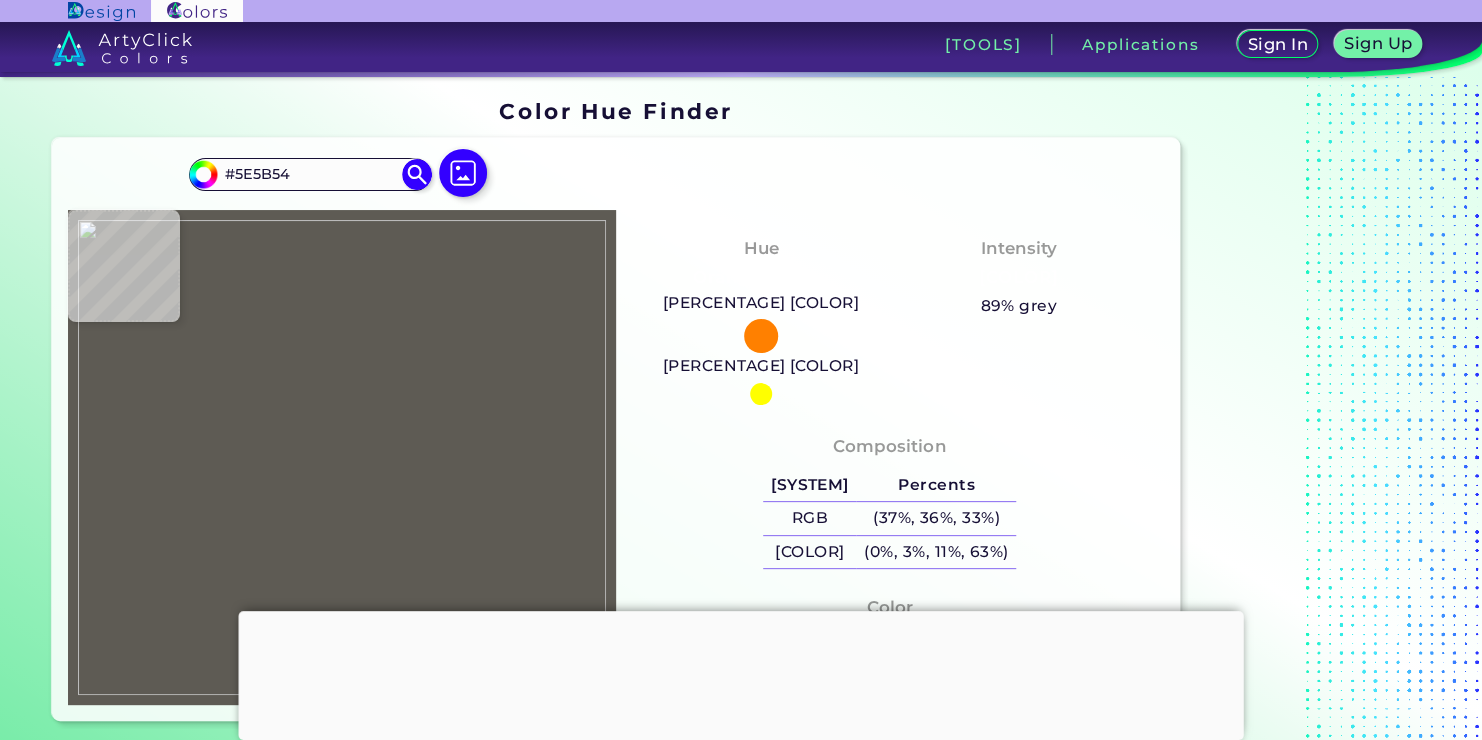 type on "#[HEX]" 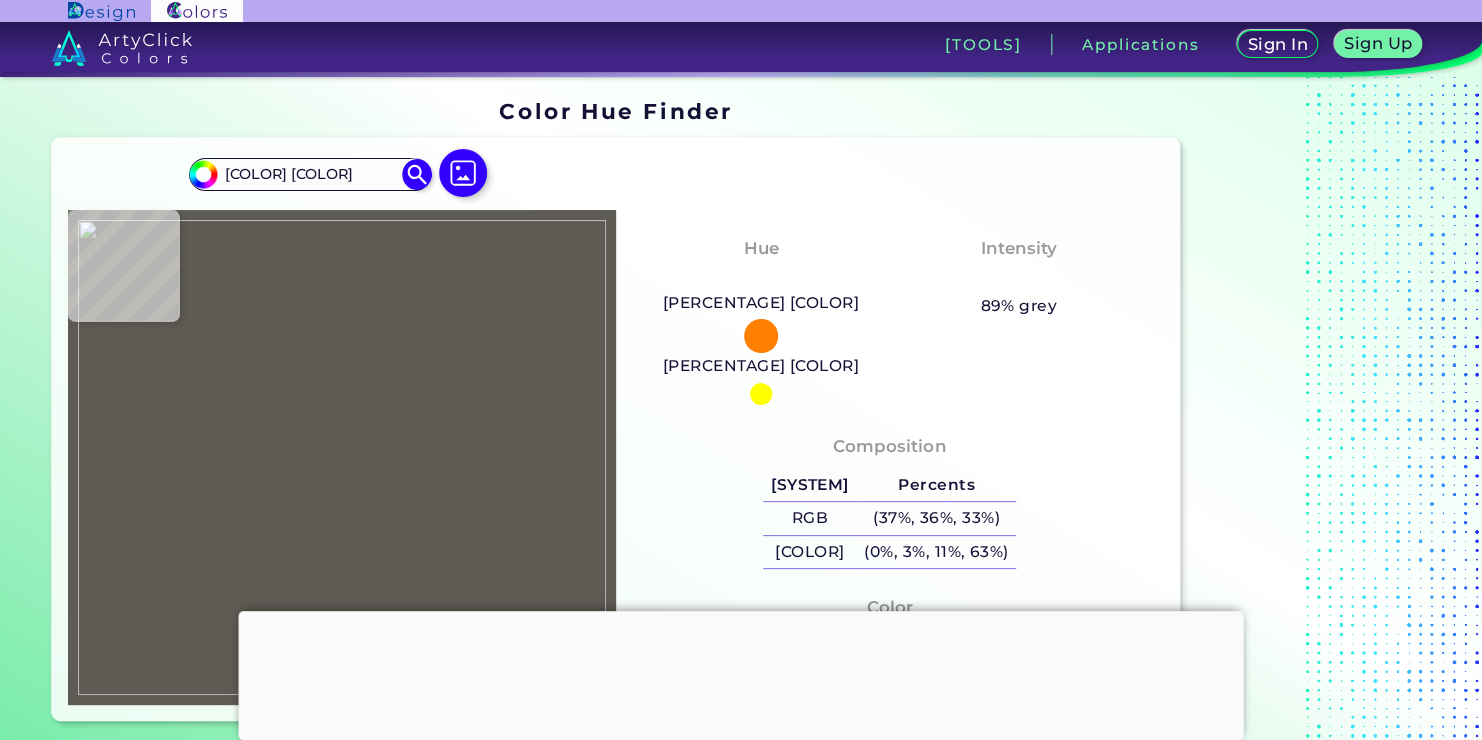 type on "#a49b8b" 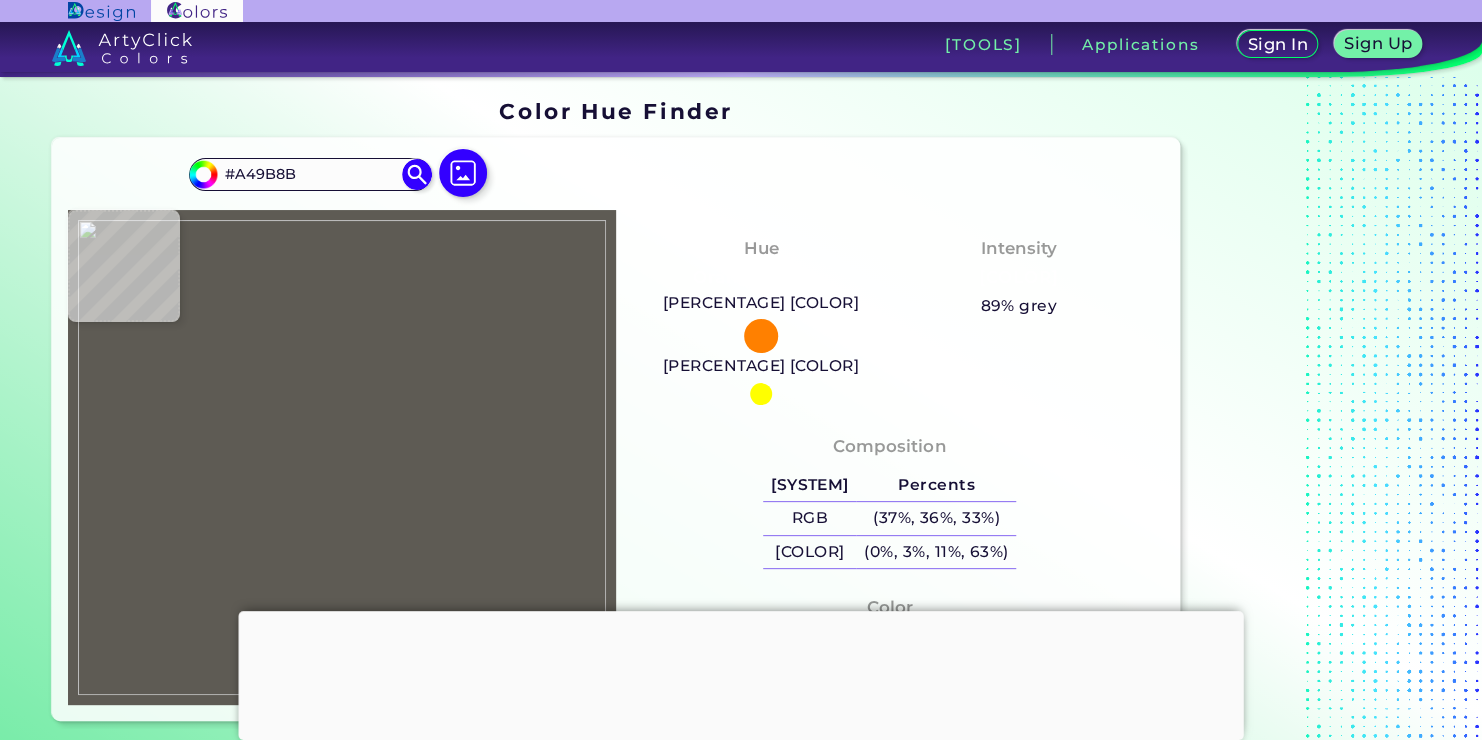 type on "[COLOR] [COLOR]" 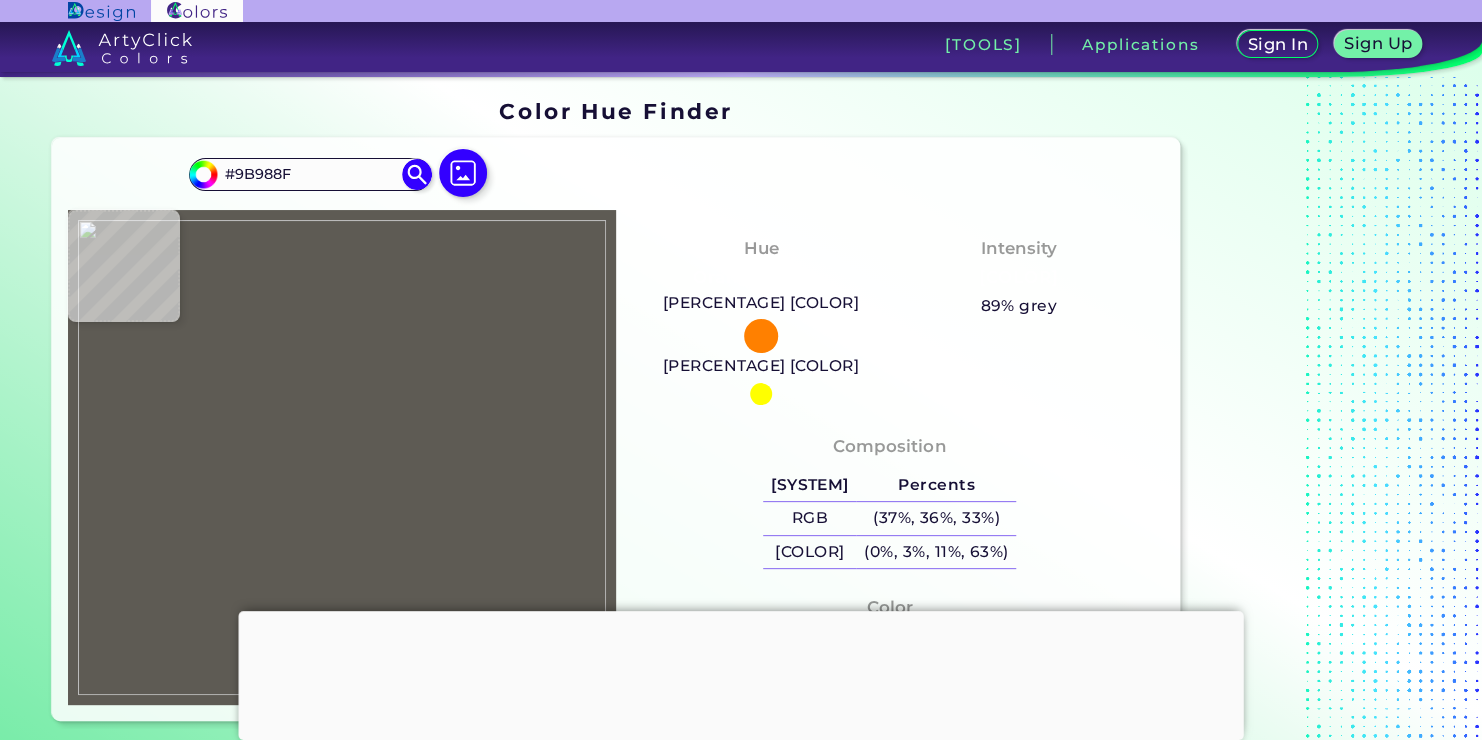 type on "#e1d9cc" 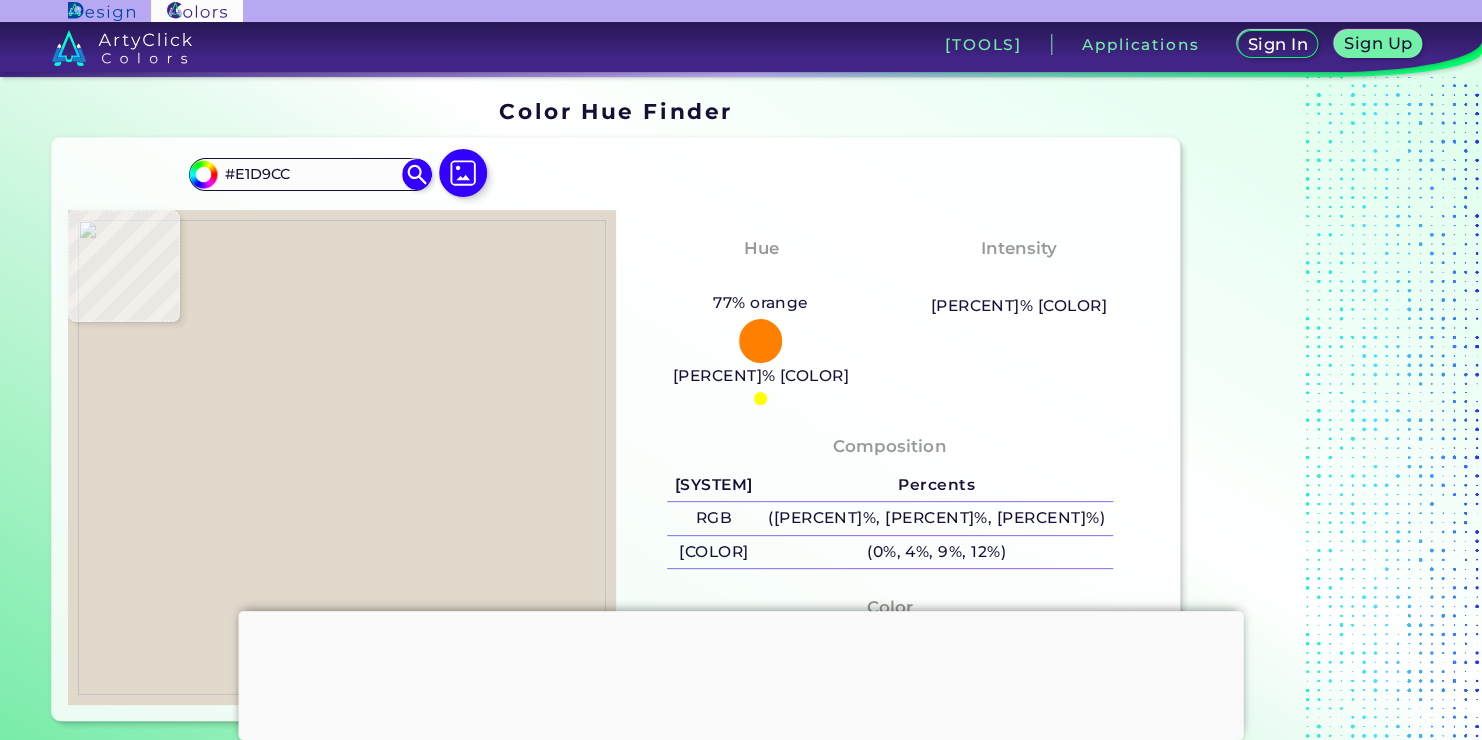 type on "#ded5cc" 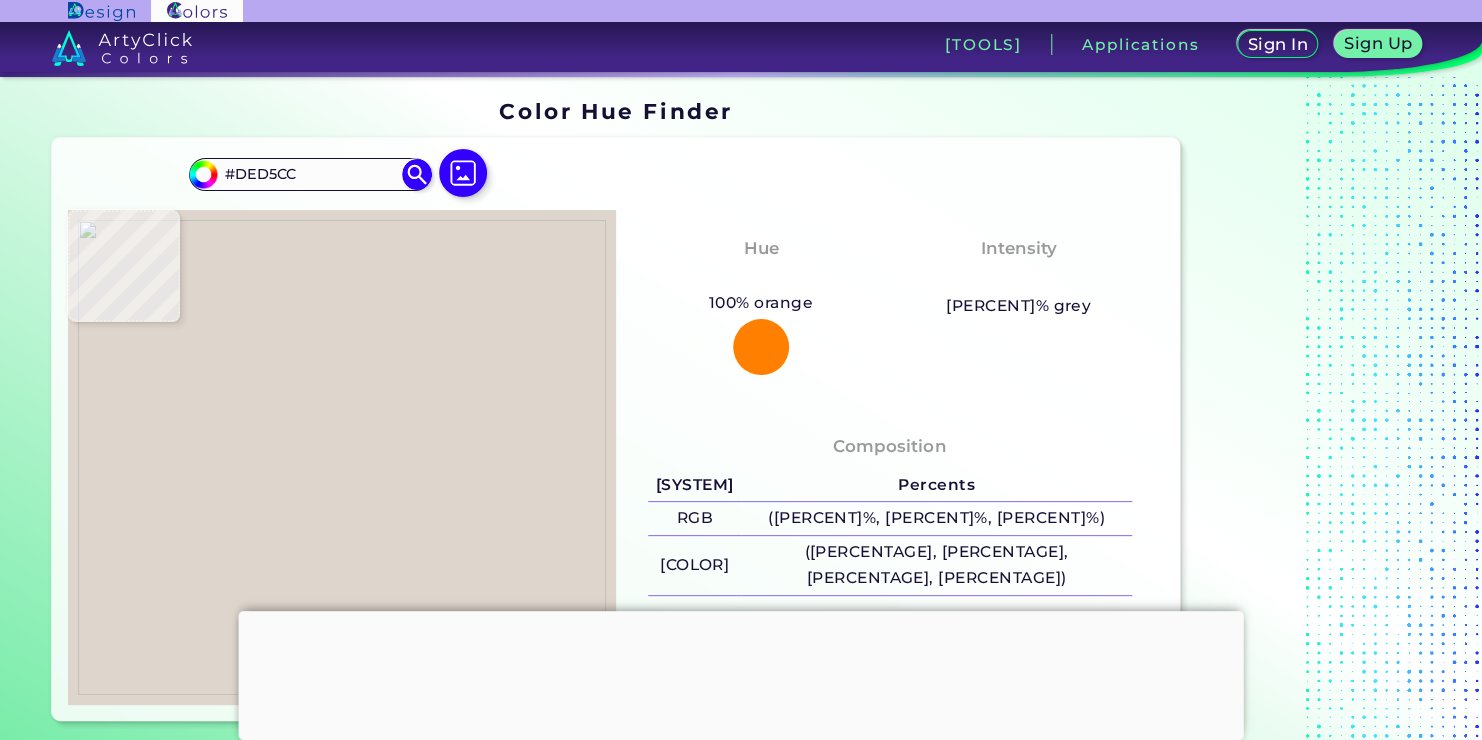 type on "[COLOR] [COLOR]" 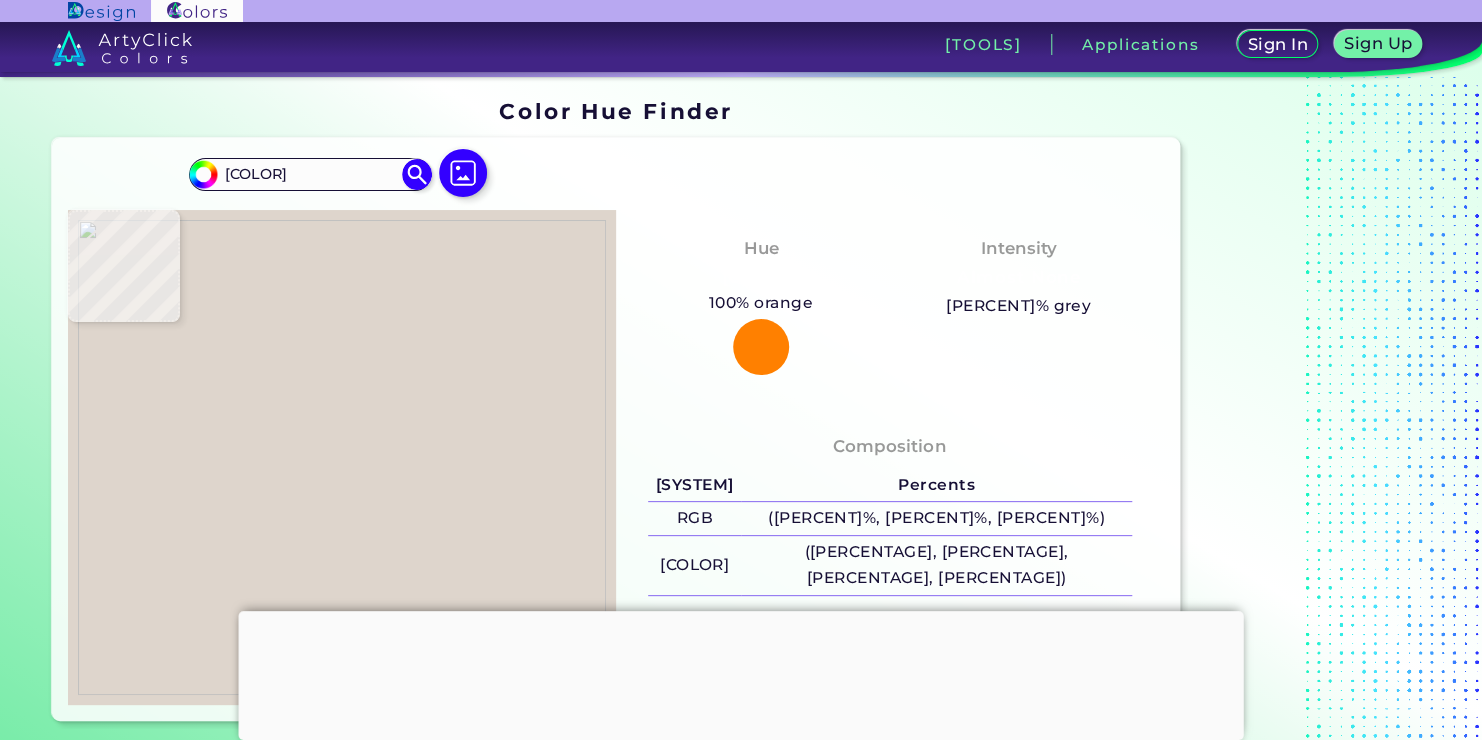 type 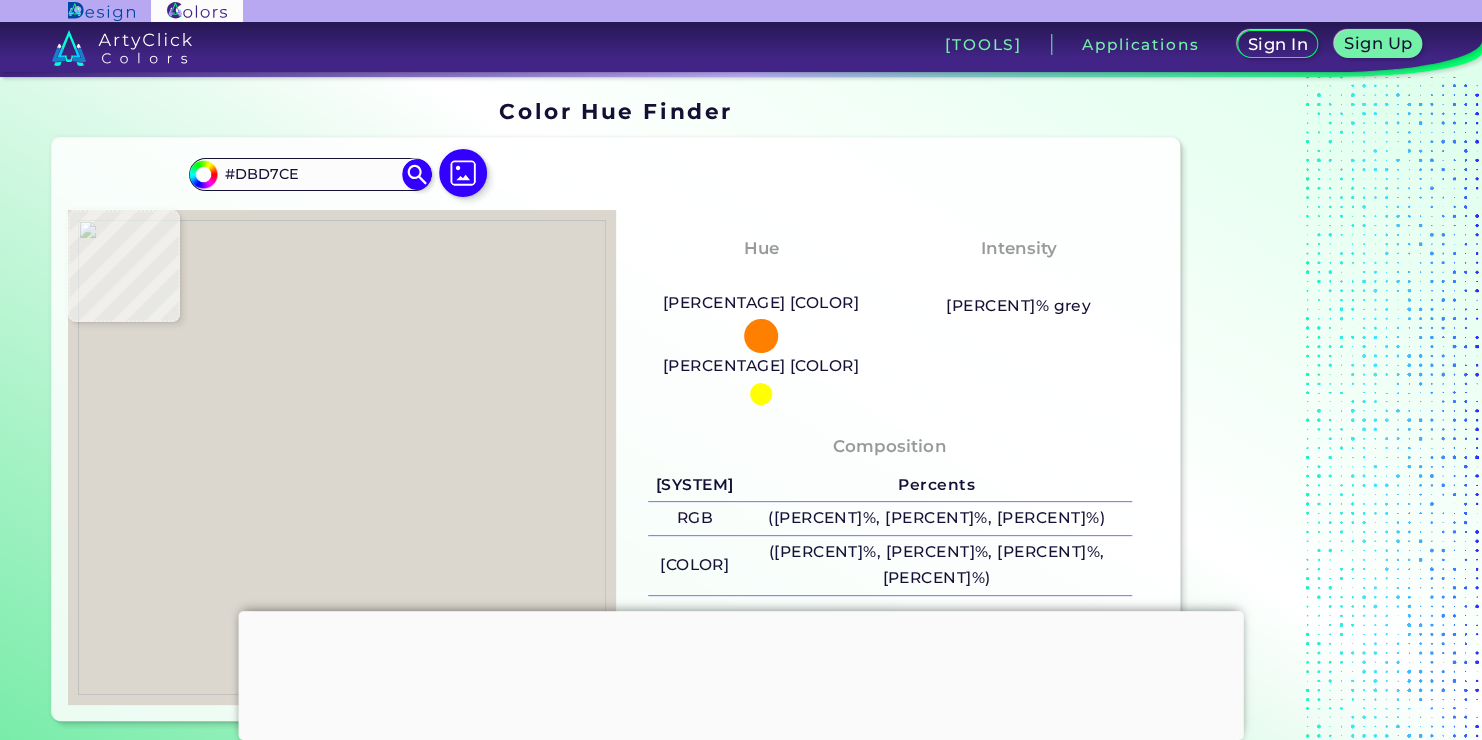 click at bounding box center [342, 457] 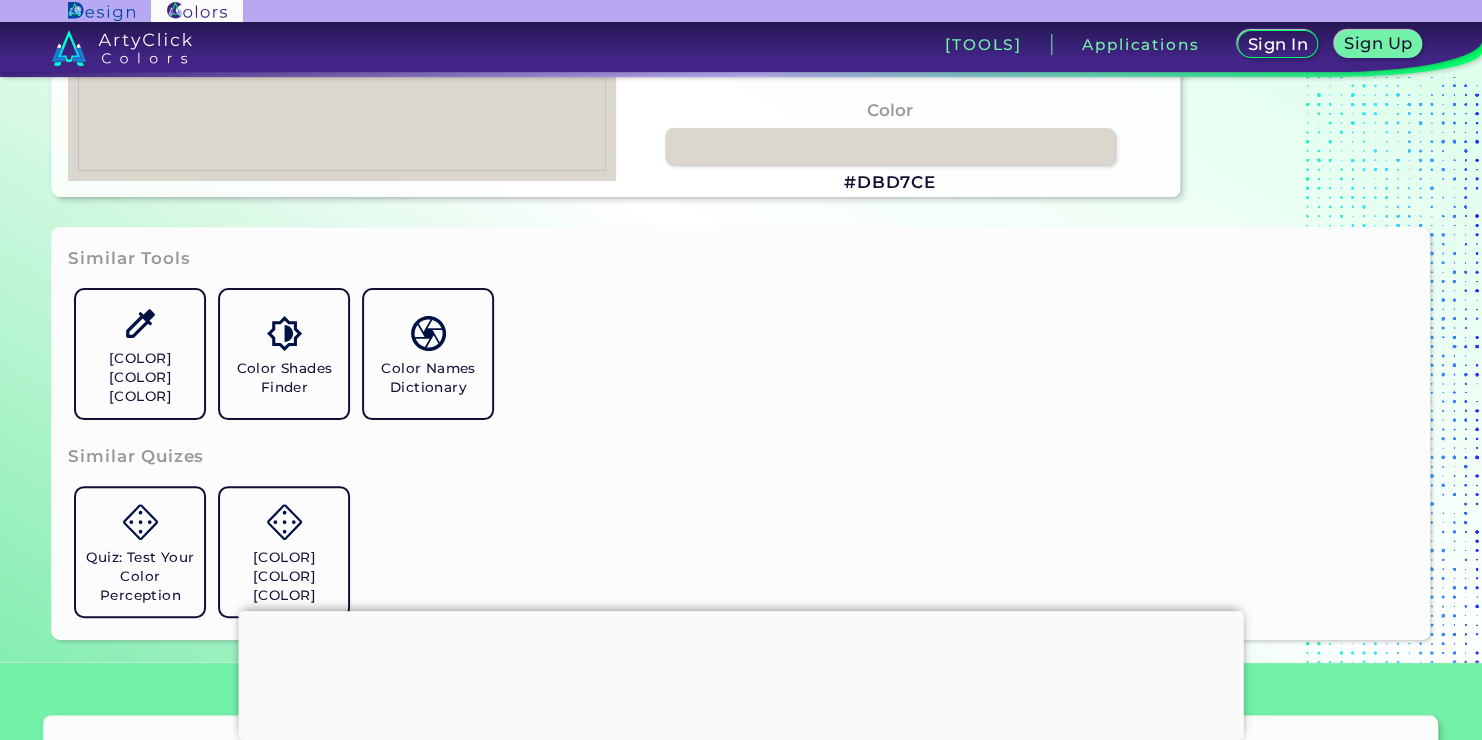 scroll, scrollTop: 400, scrollLeft: 0, axis: vertical 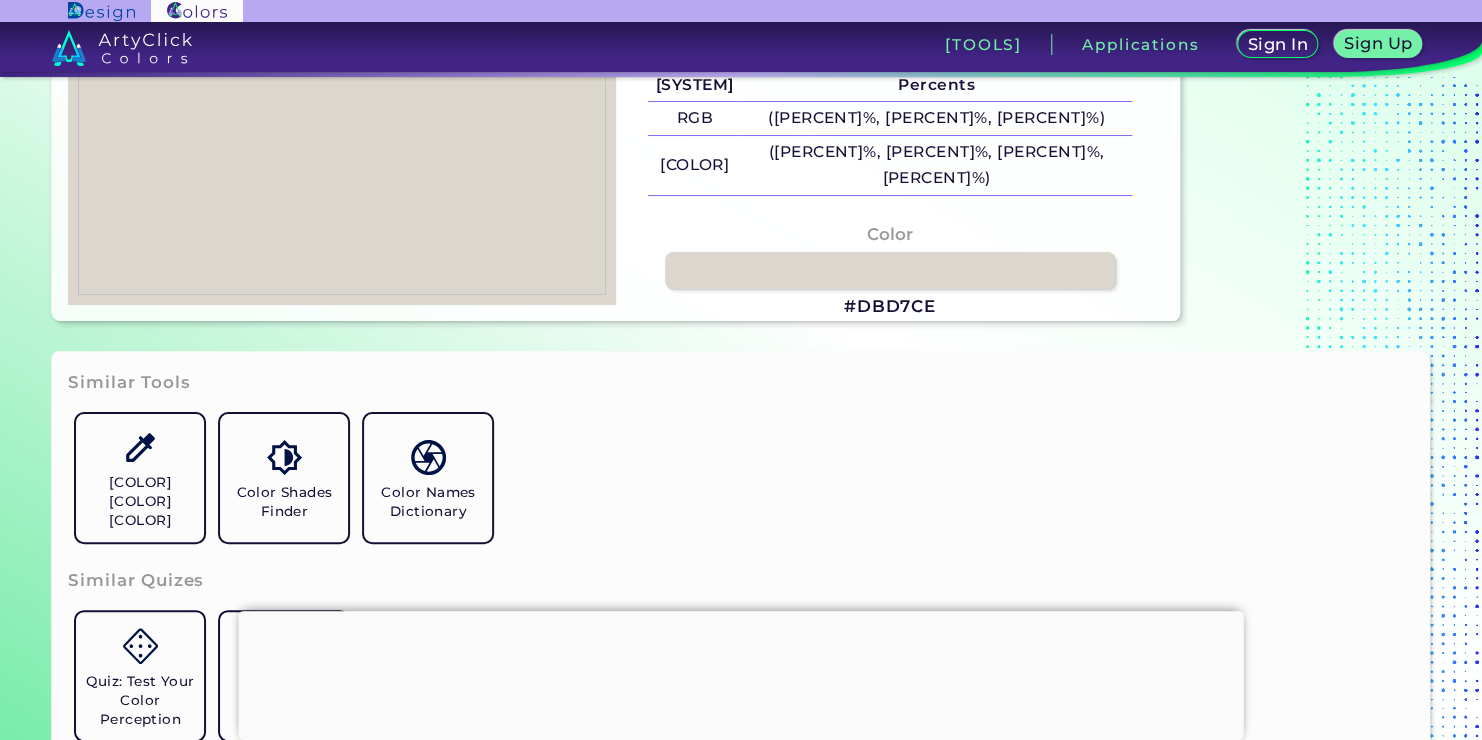 click on "#DBD7CE" at bounding box center [890, 307] 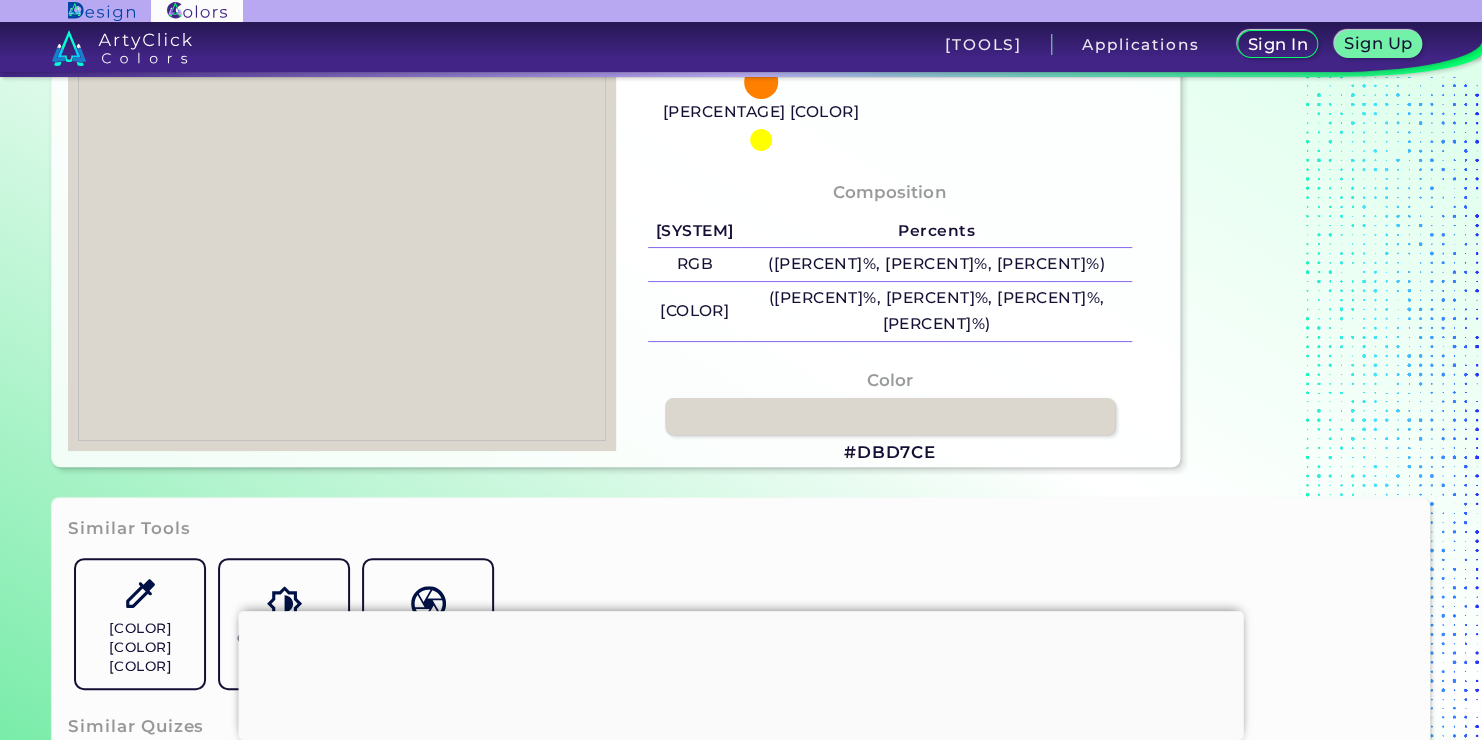 scroll, scrollTop: 200, scrollLeft: 0, axis: vertical 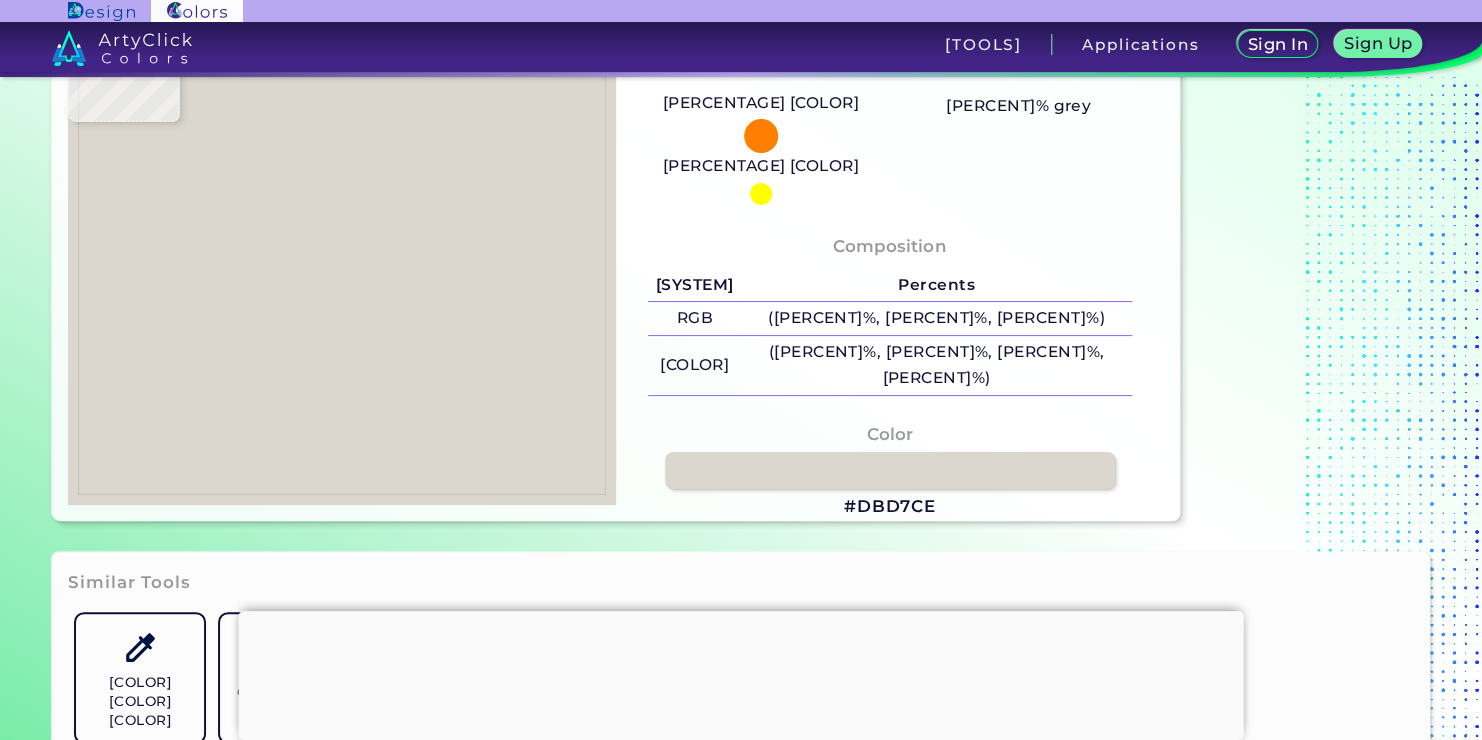 click on "#DBD7CE" at bounding box center (890, 507) 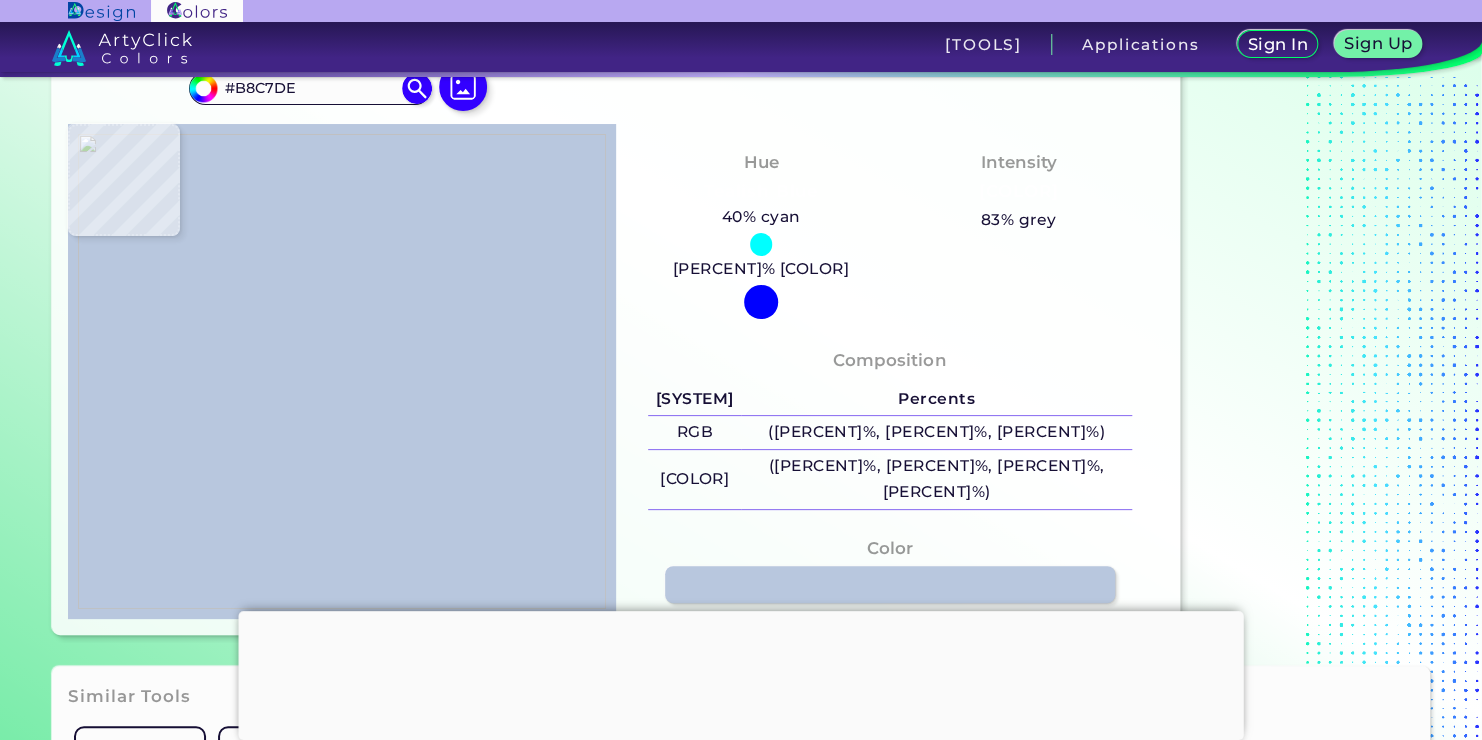 scroll, scrollTop: 0, scrollLeft: 0, axis: both 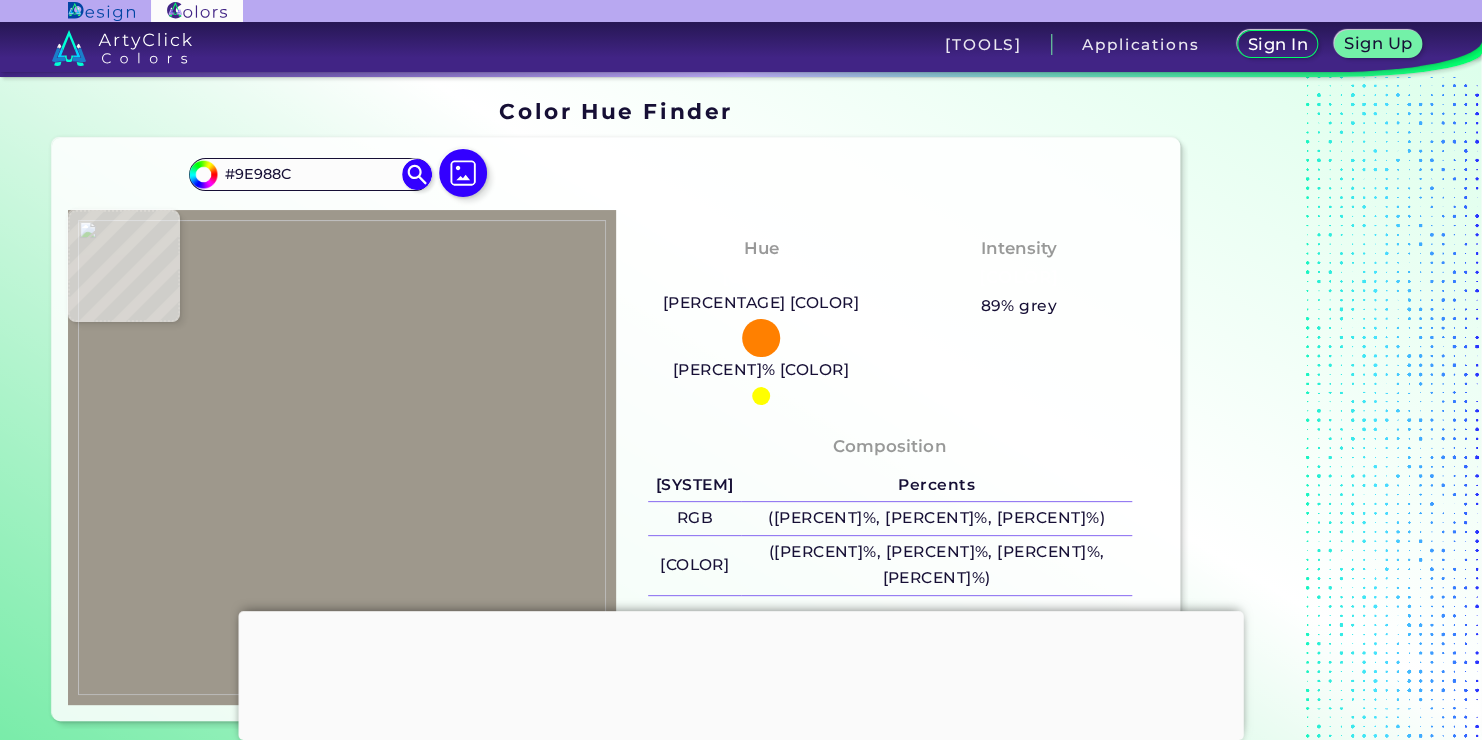 click at bounding box center (342, 457) 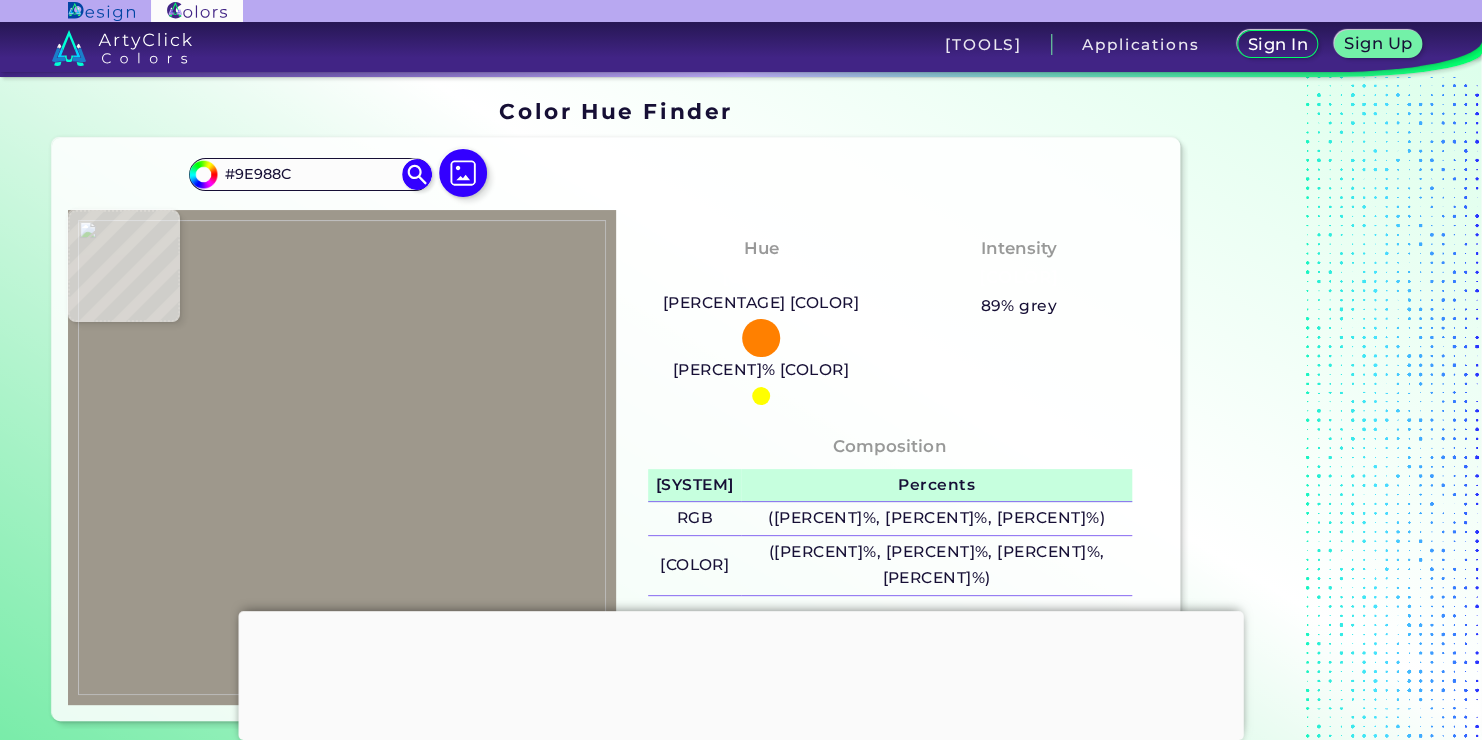 scroll, scrollTop: 200, scrollLeft: 0, axis: vertical 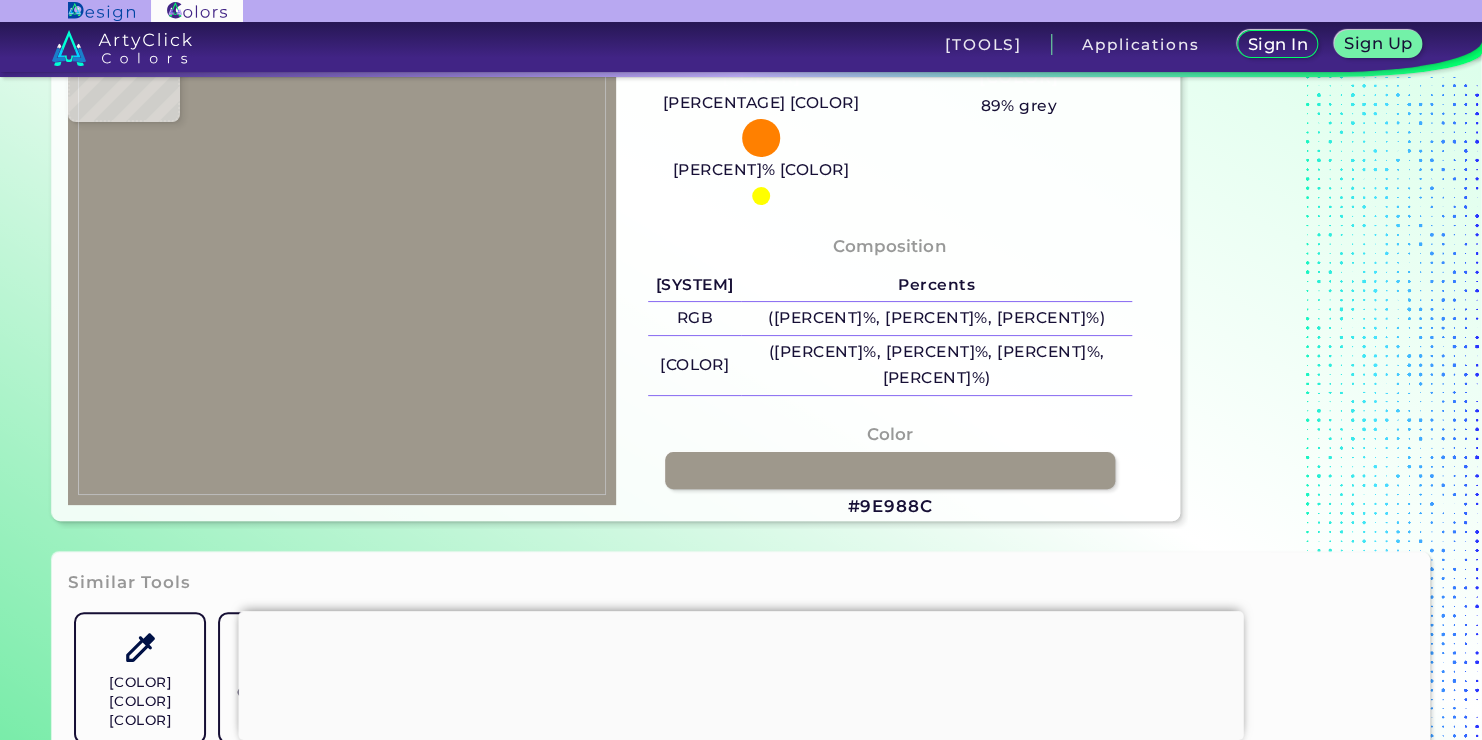 click at bounding box center [342, 257] 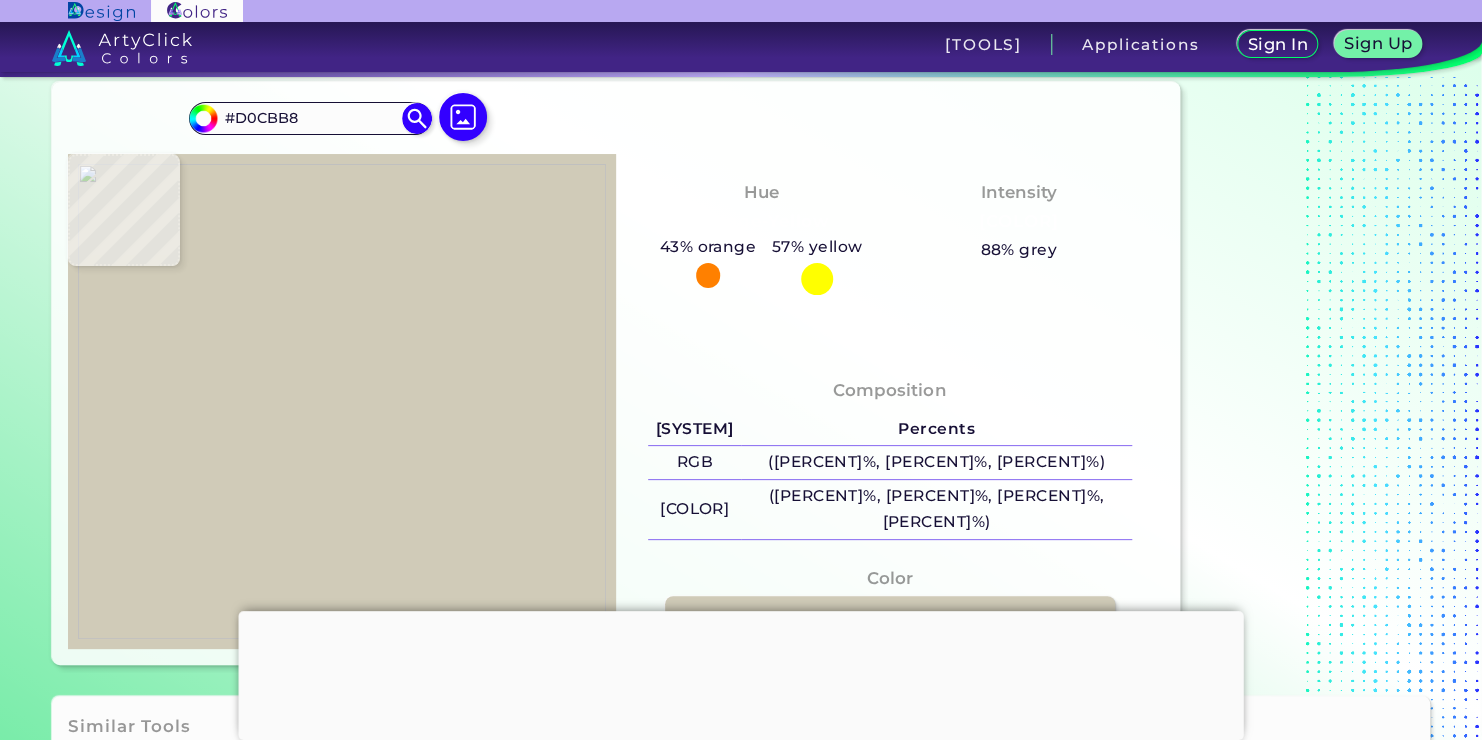 scroll, scrollTop: 0, scrollLeft: 0, axis: both 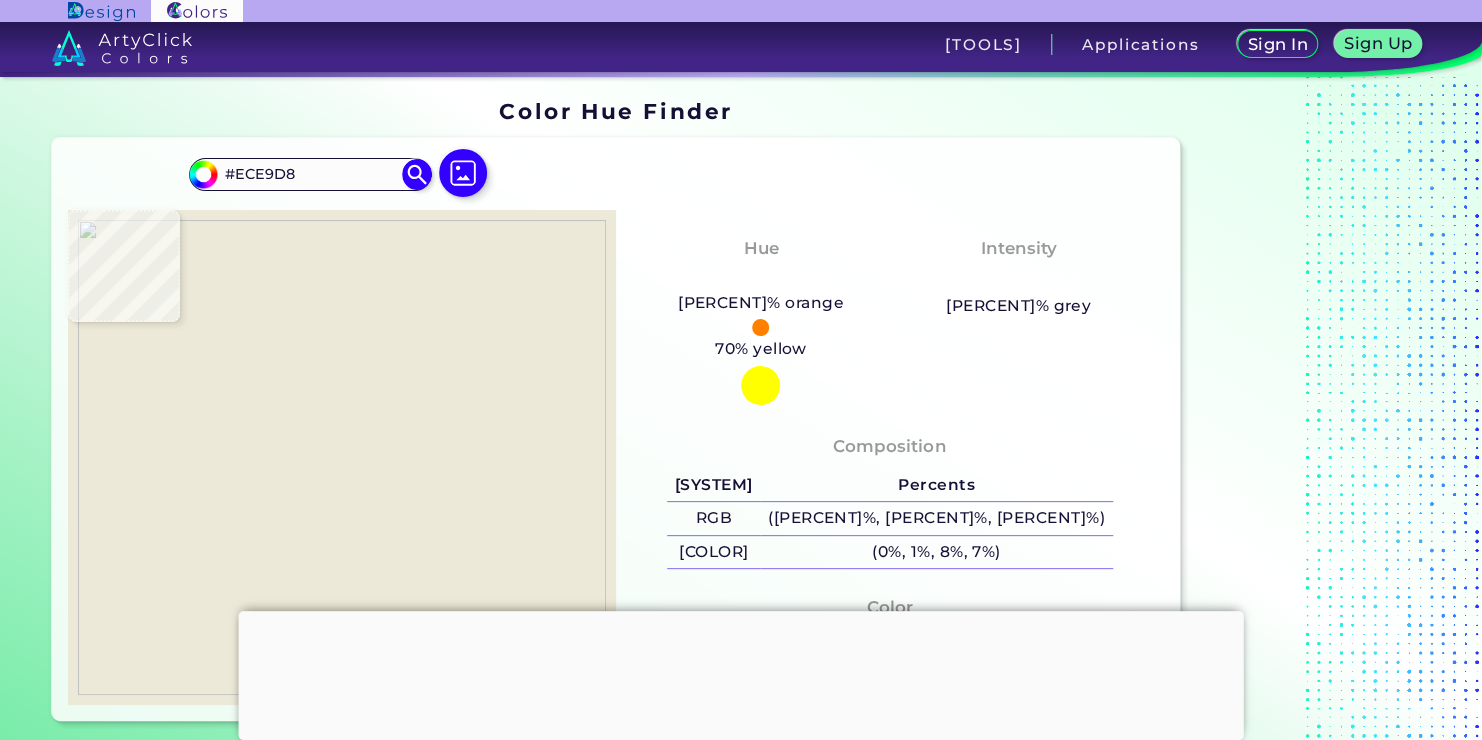 click at bounding box center (342, 457) 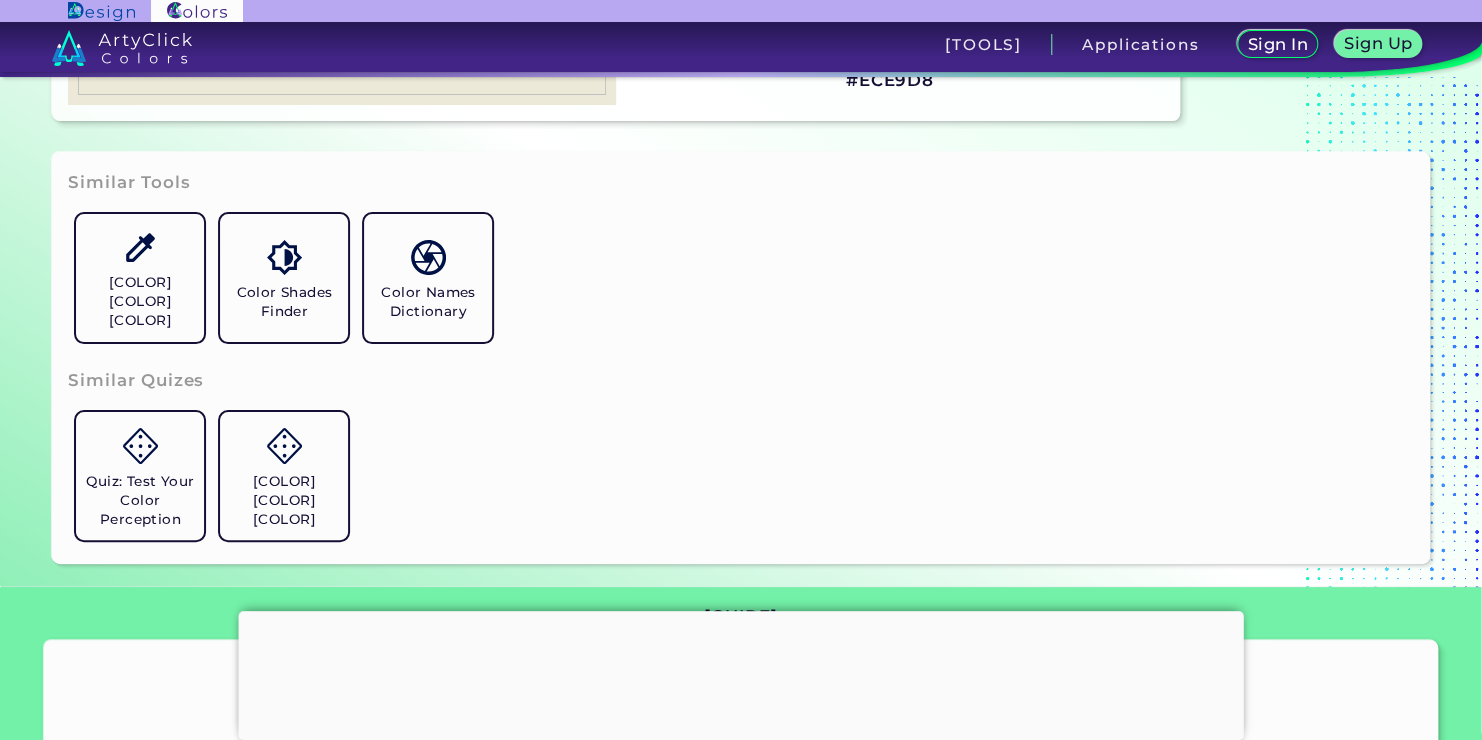 scroll, scrollTop: 400, scrollLeft: 0, axis: vertical 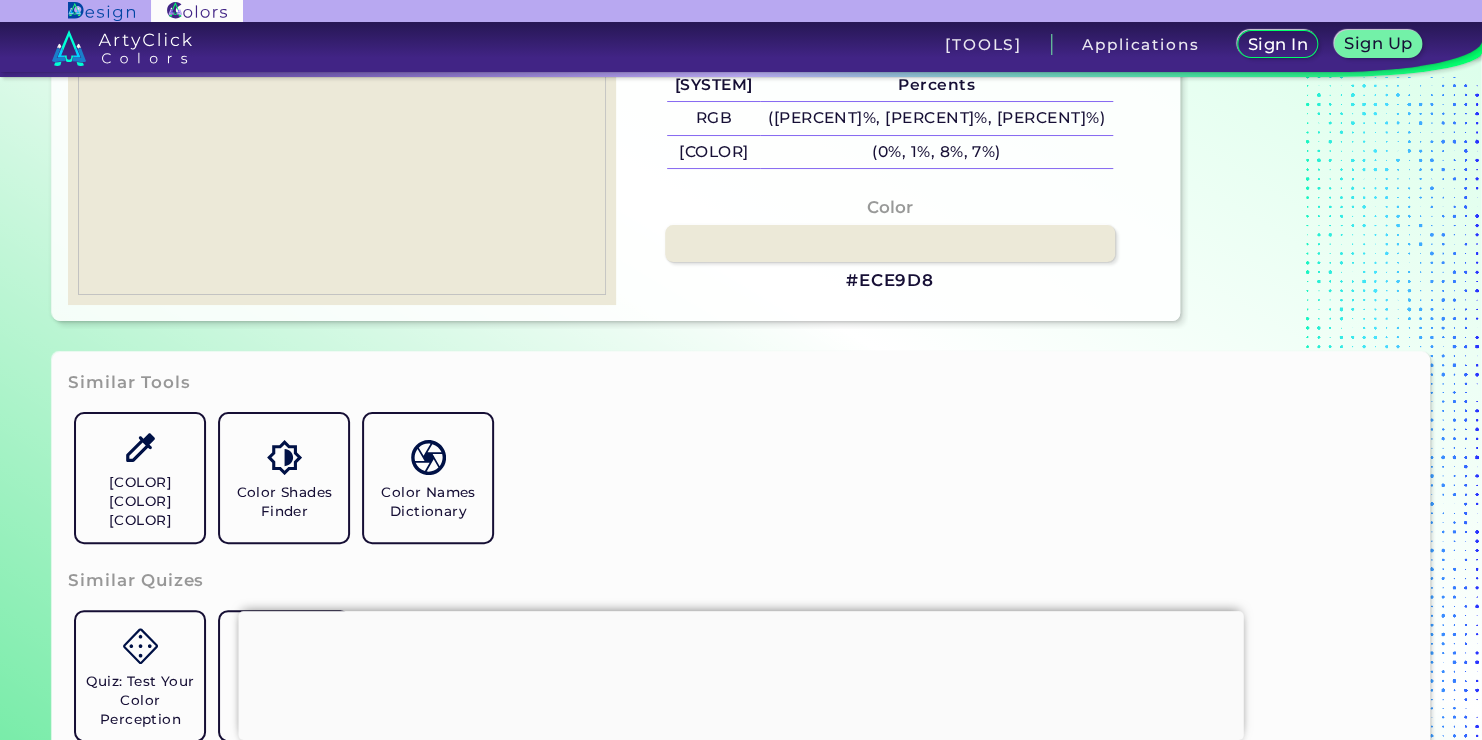 click on "#ECE9D8" at bounding box center [890, 281] 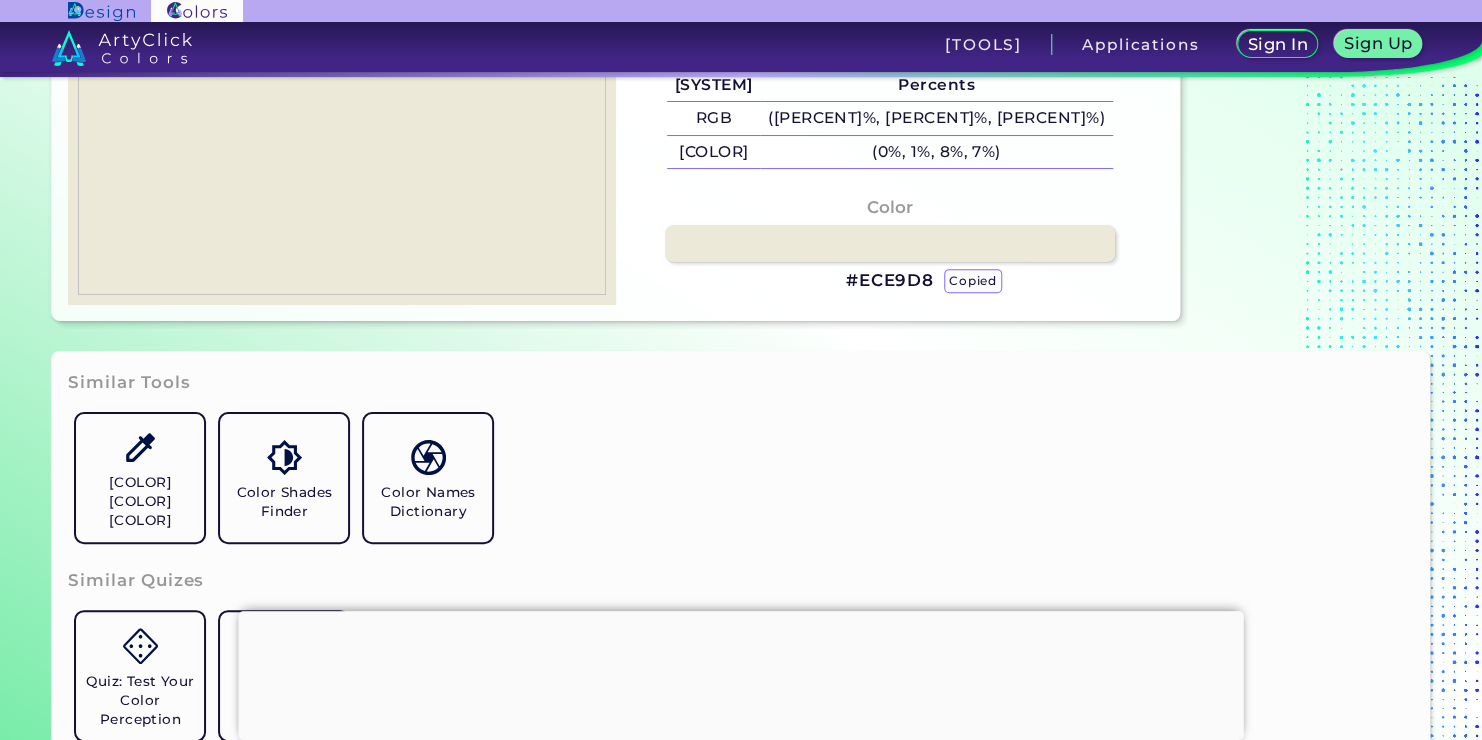 click on "[COLOR] [COLOR] [COLOR]" at bounding box center [890, 281] 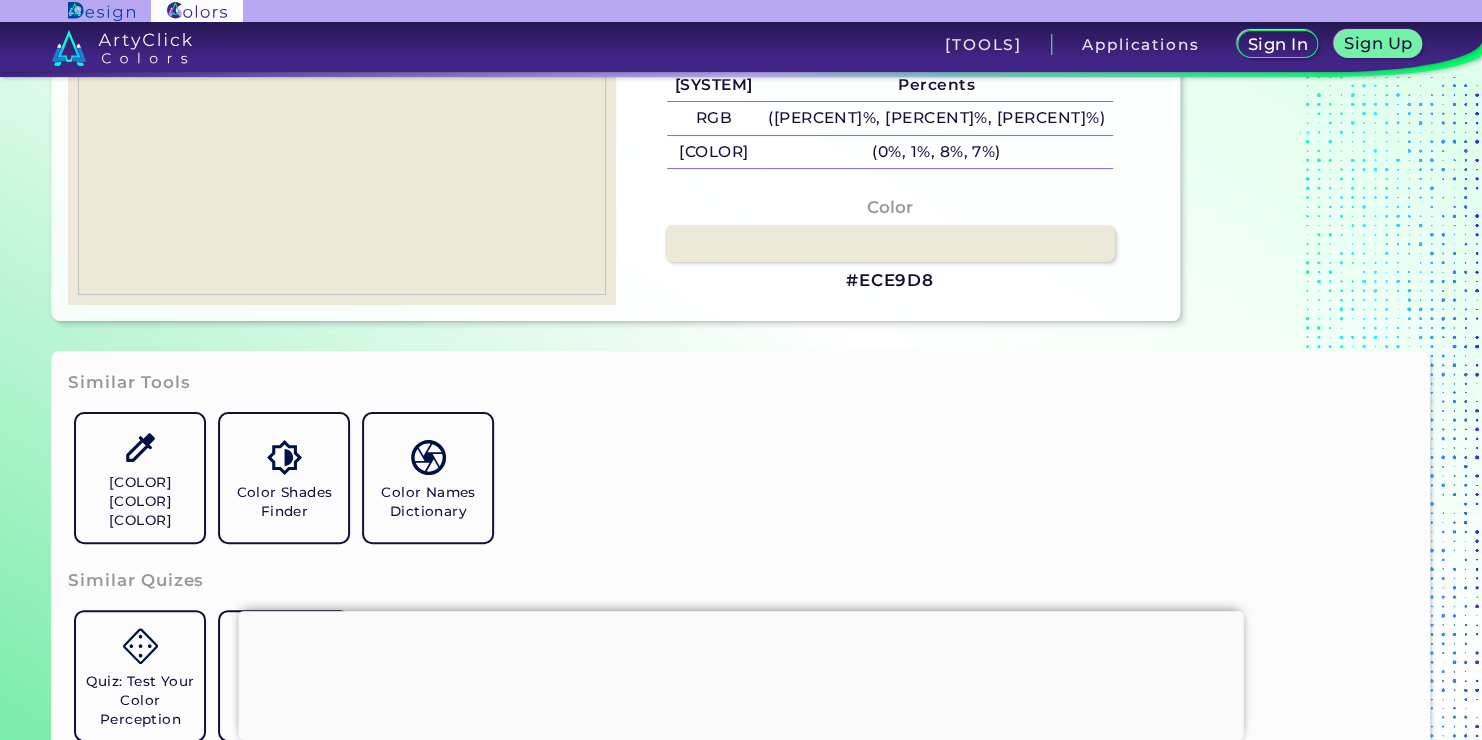 click on "#ECE9D8" at bounding box center [890, 281] 